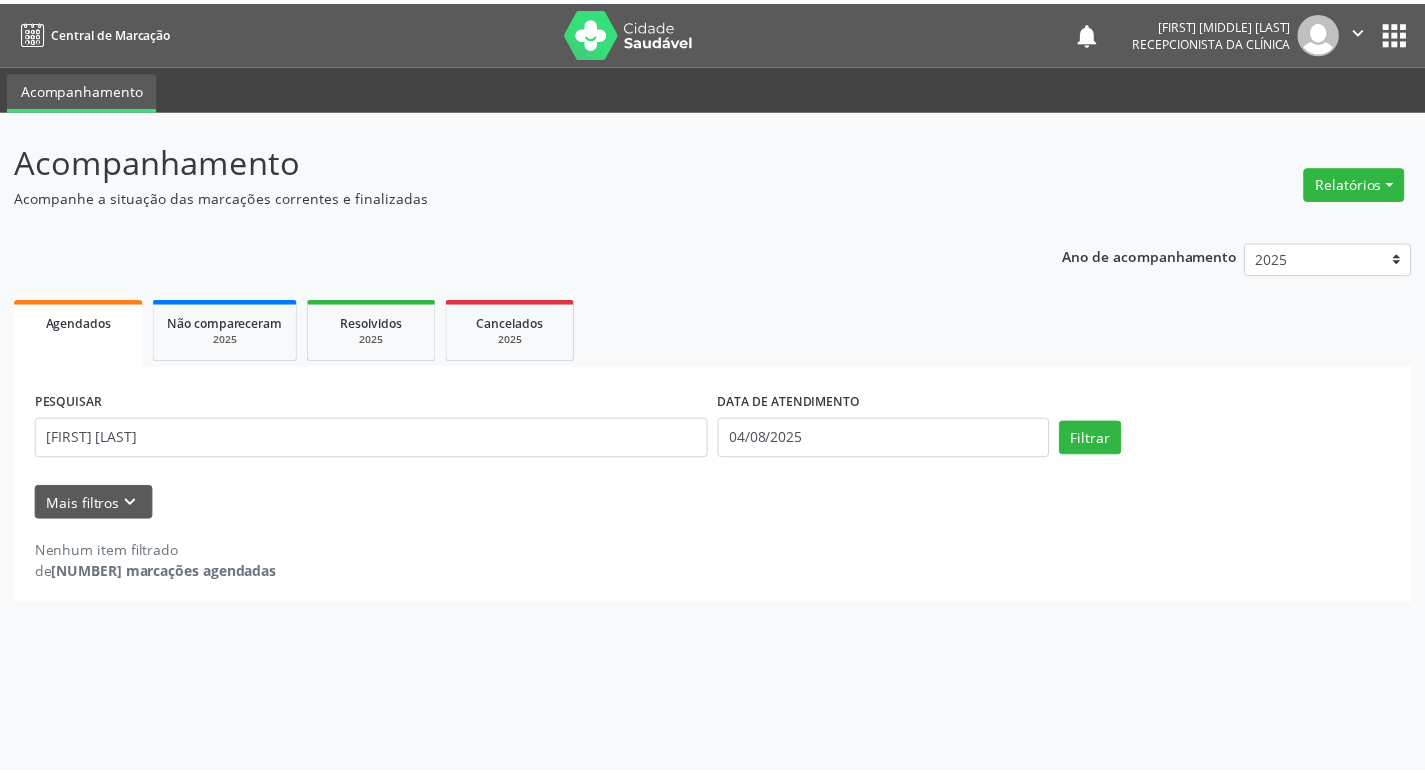 scroll, scrollTop: 0, scrollLeft: 0, axis: both 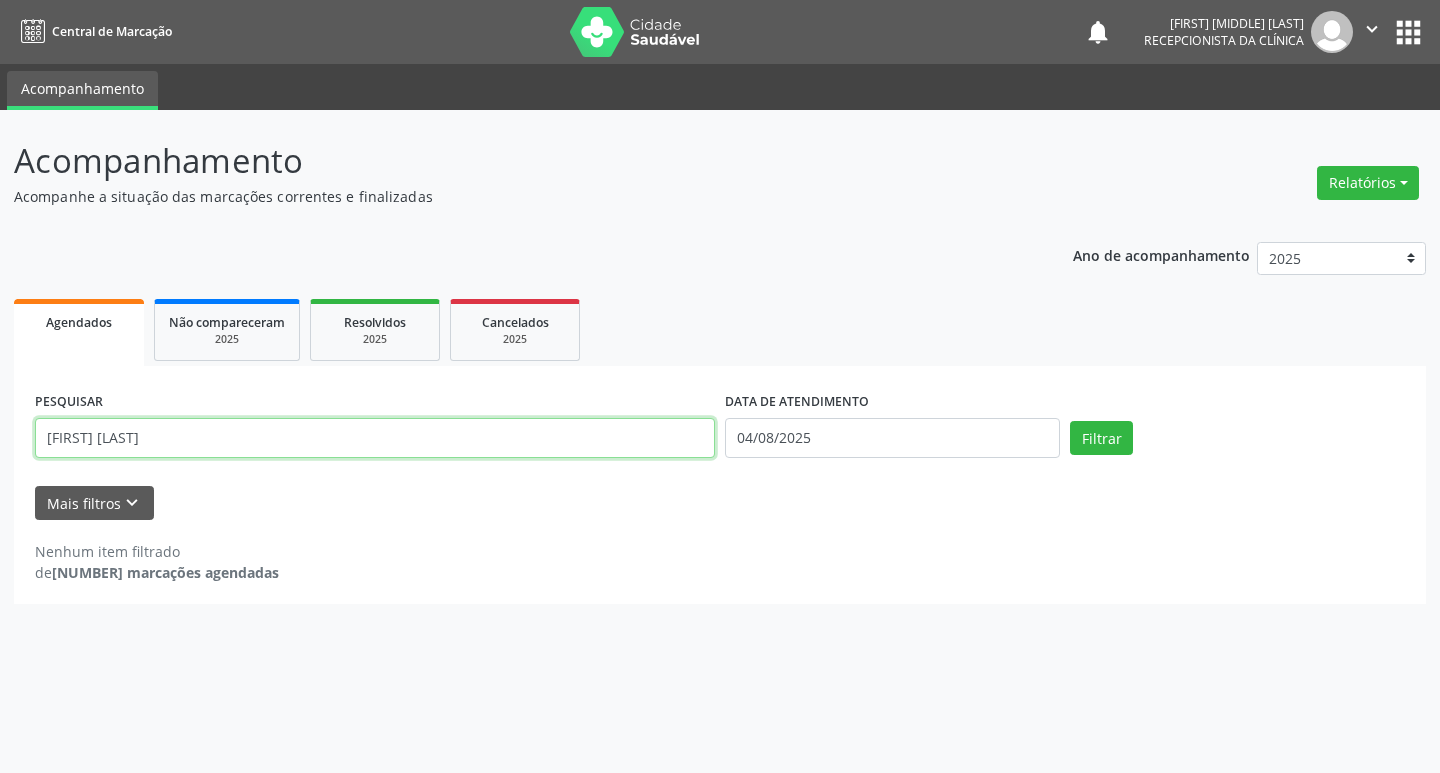 click on "[FIRST] [LAST]" at bounding box center [375, 438] 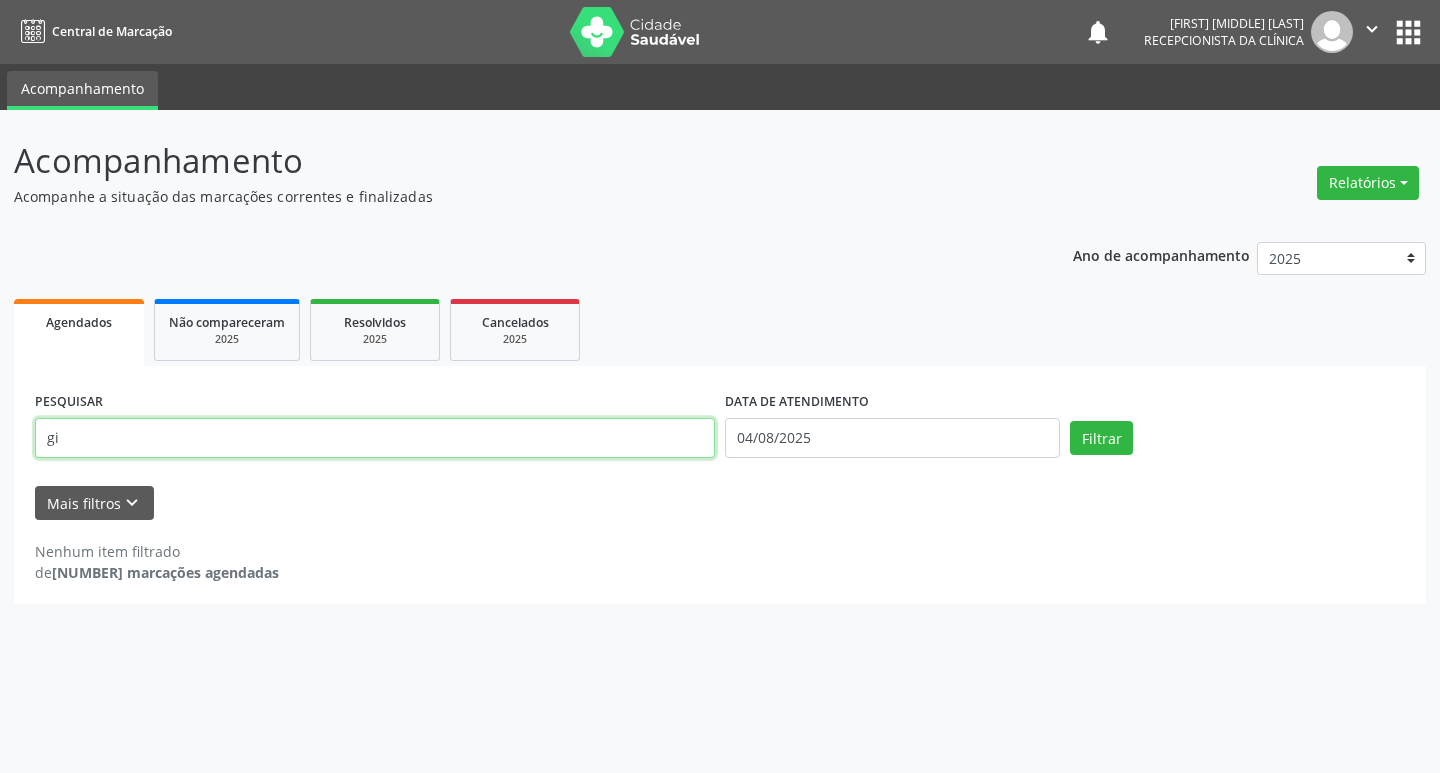 type on "g" 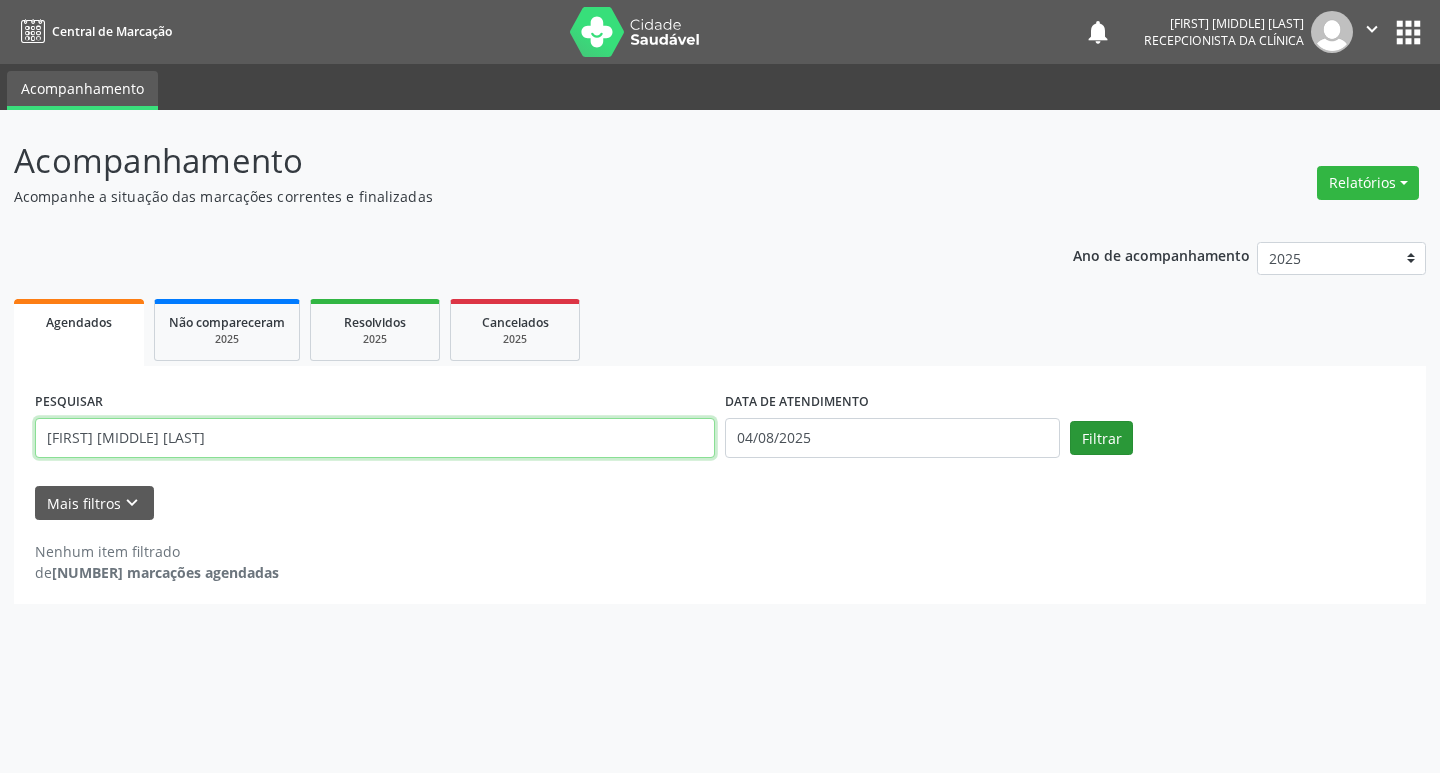 type on "[FIRST] [MIDDLE] [LAST]" 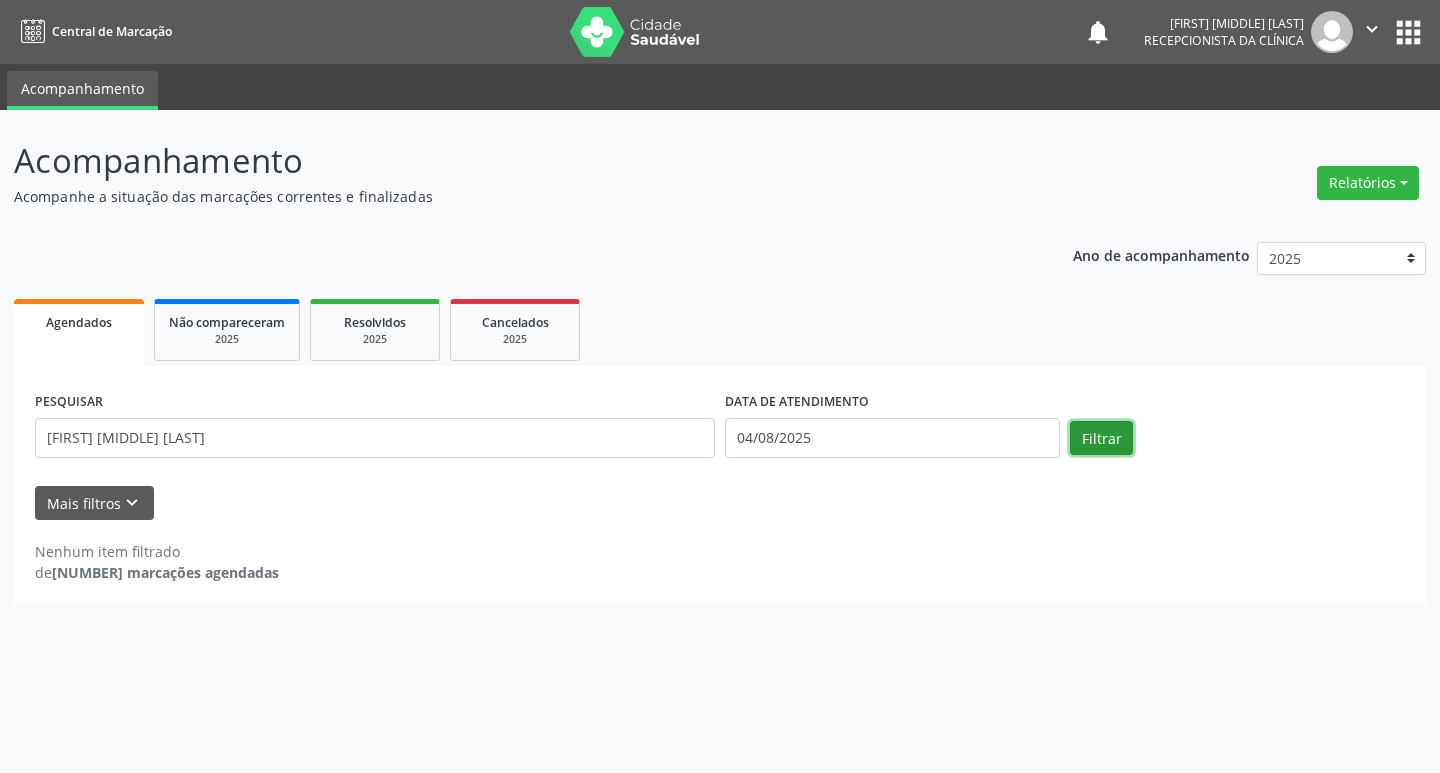 click on "Filtrar" at bounding box center (1101, 438) 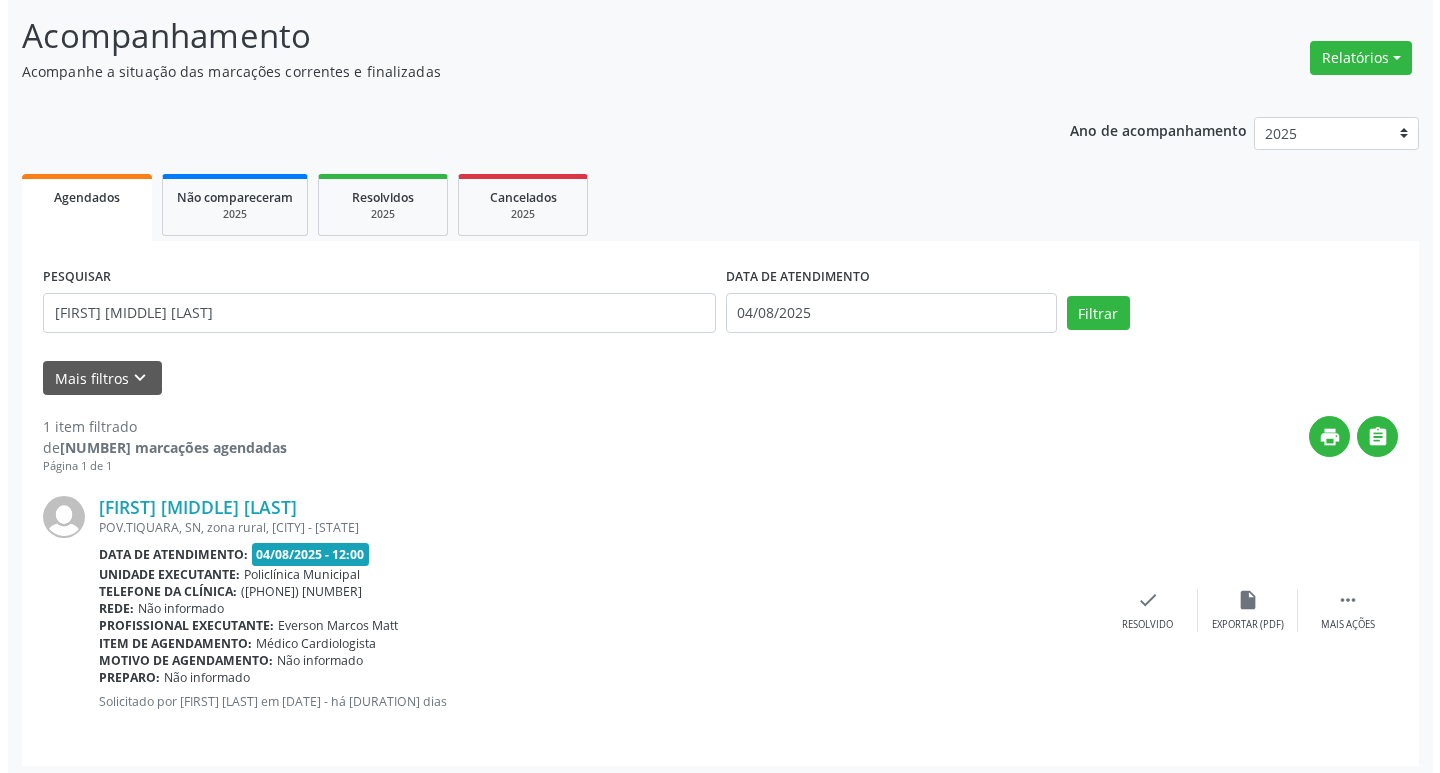 scroll, scrollTop: 132, scrollLeft: 0, axis: vertical 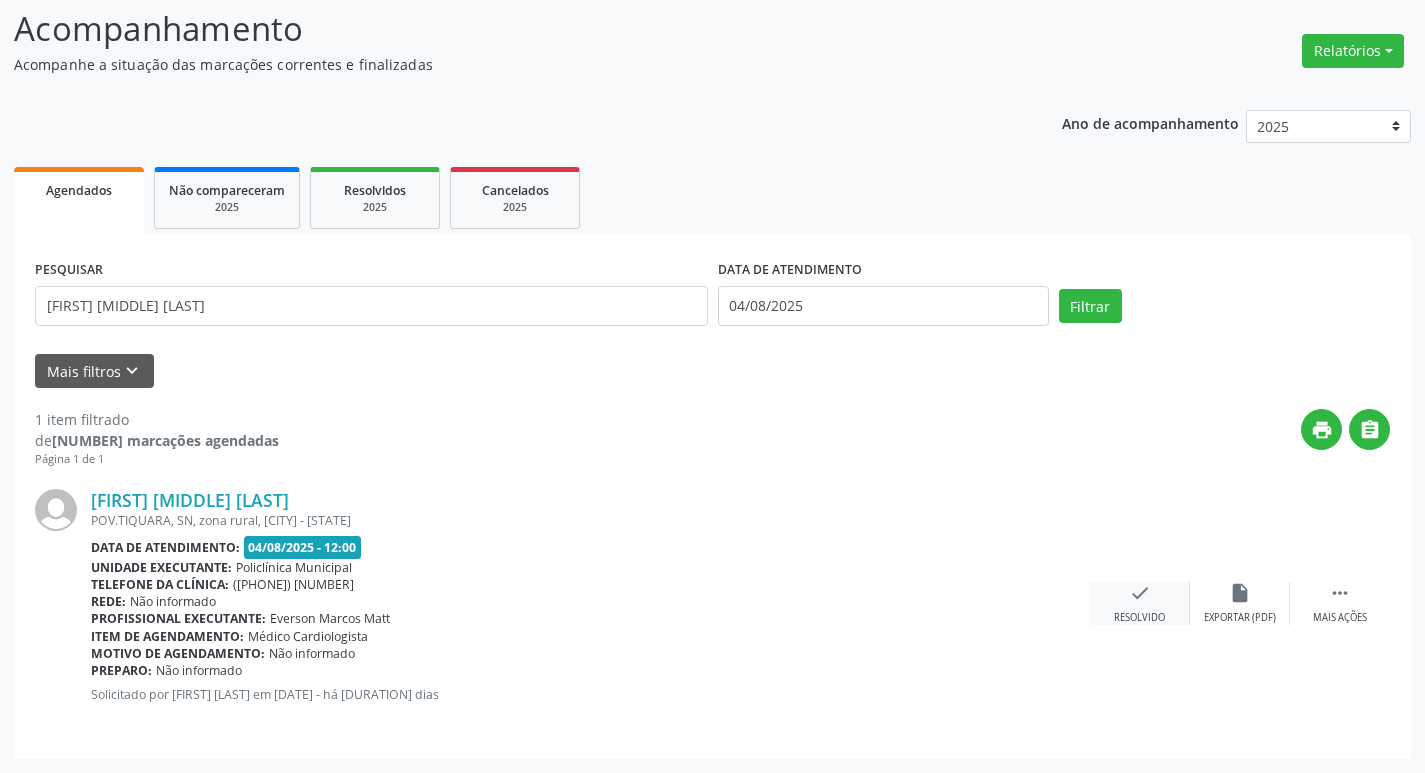 click on "check
Resolvido" at bounding box center (1140, 603) 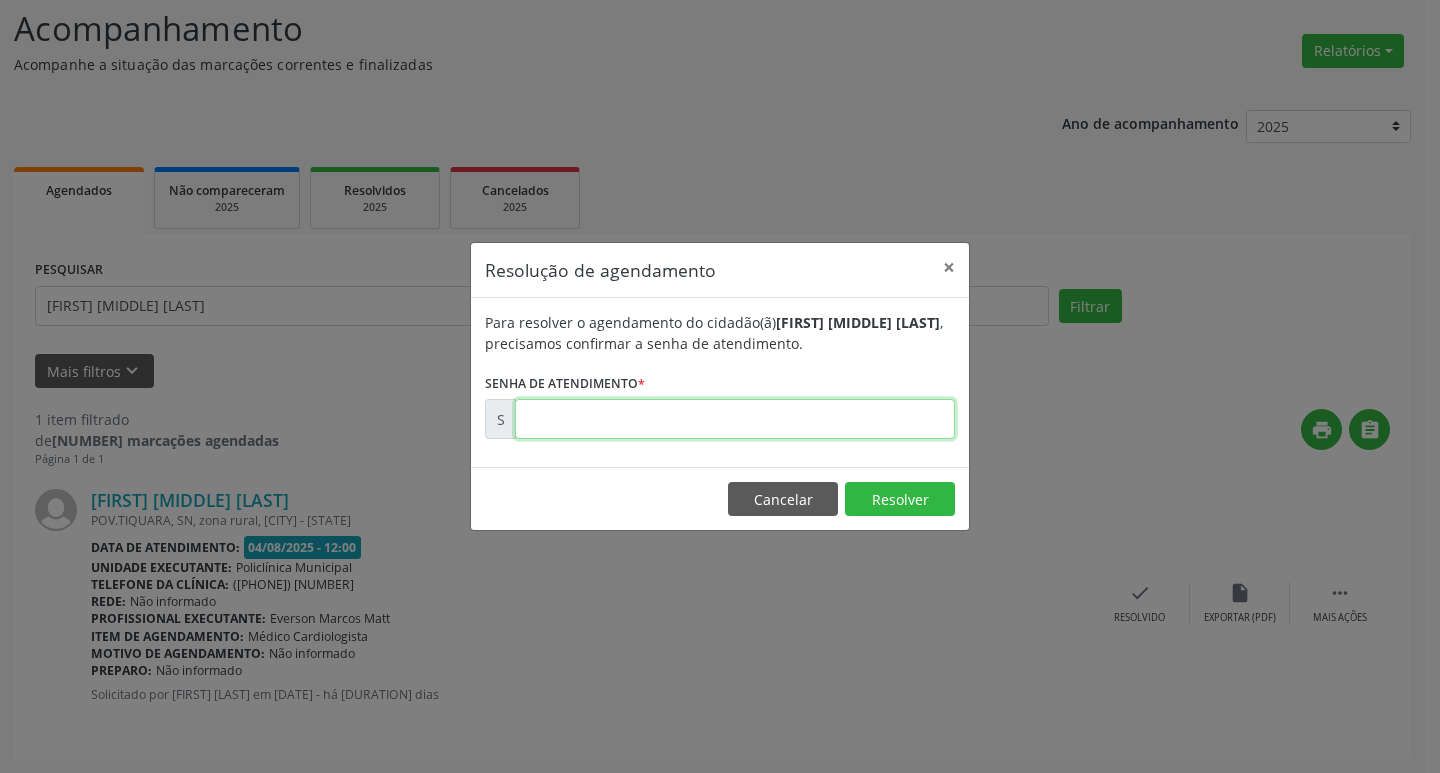 click at bounding box center [735, 419] 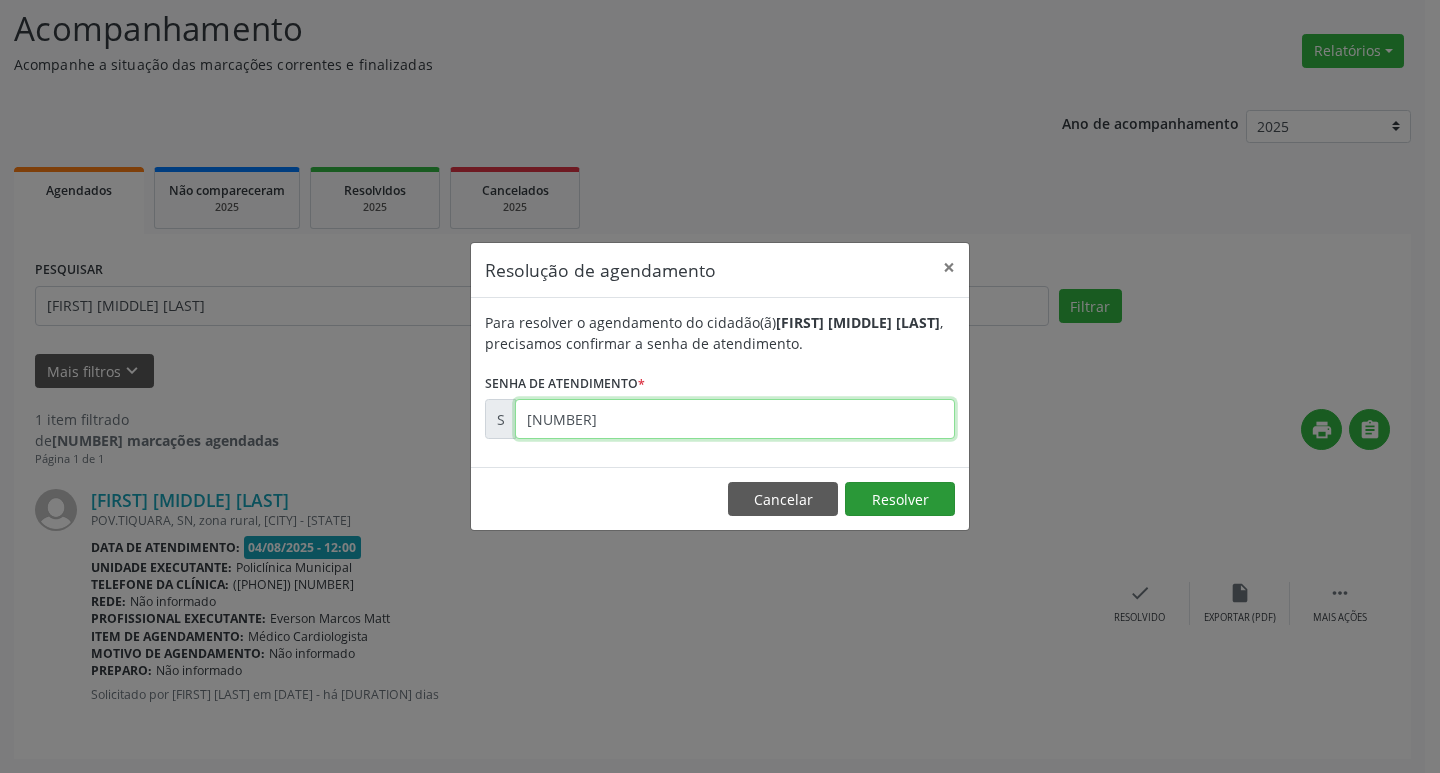 type on "[NUMBER]" 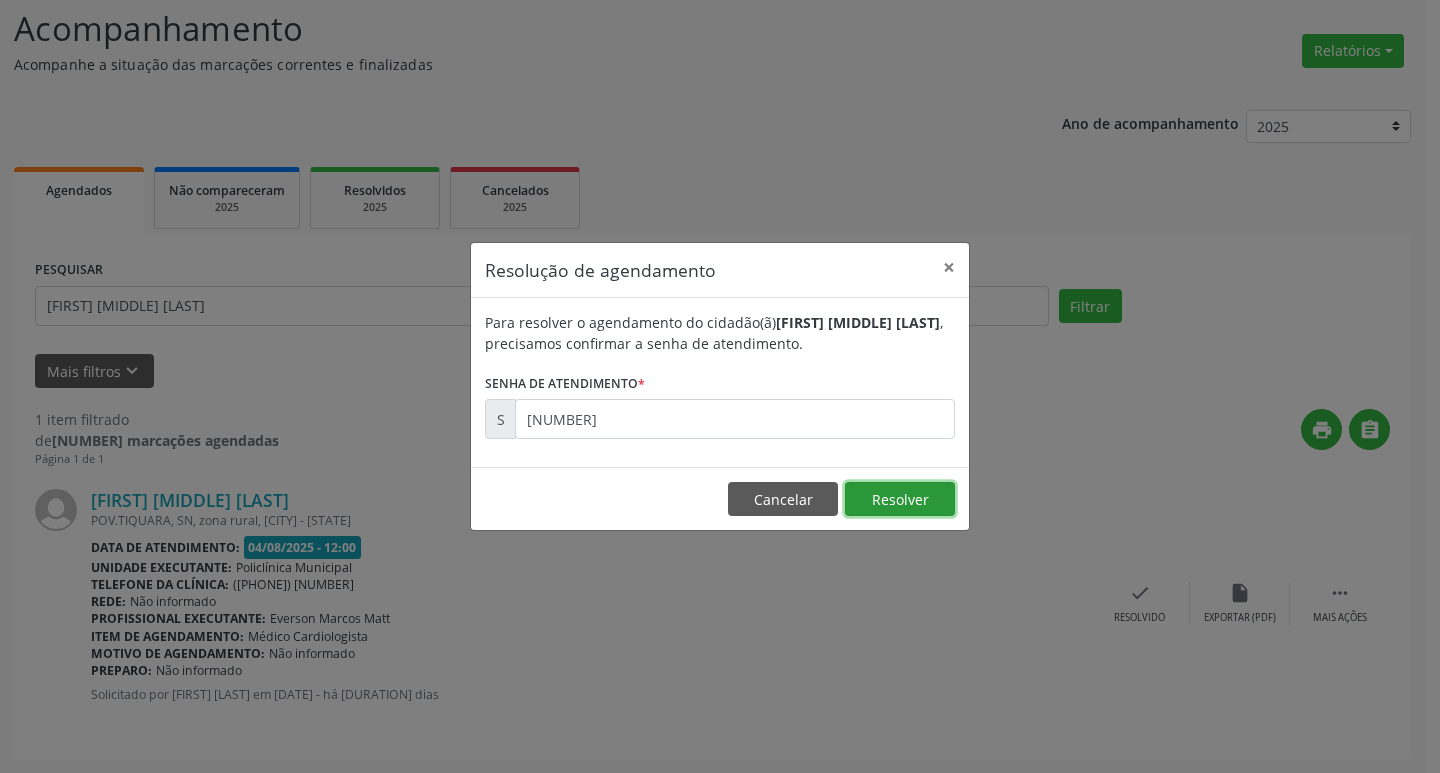 click on "Resolver" at bounding box center (900, 499) 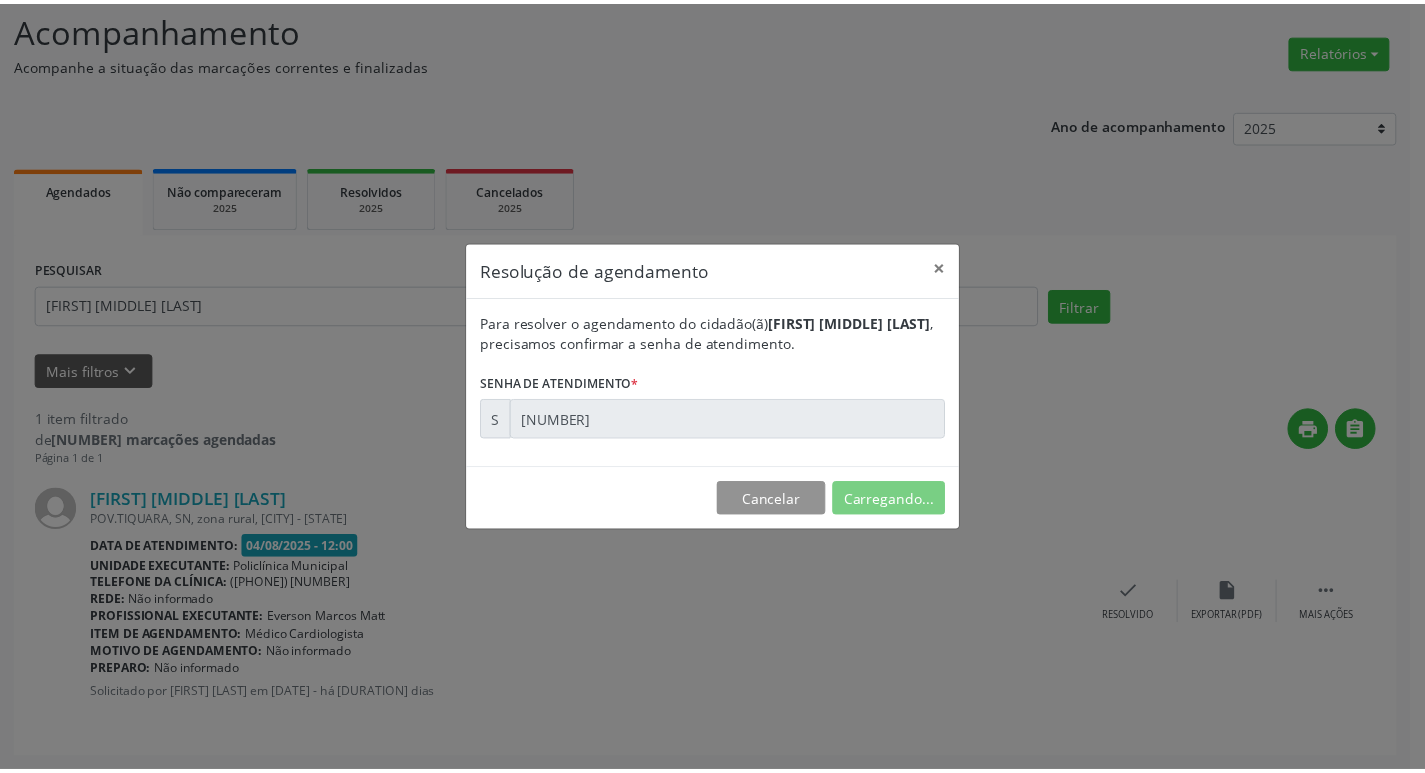scroll, scrollTop: 0, scrollLeft: 0, axis: both 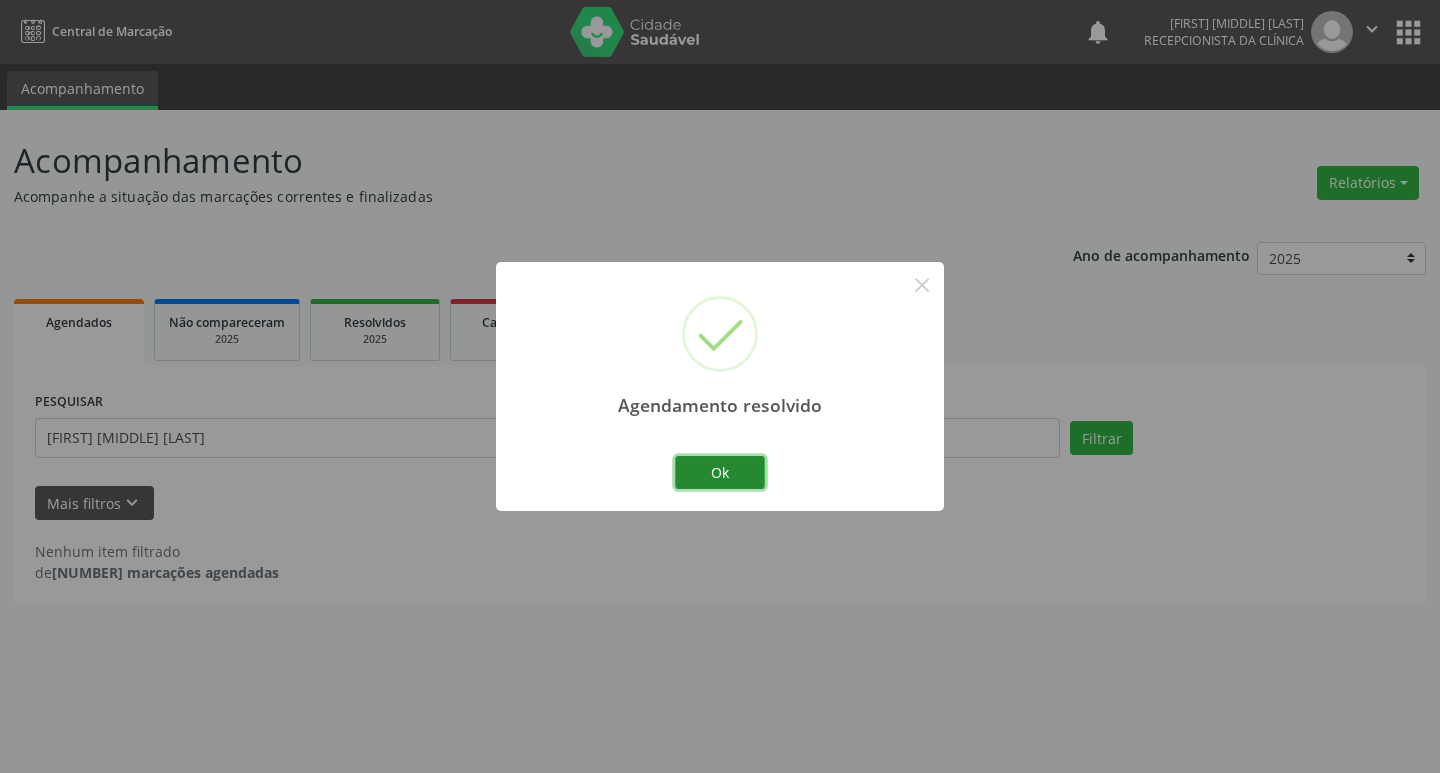 click on "Ok" at bounding box center [720, 473] 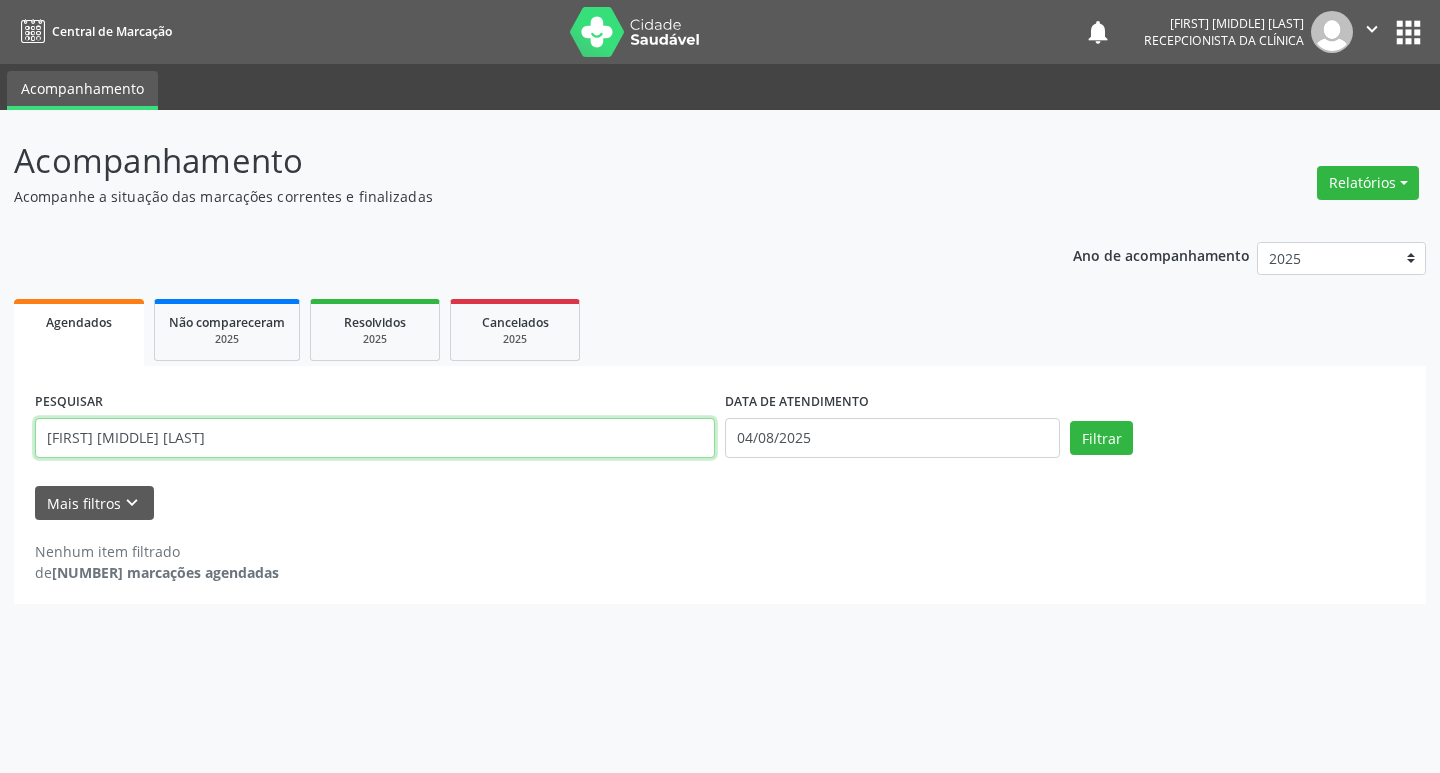 click on "[FIRST] [MIDDLE] [LAST]" at bounding box center [375, 438] 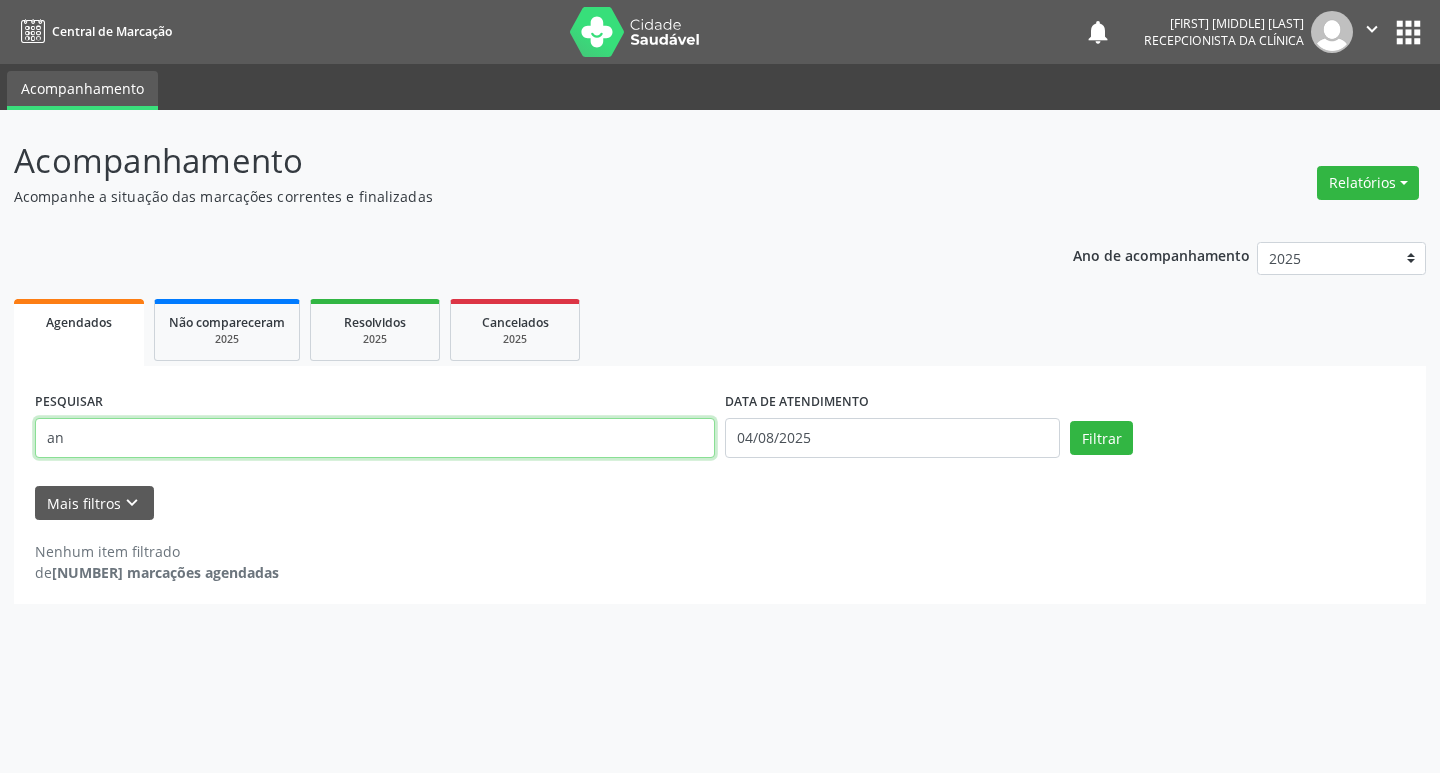 type on "a" 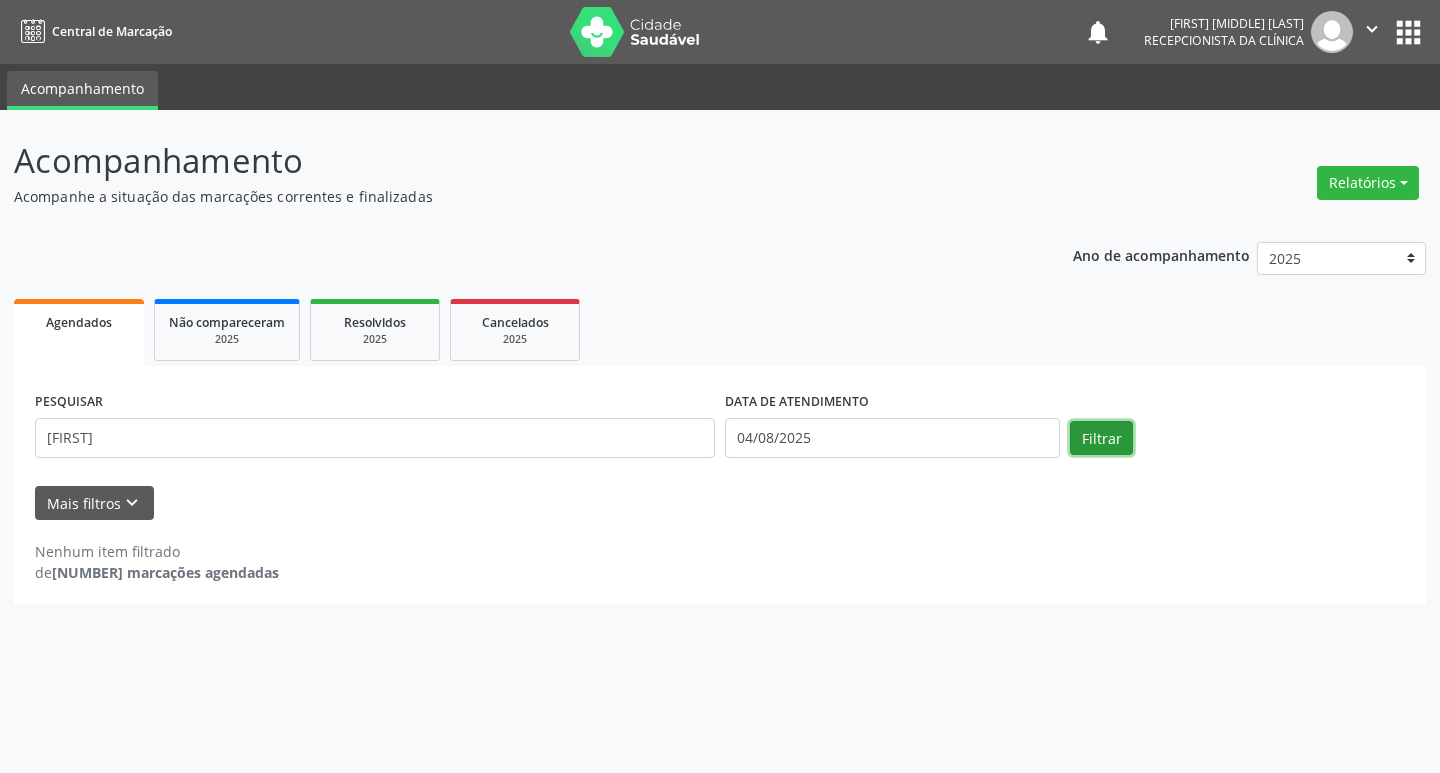 click on "Filtrar" at bounding box center (1101, 438) 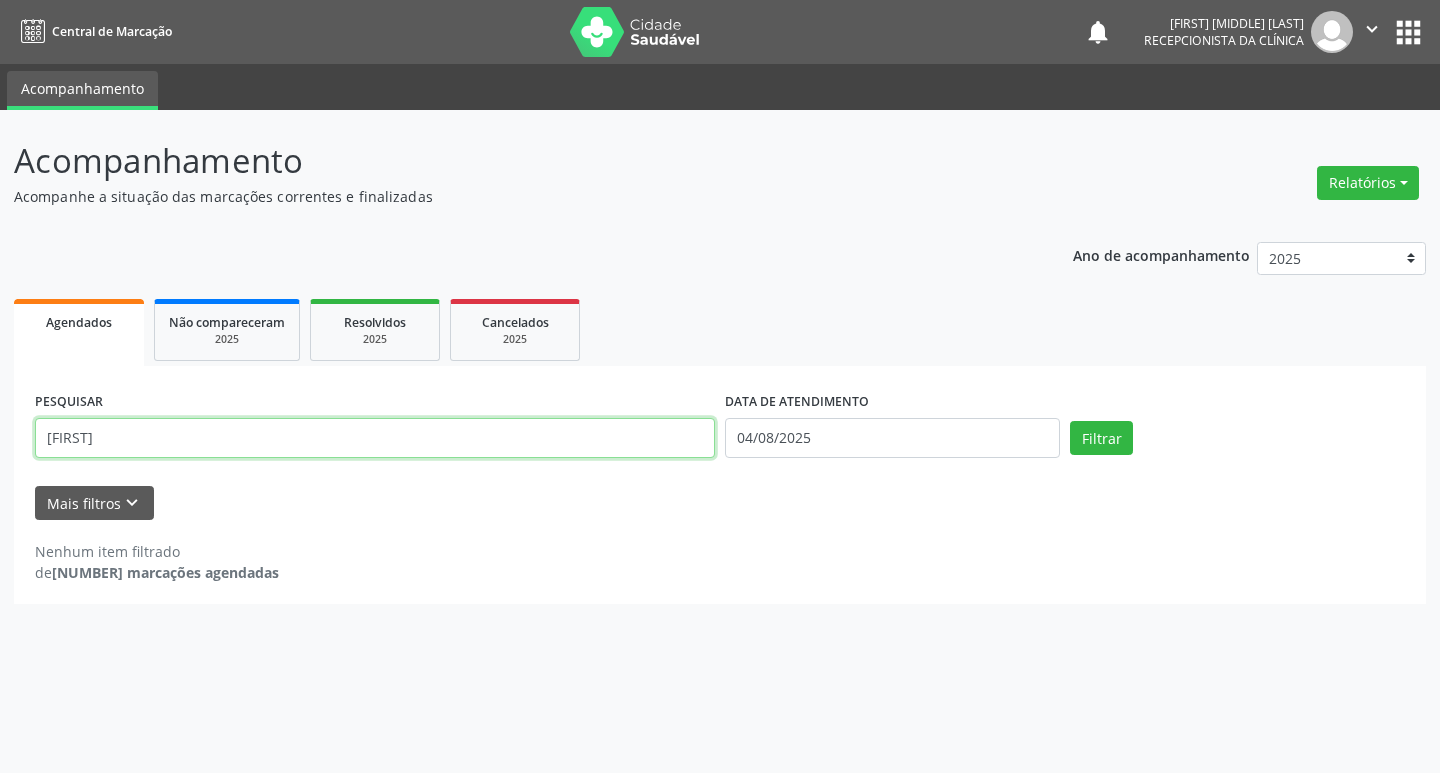 click on "[FIRST]" at bounding box center (375, 438) 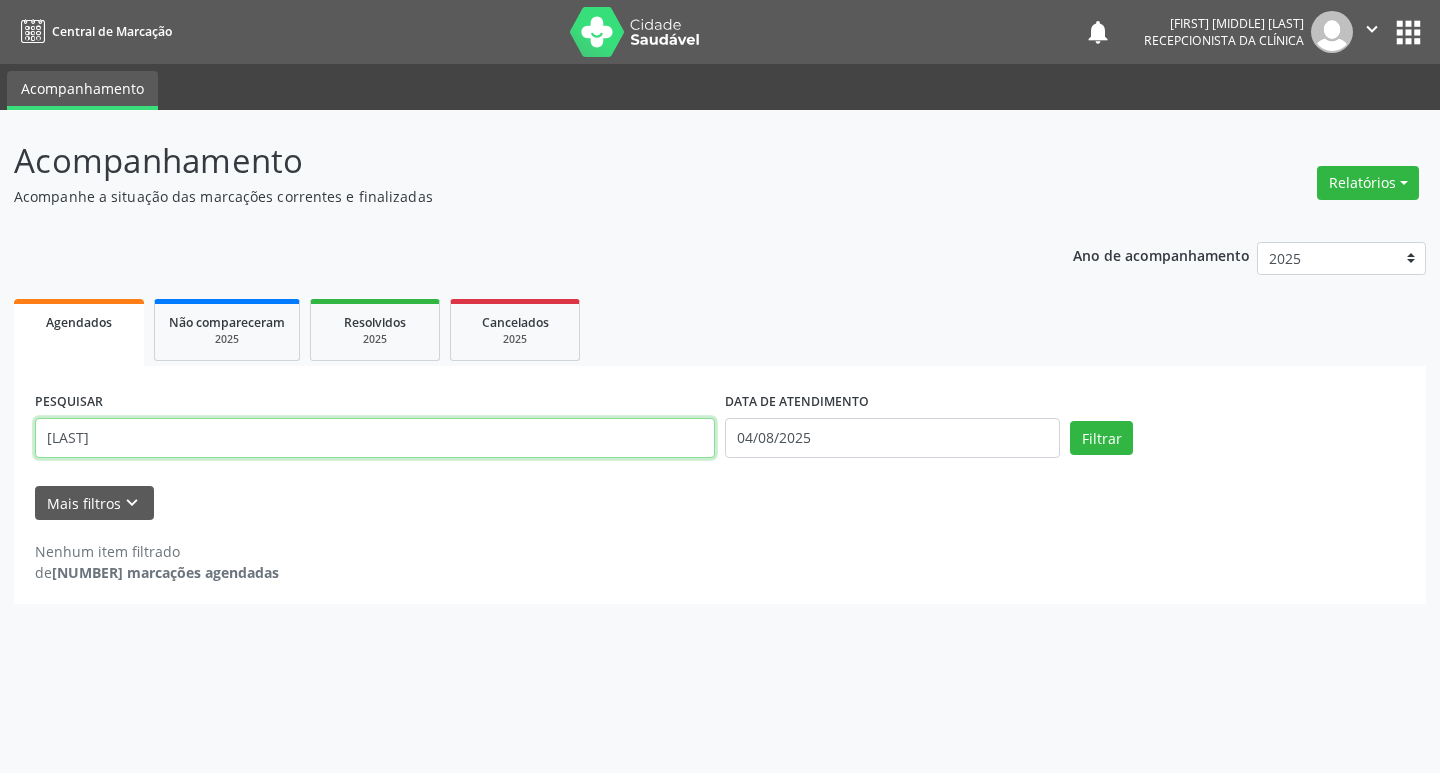 click on "[LAST]" at bounding box center (375, 438) 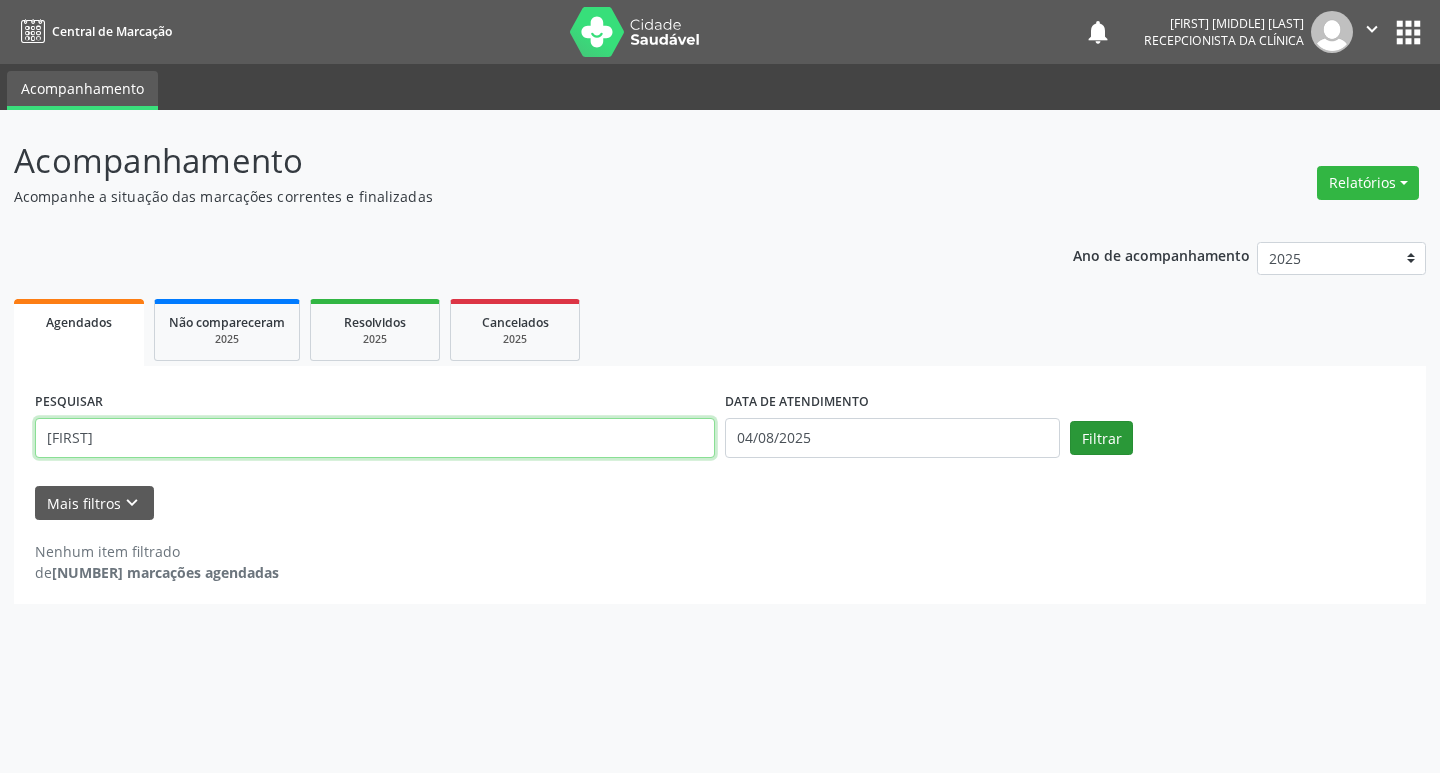 type on "[FIRST]" 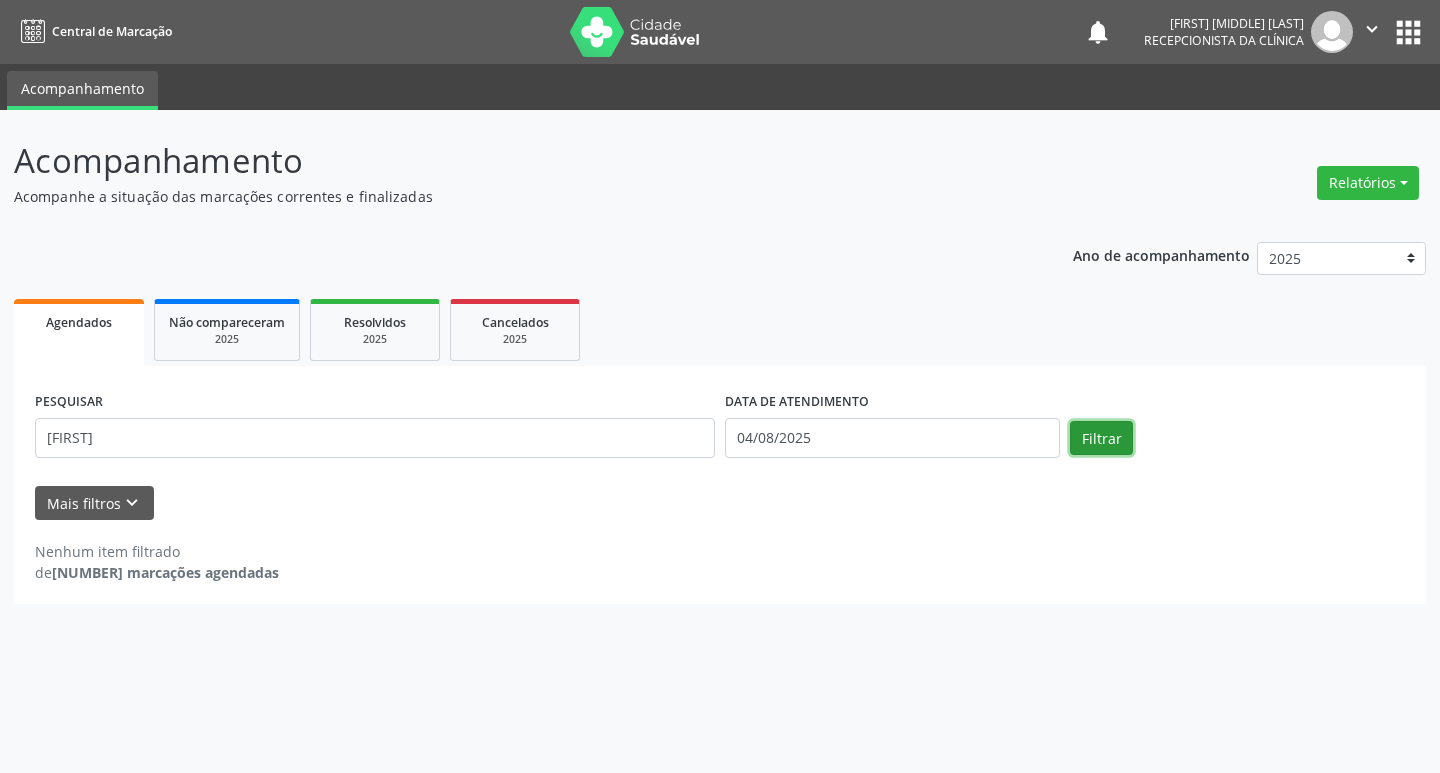 click on "Filtrar" at bounding box center [1101, 438] 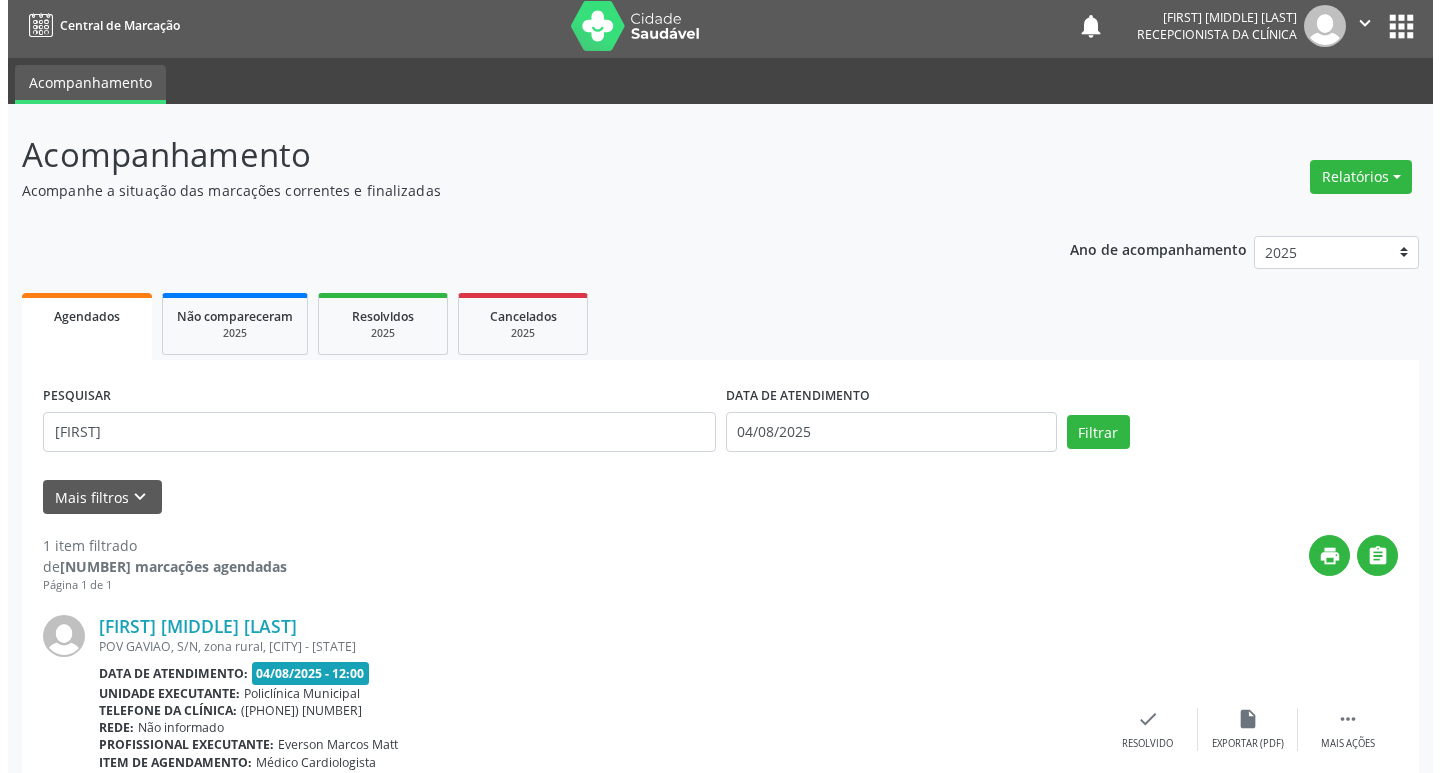 scroll, scrollTop: 132, scrollLeft: 0, axis: vertical 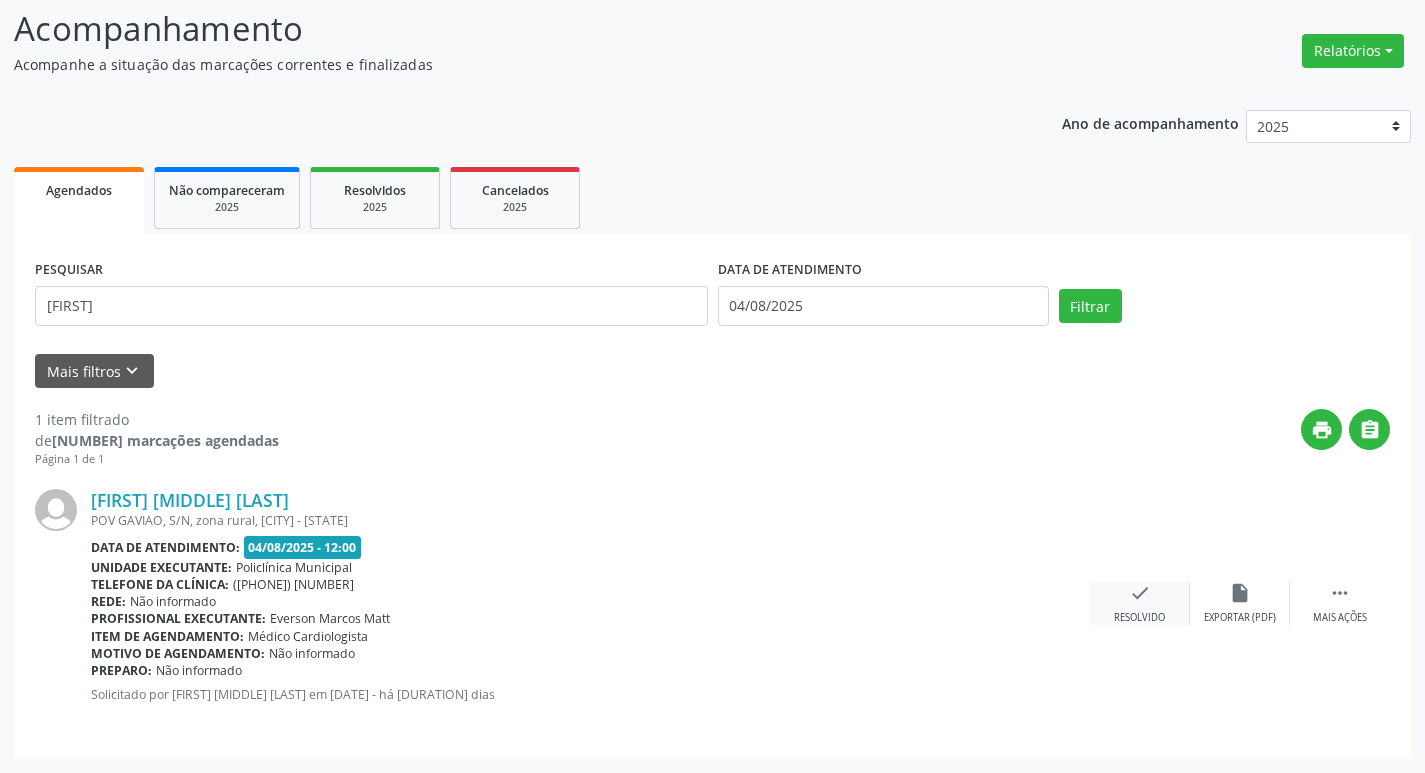 click on "check" at bounding box center (1140, 593) 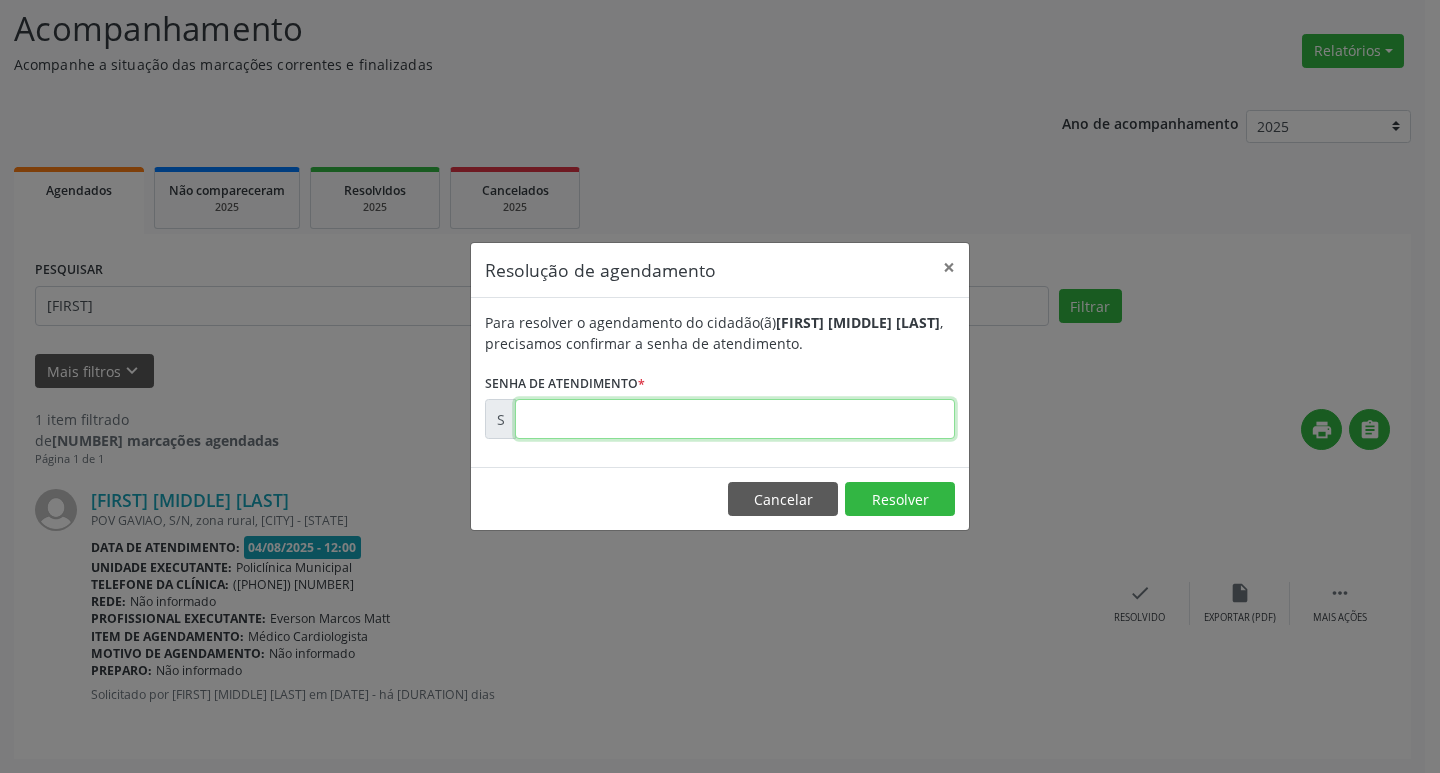 click at bounding box center (735, 419) 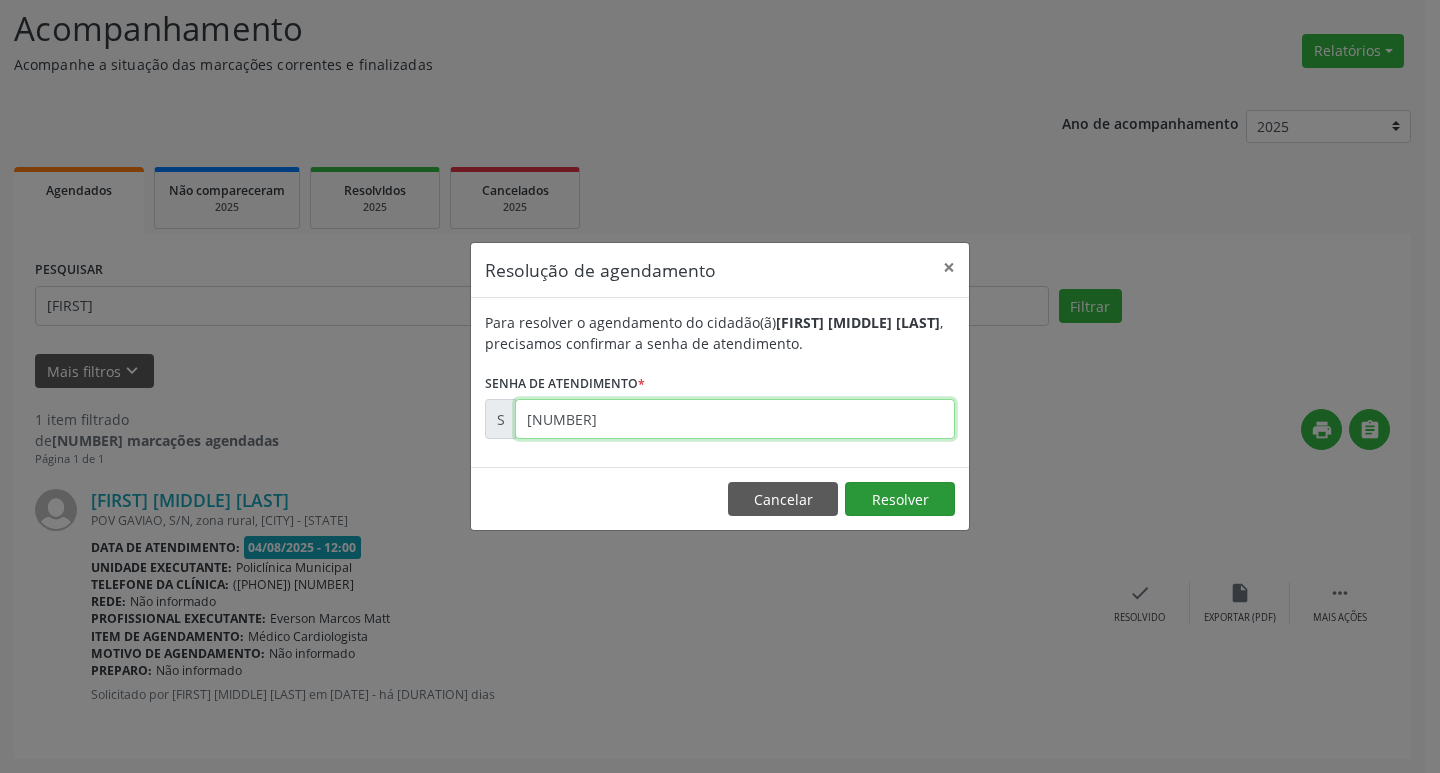 type on "[NUMBER]" 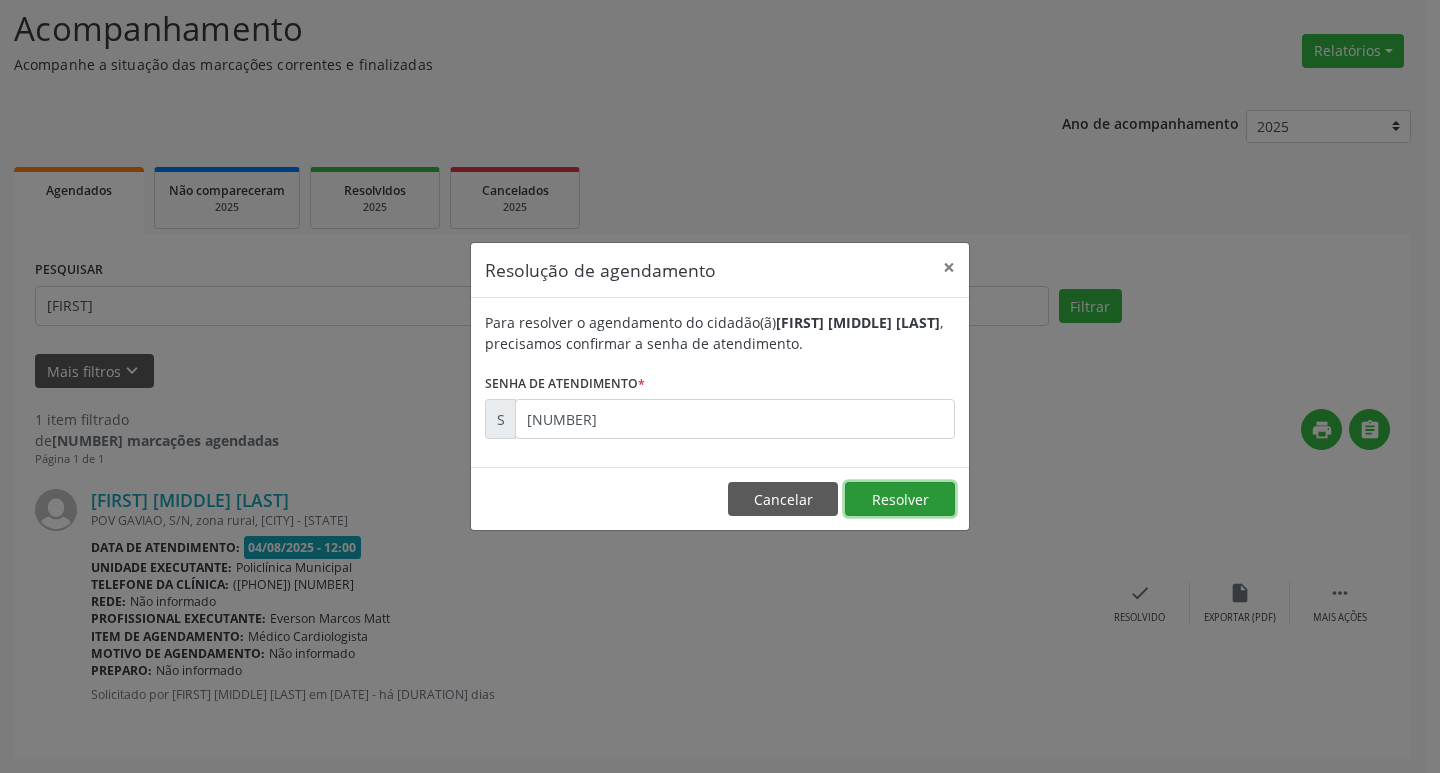 click on "Resolver" at bounding box center [900, 499] 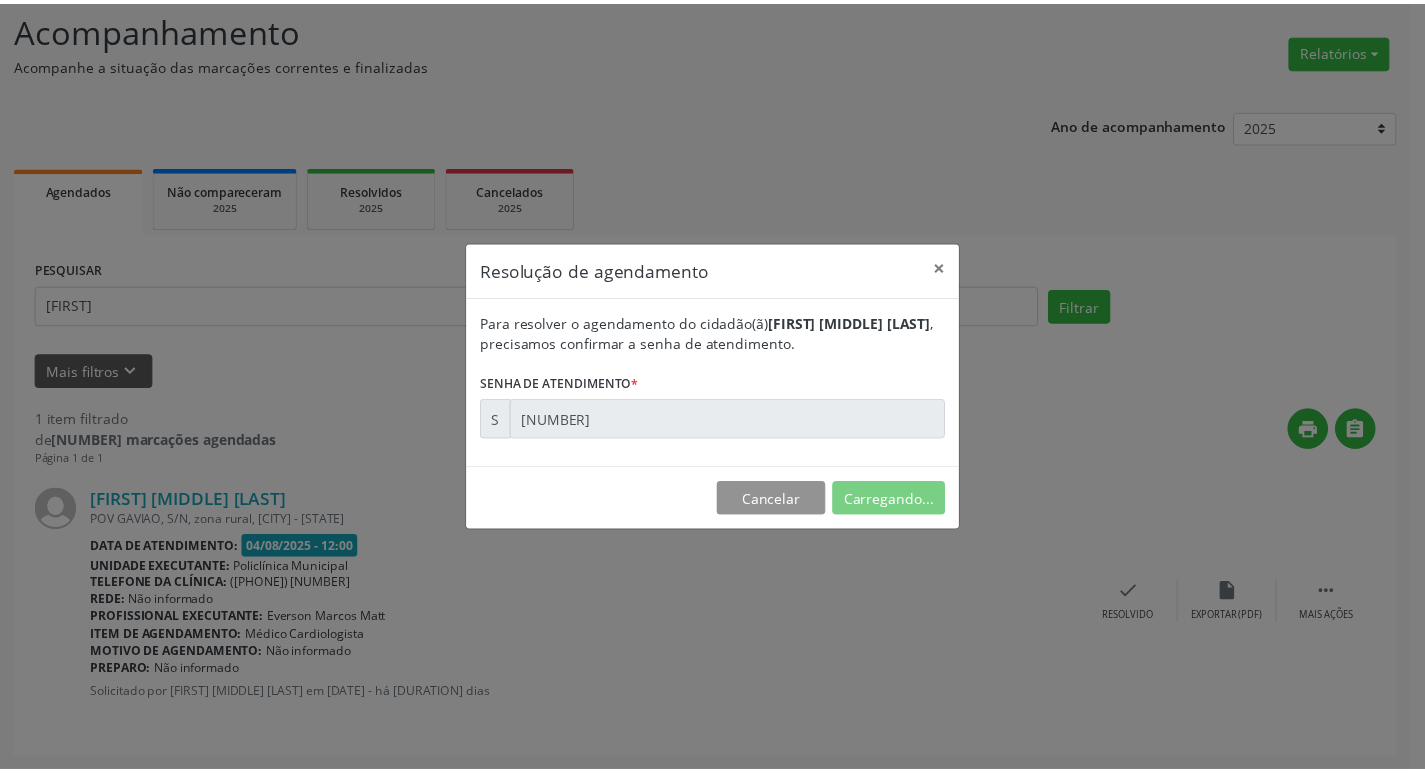 scroll, scrollTop: 0, scrollLeft: 0, axis: both 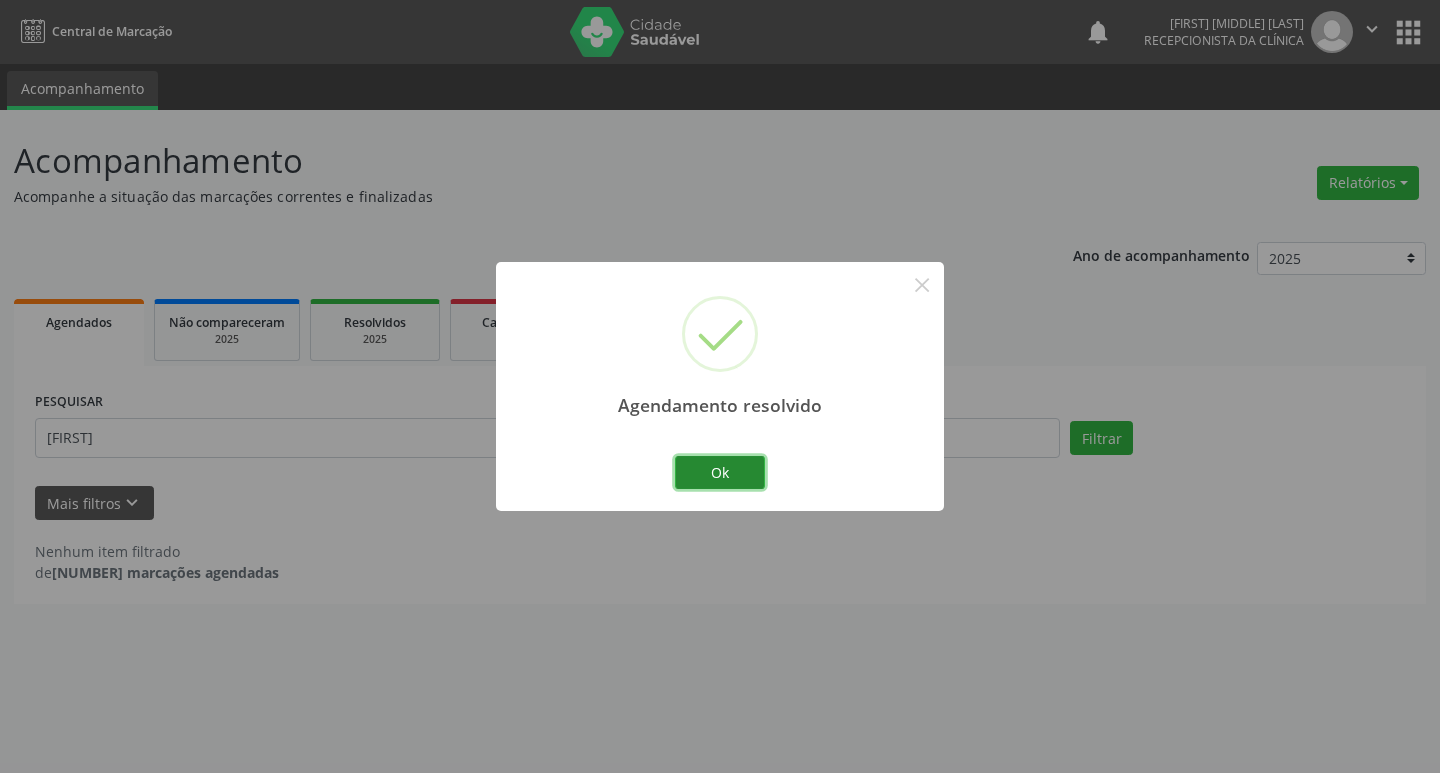 click on "Ok" at bounding box center [720, 473] 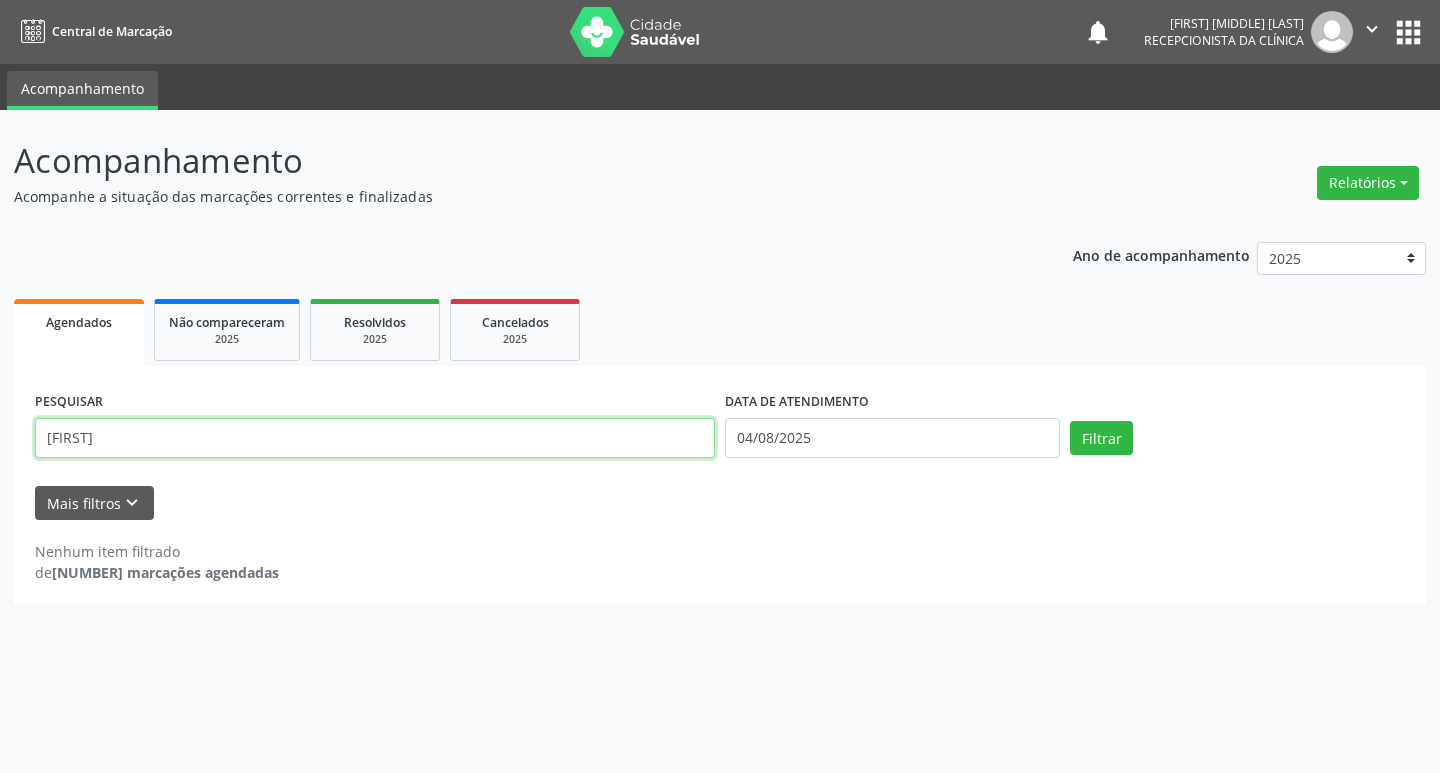 click on "[FIRST]" at bounding box center (375, 438) 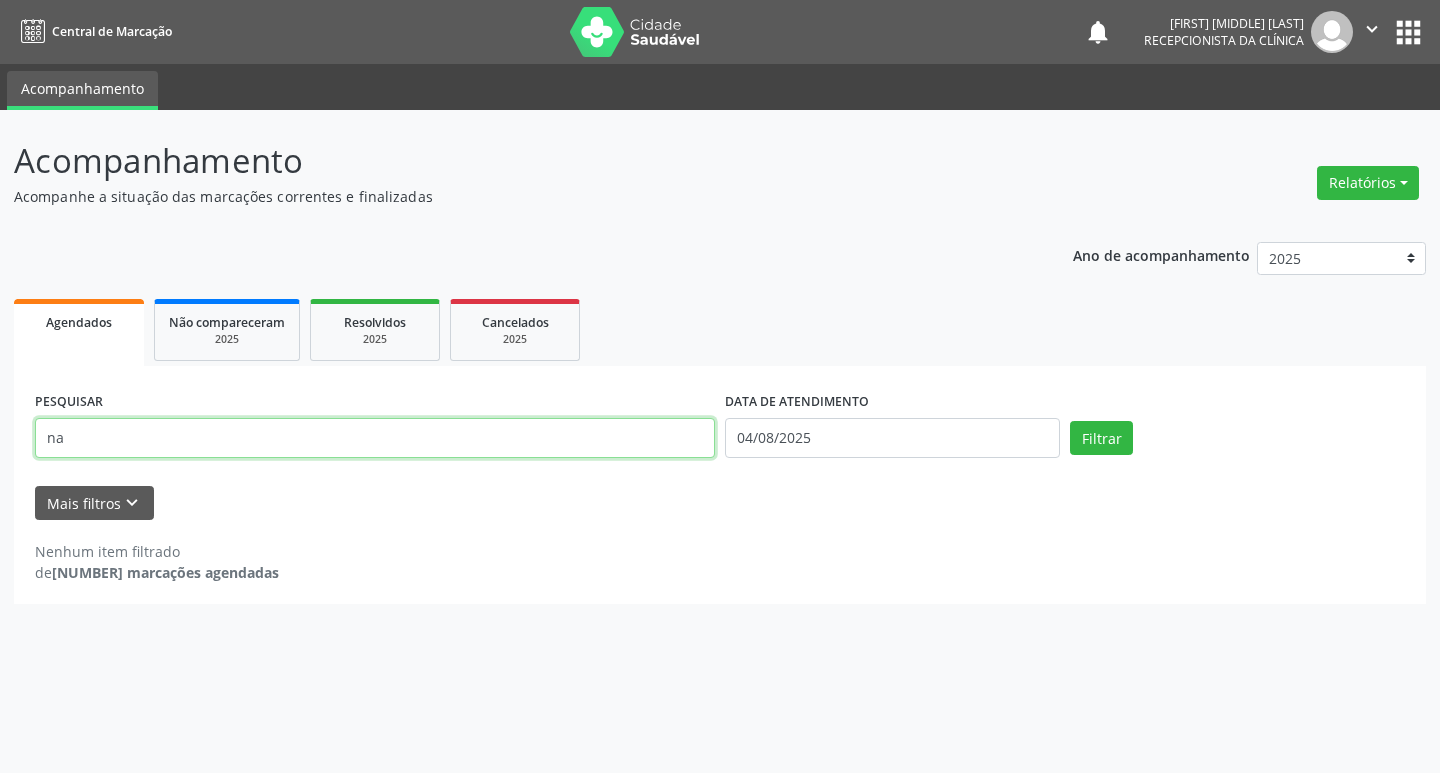 type on "n" 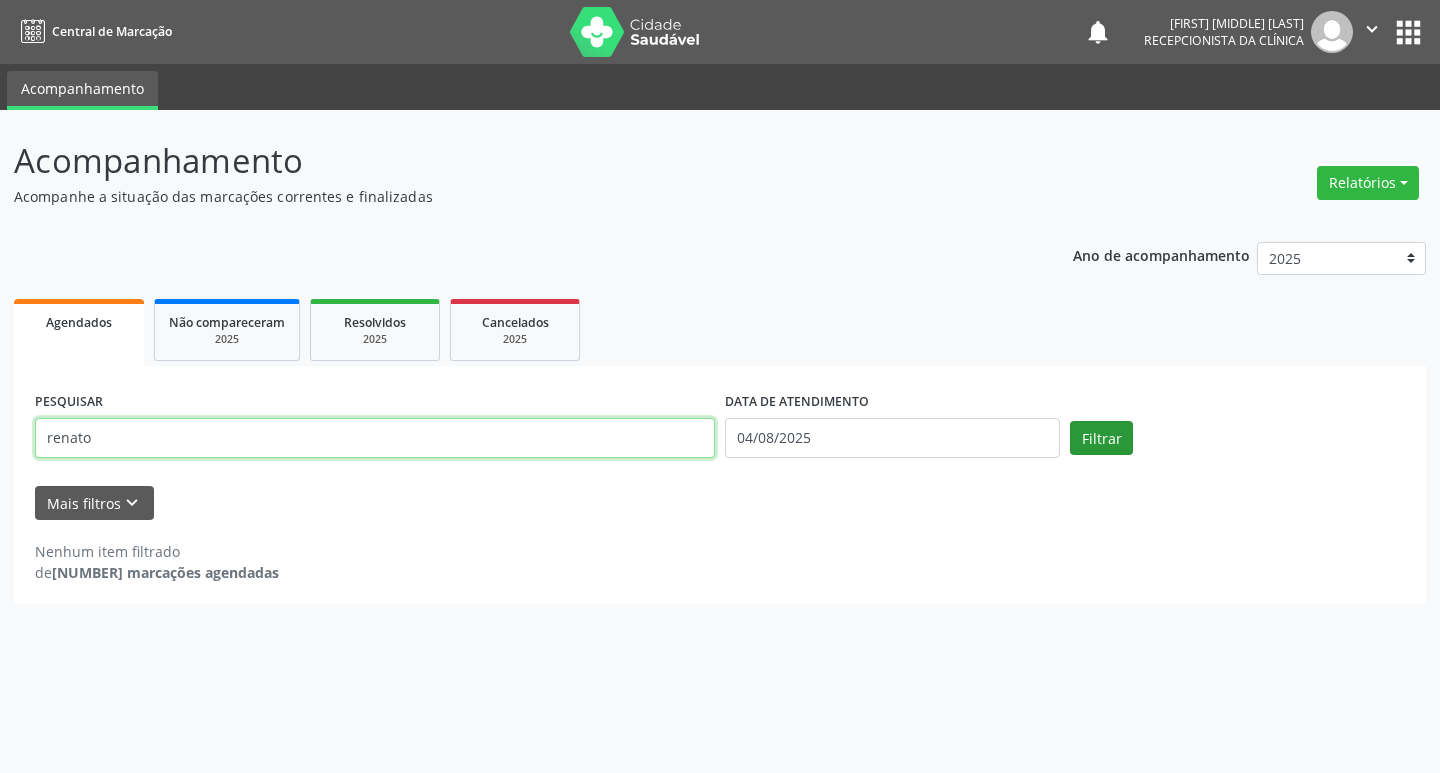 type on "renato" 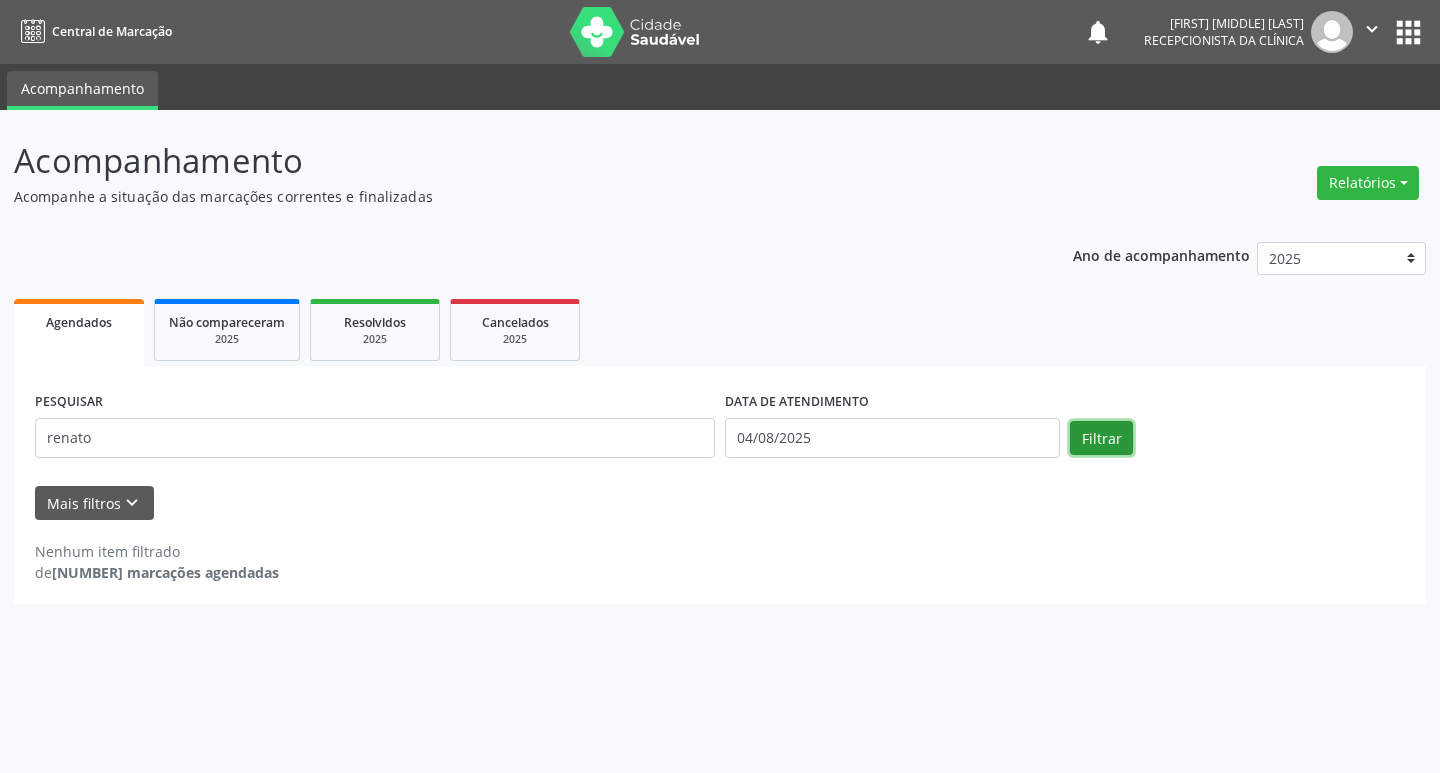 click on "Filtrar" at bounding box center (1101, 438) 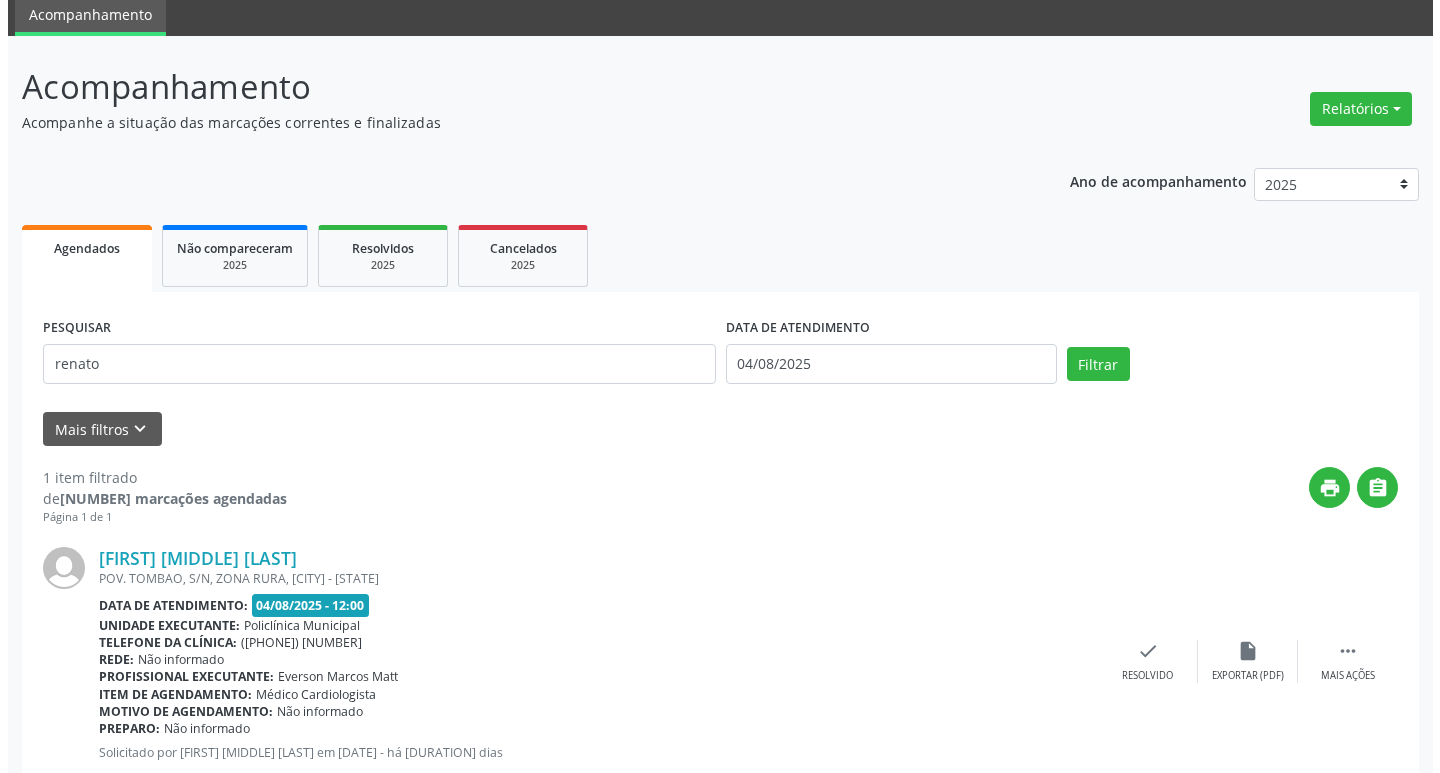 scroll, scrollTop: 132, scrollLeft: 0, axis: vertical 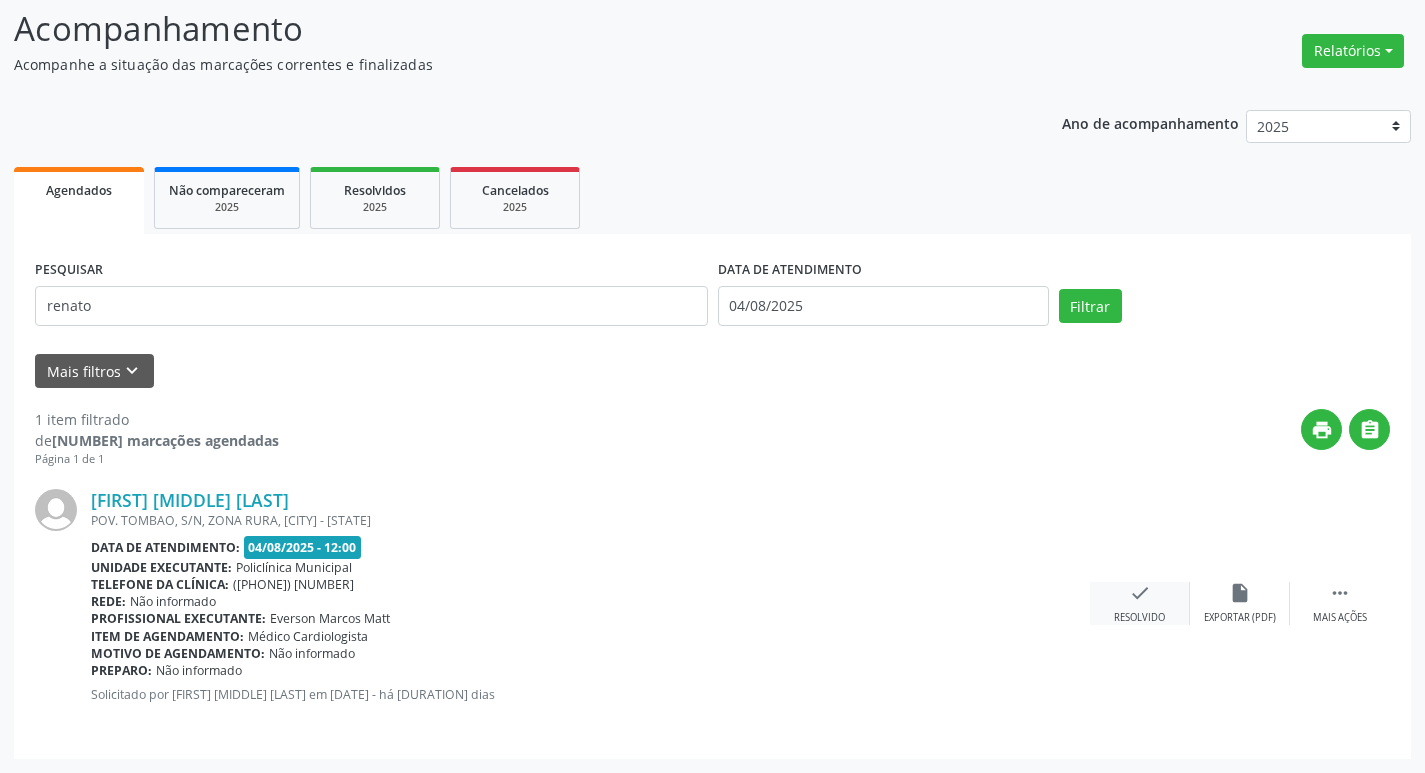 click on "Resolvido" at bounding box center (1139, 618) 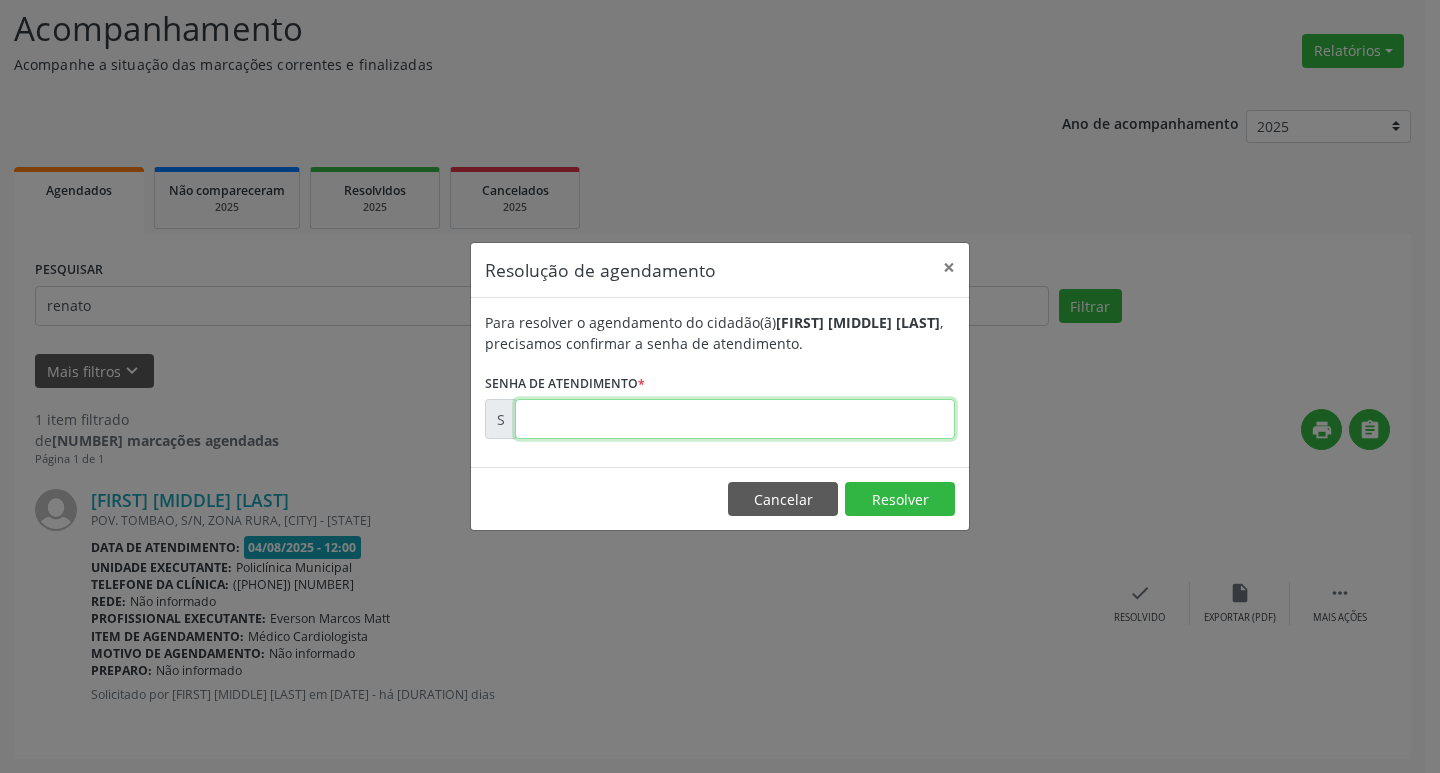 click at bounding box center [735, 419] 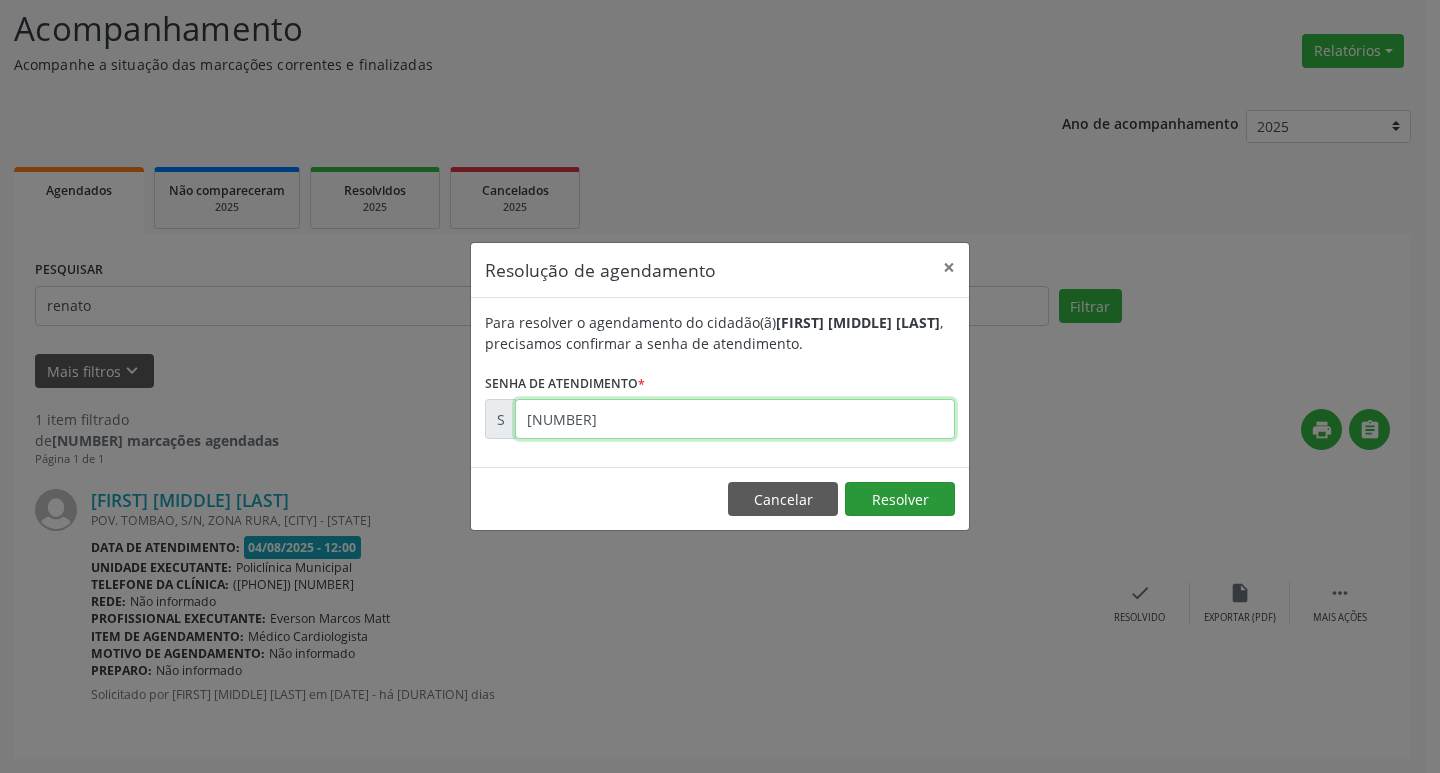 type on "[NUMBER]" 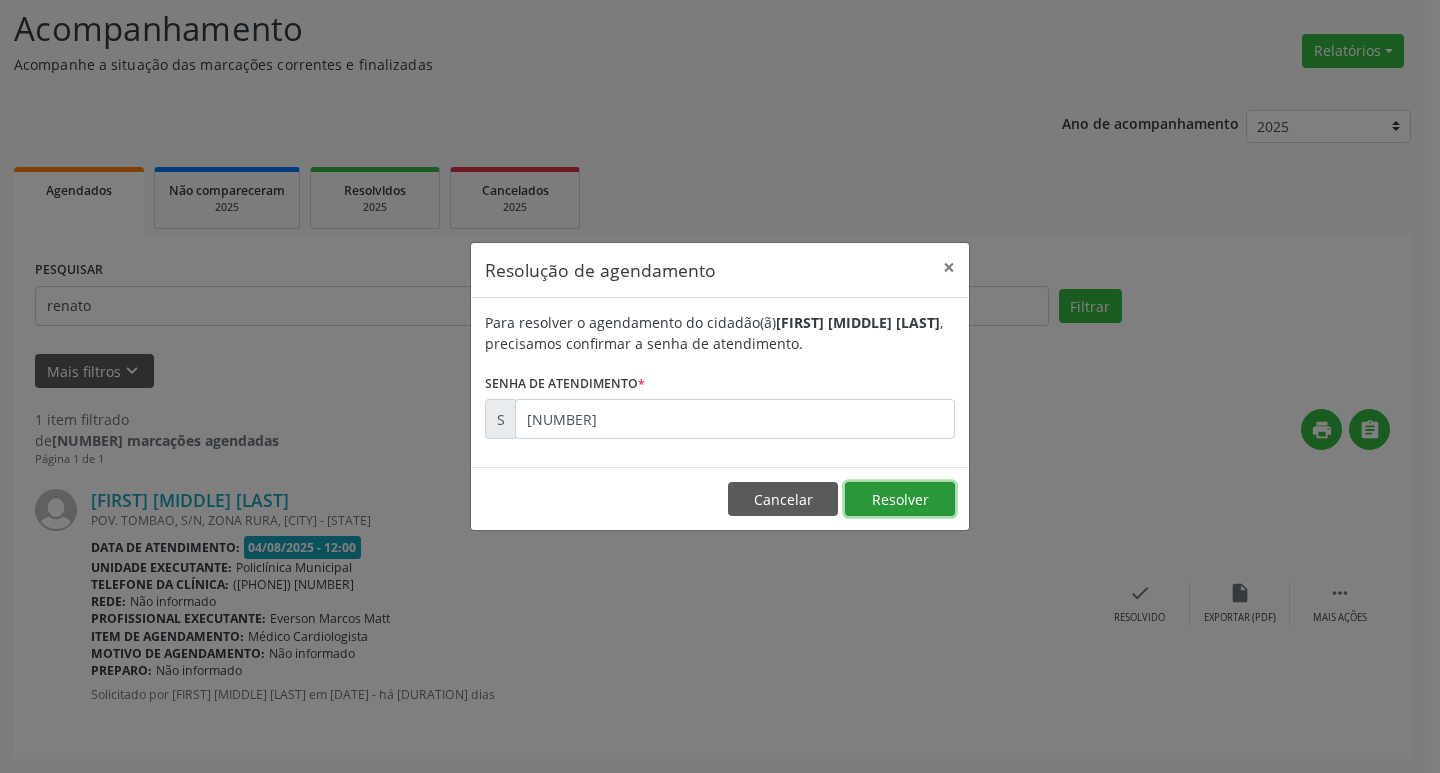 click on "Resolver" at bounding box center [900, 499] 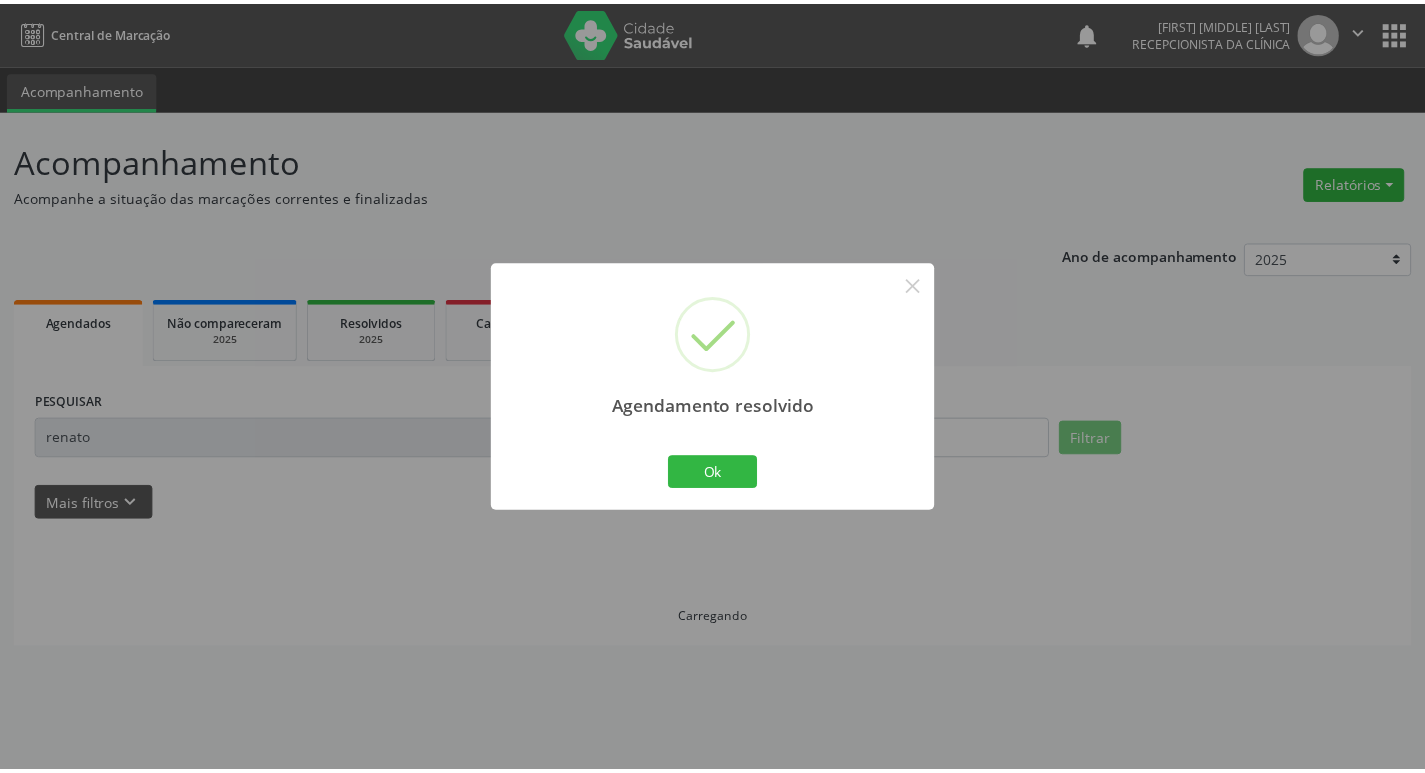 scroll, scrollTop: 0, scrollLeft: 0, axis: both 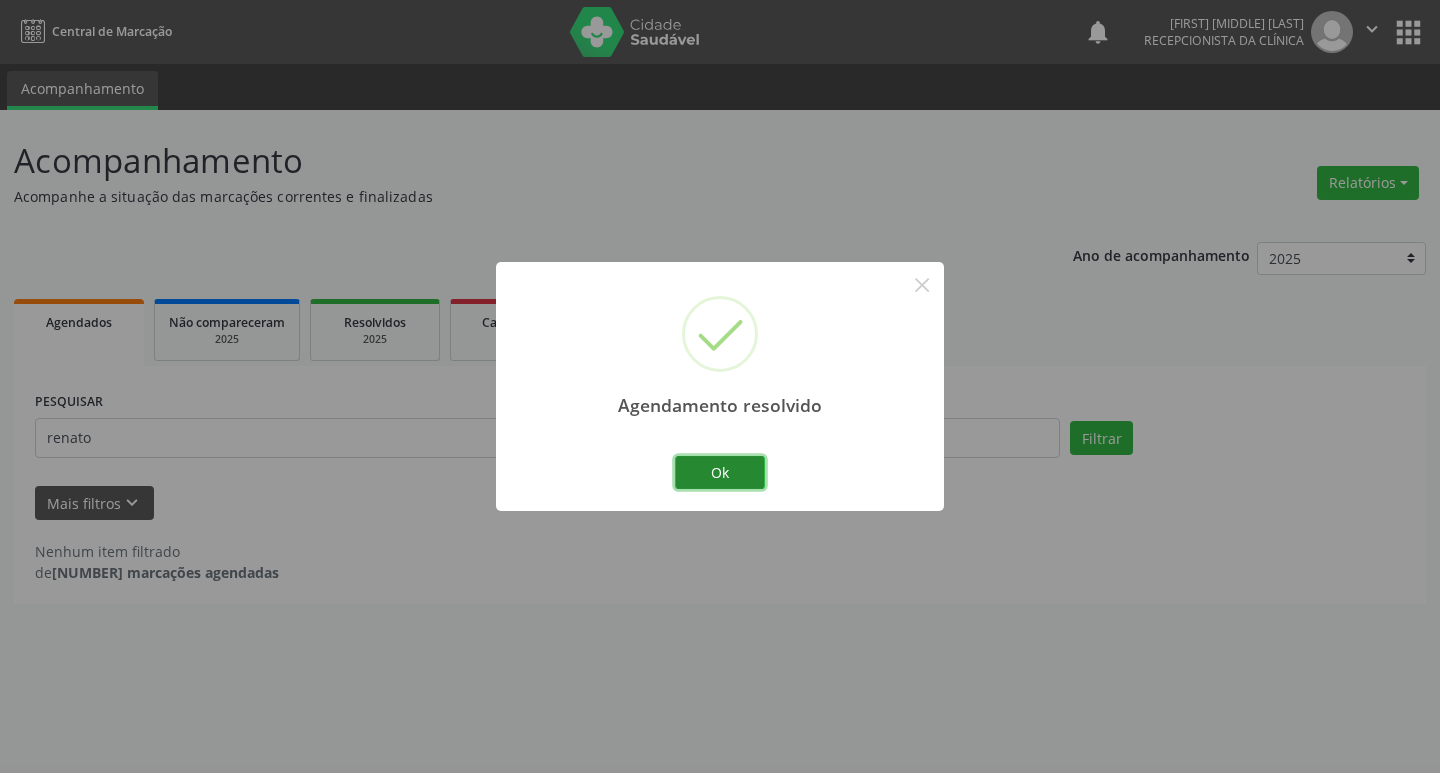 click on "Ok" at bounding box center [720, 473] 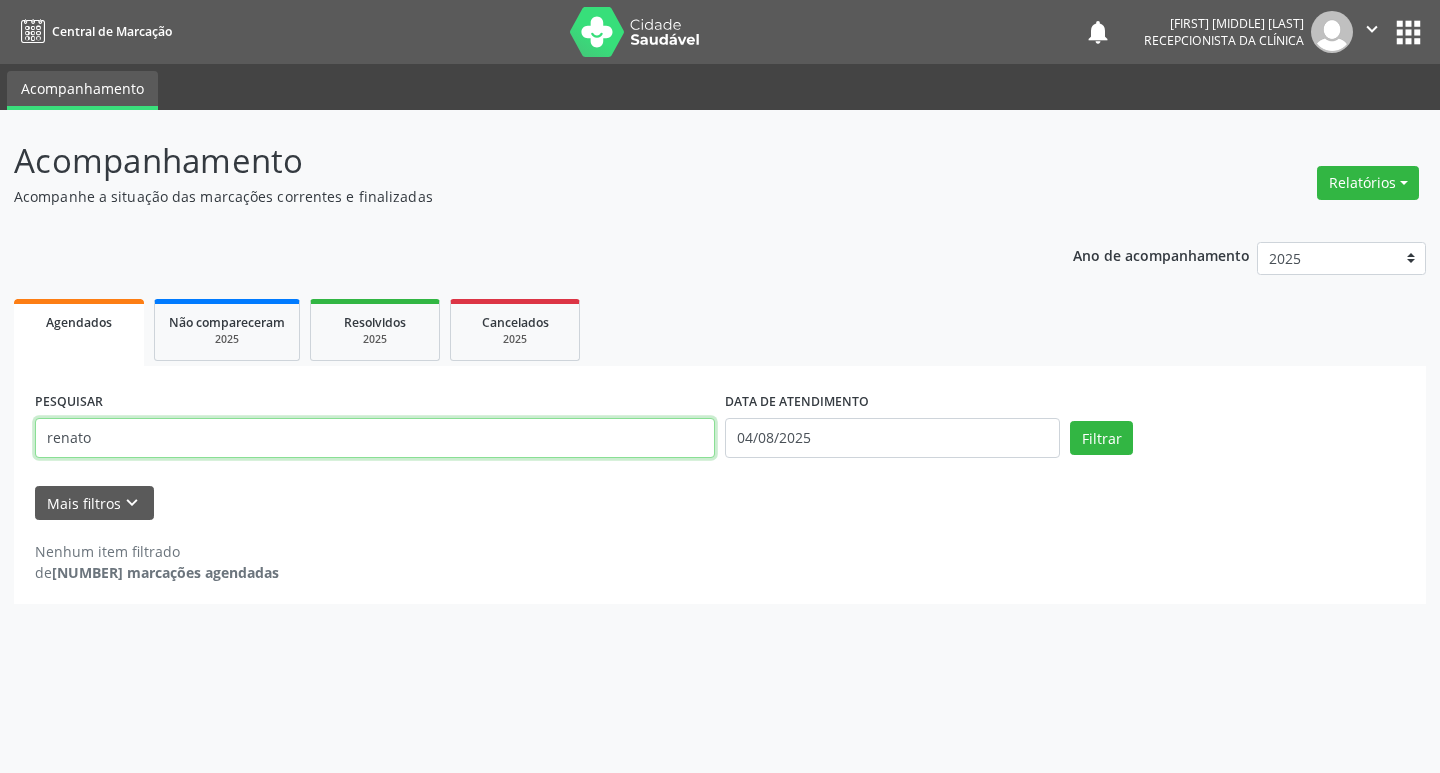 click on "renato" at bounding box center (375, 438) 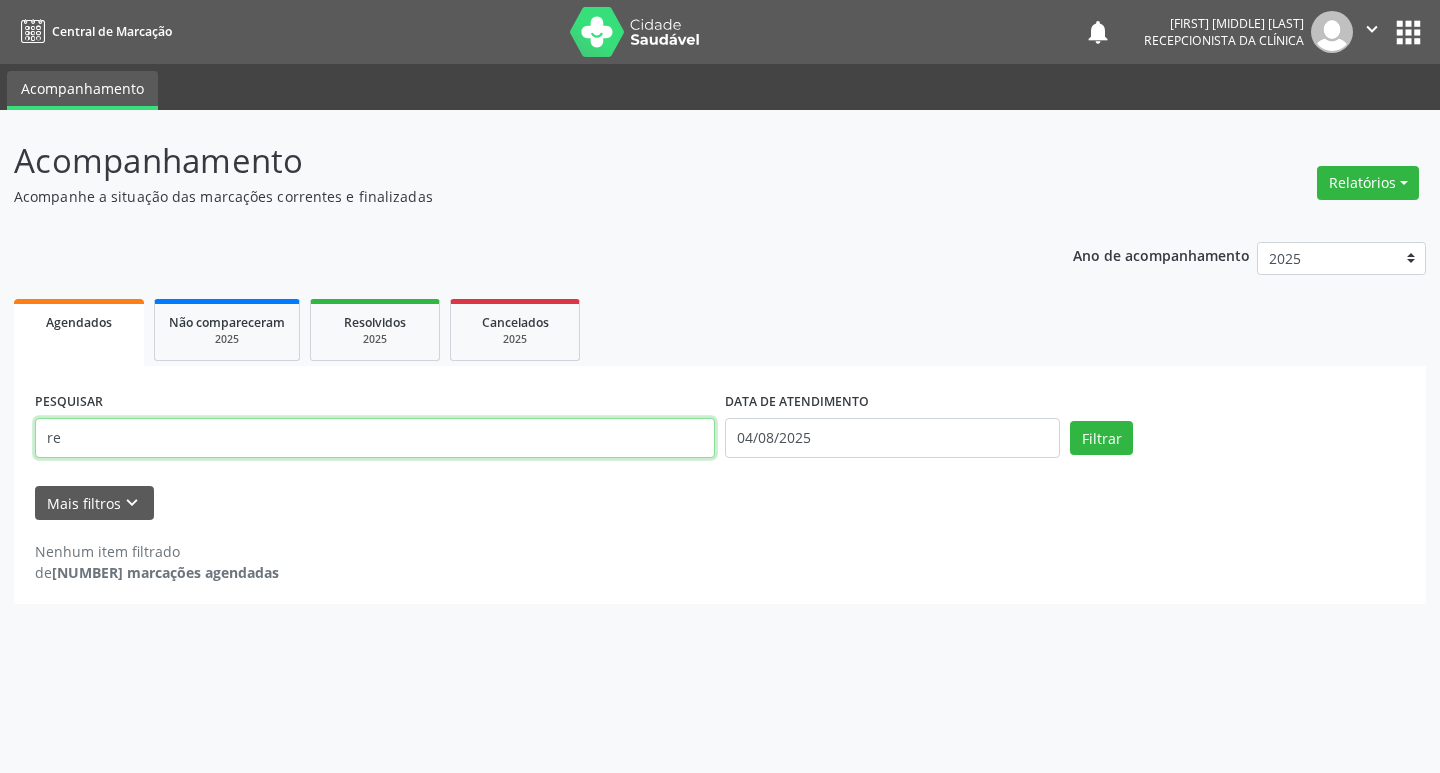type on "r" 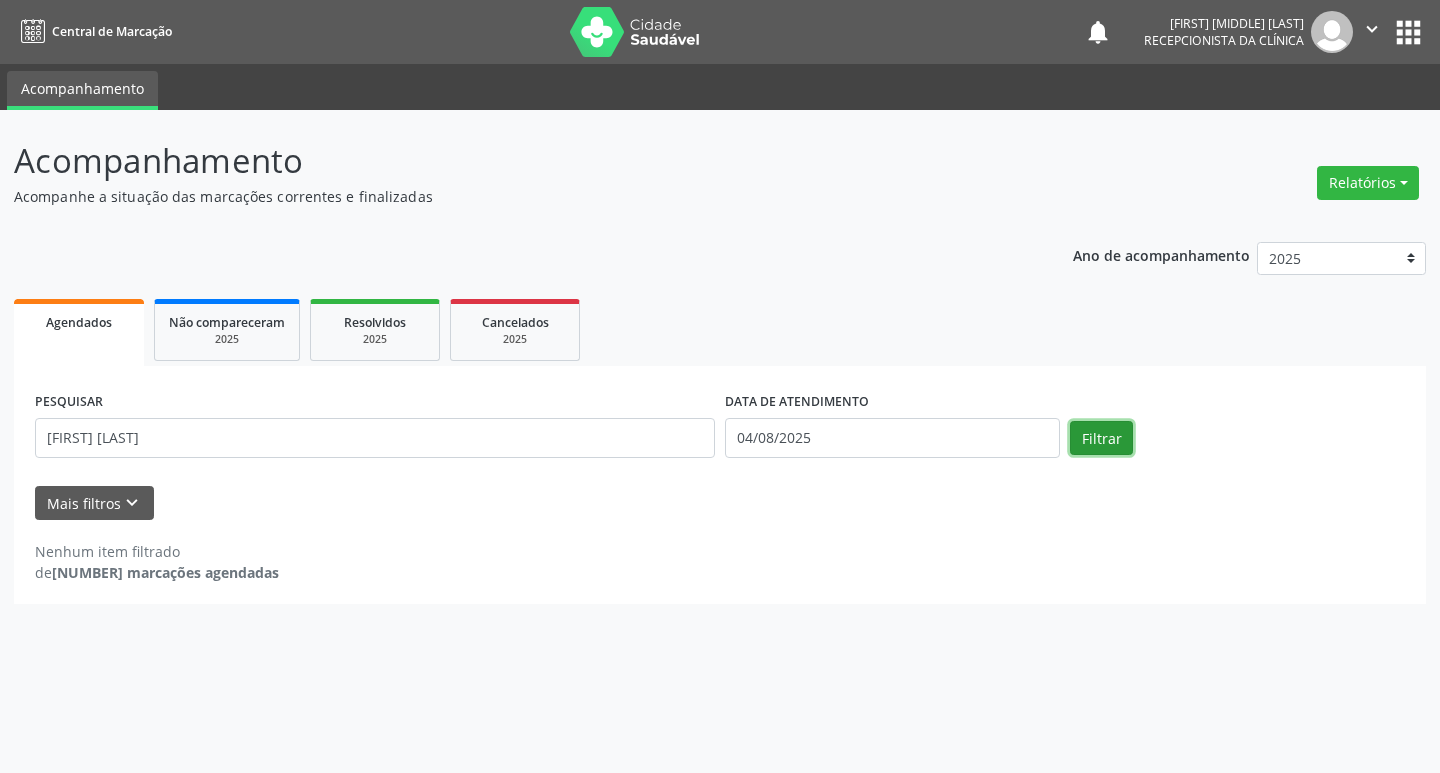 click on "Filtrar" at bounding box center (1101, 438) 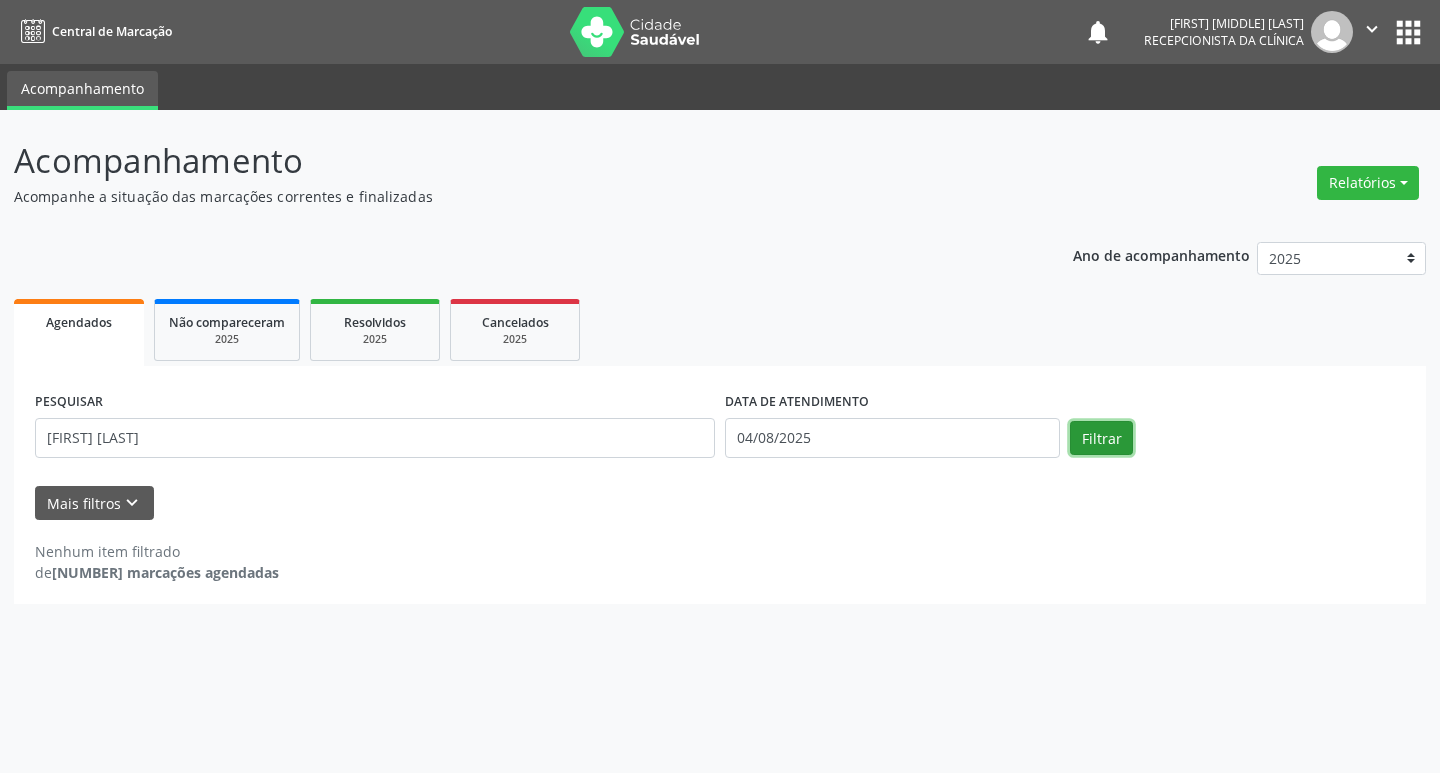click on "Filtrar" at bounding box center [1101, 438] 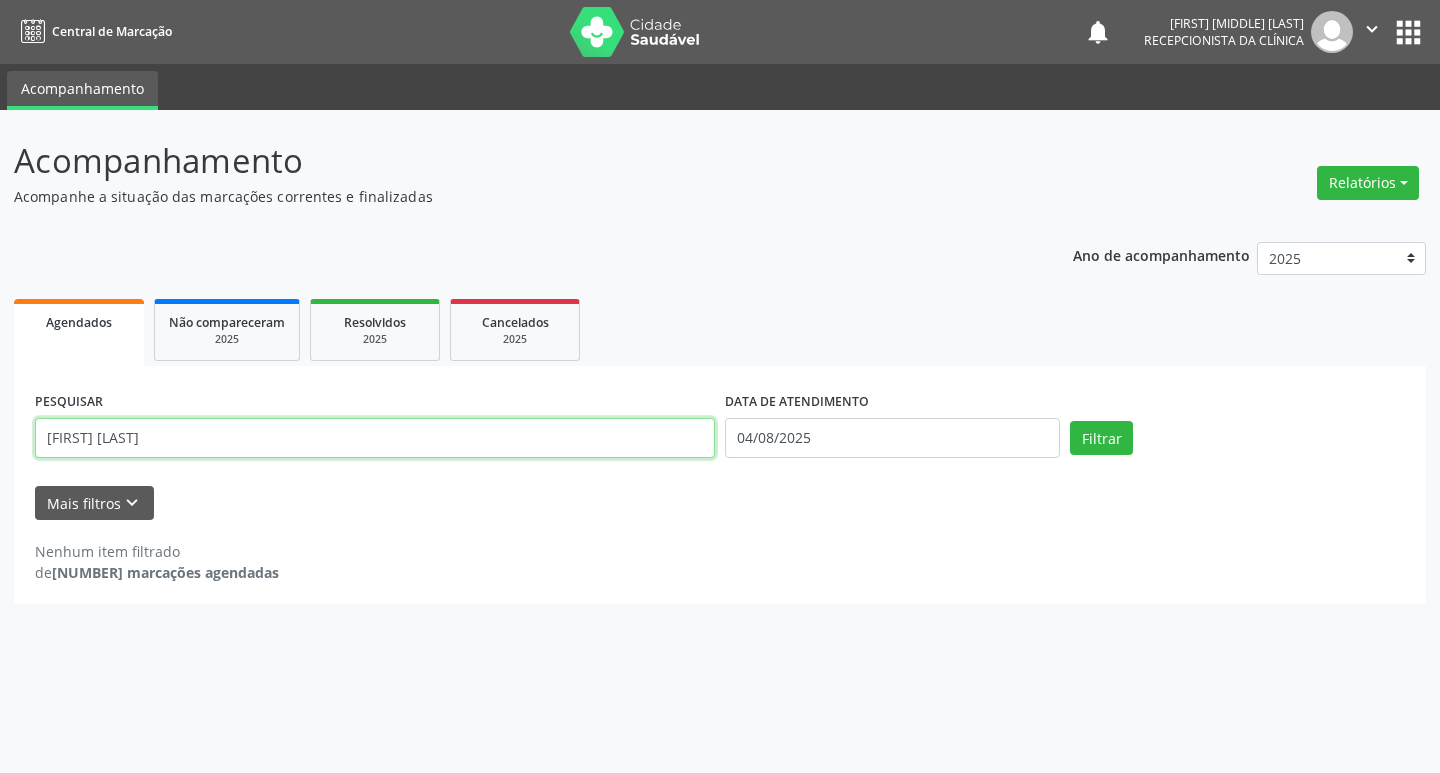 click on "[FIRST] [LAST]" at bounding box center (375, 438) 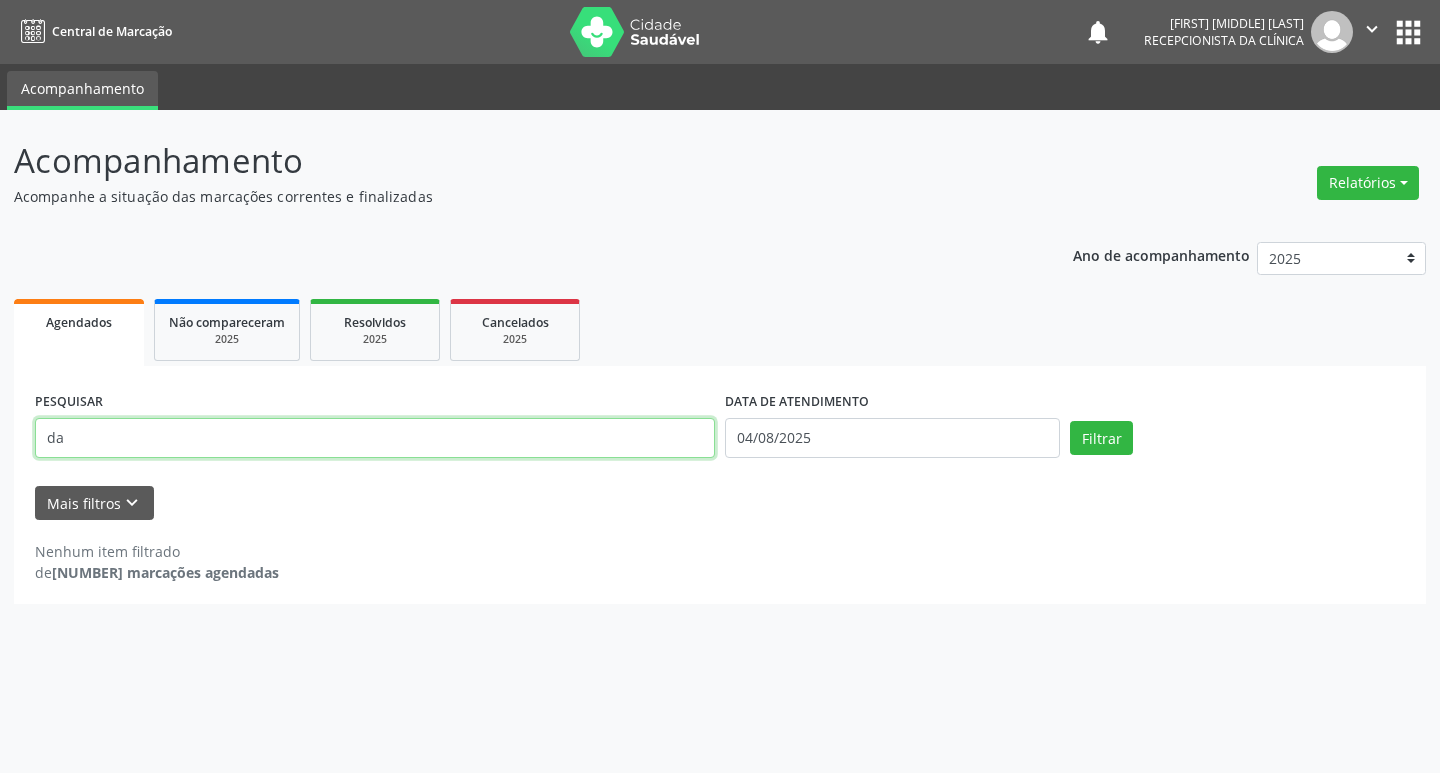 type on "d" 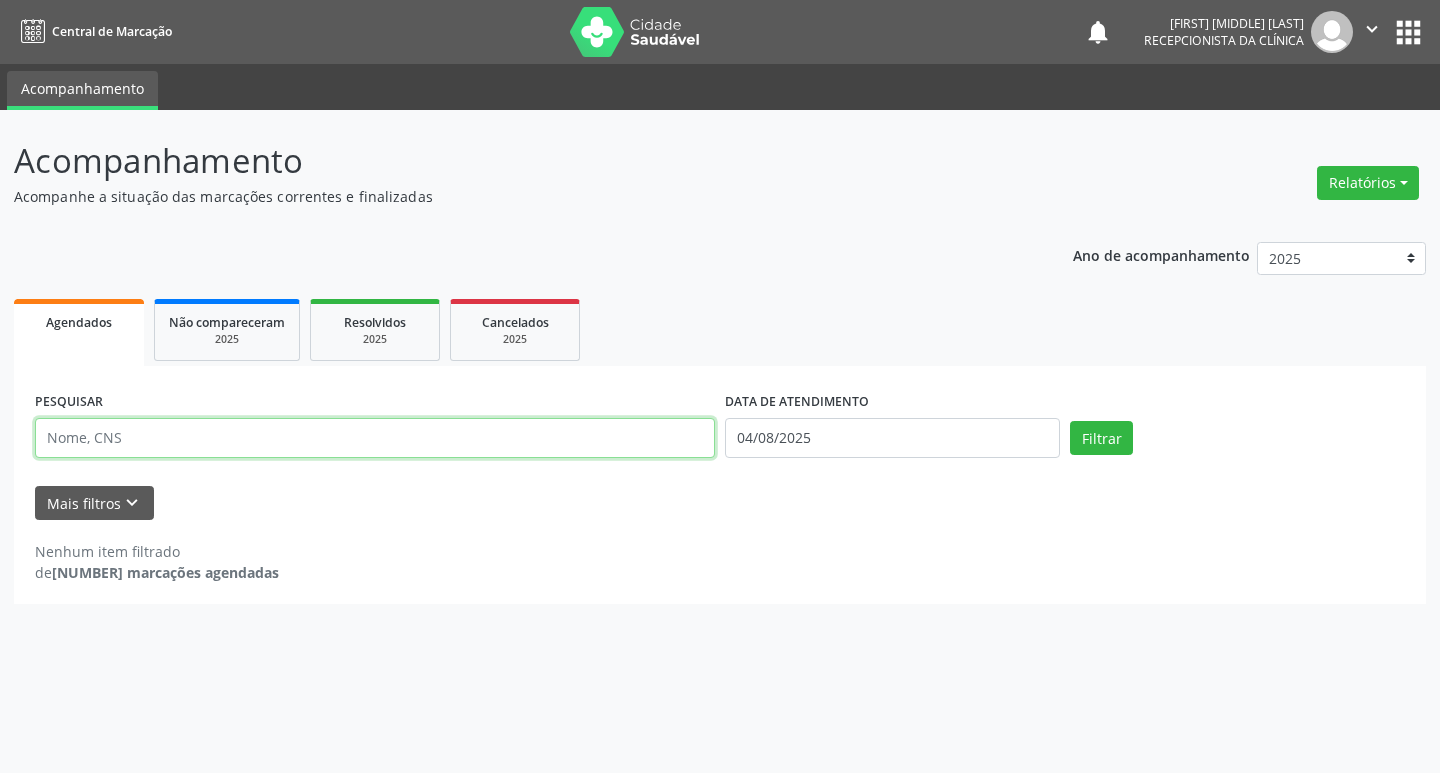 click at bounding box center [375, 438] 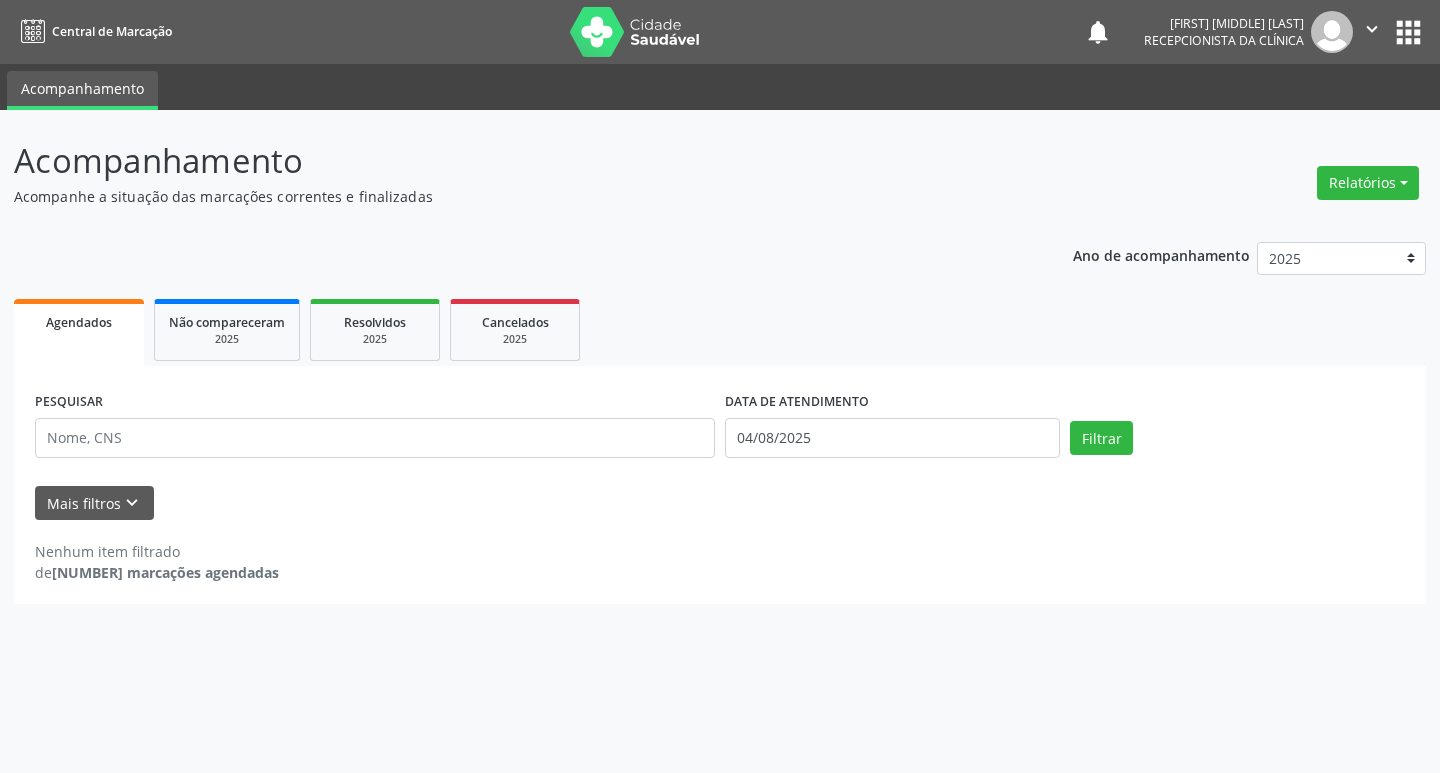 click on "Nenhum item filtrado
de
[NUMBER] marcações agendadas" at bounding box center (720, 562) 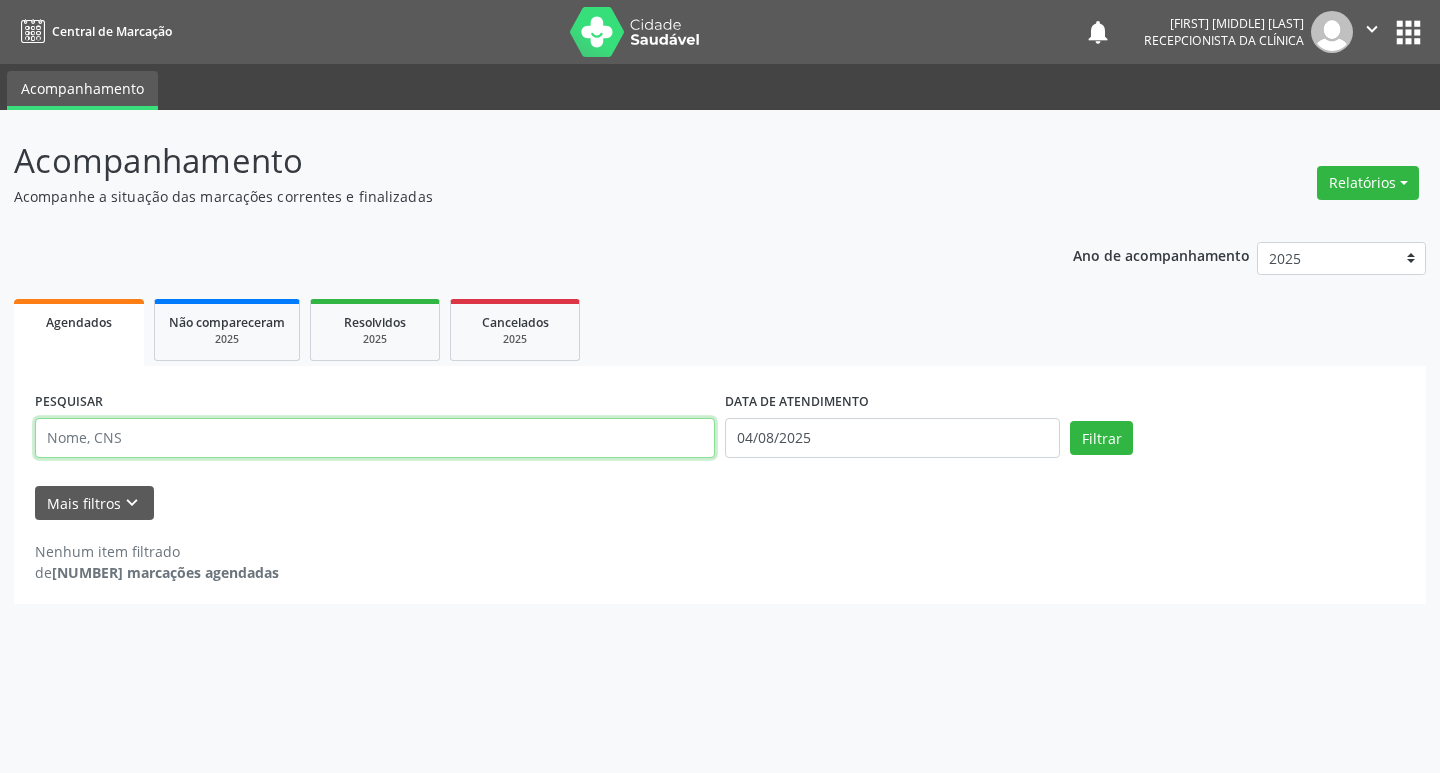 click at bounding box center (375, 438) 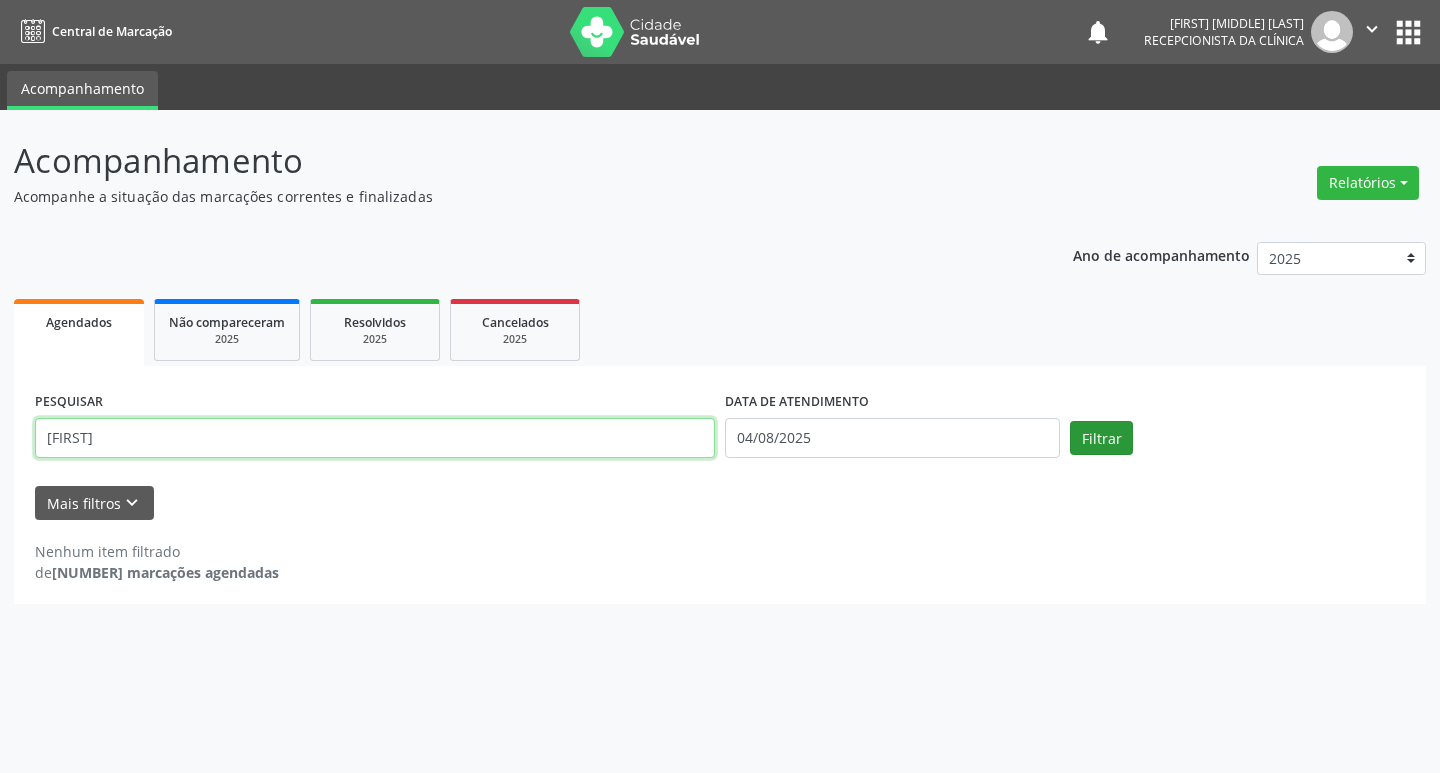 type on "[FIRST]" 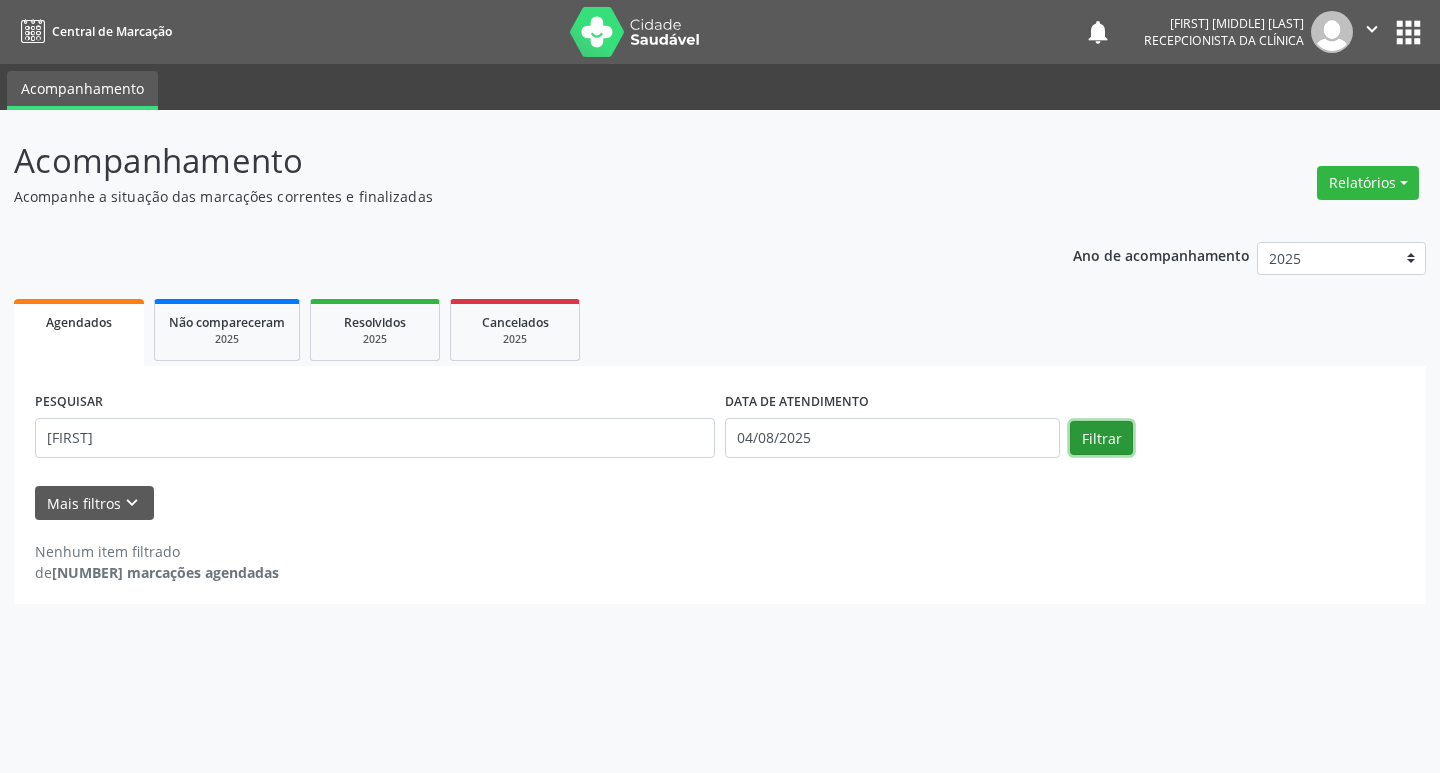 click on "Filtrar" at bounding box center (1101, 438) 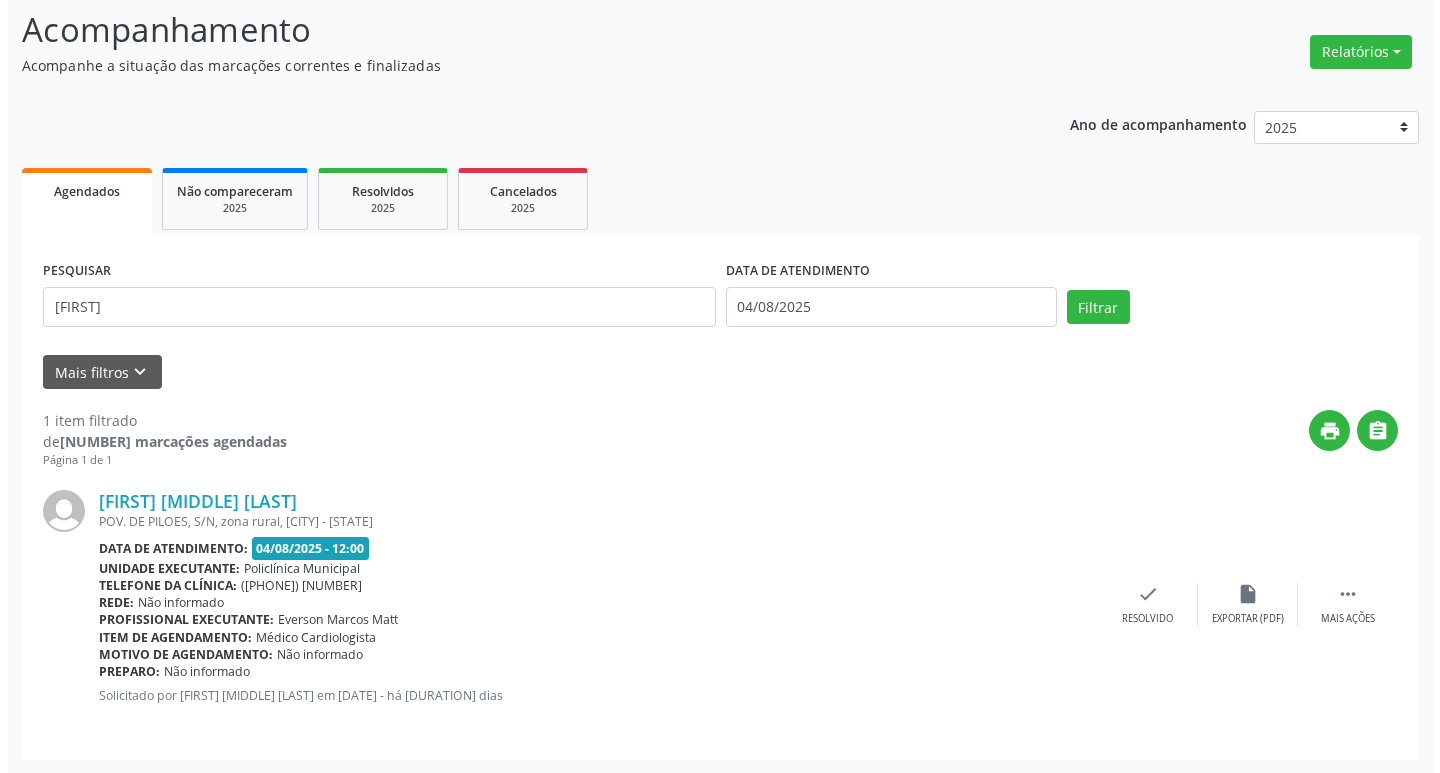 scroll, scrollTop: 132, scrollLeft: 0, axis: vertical 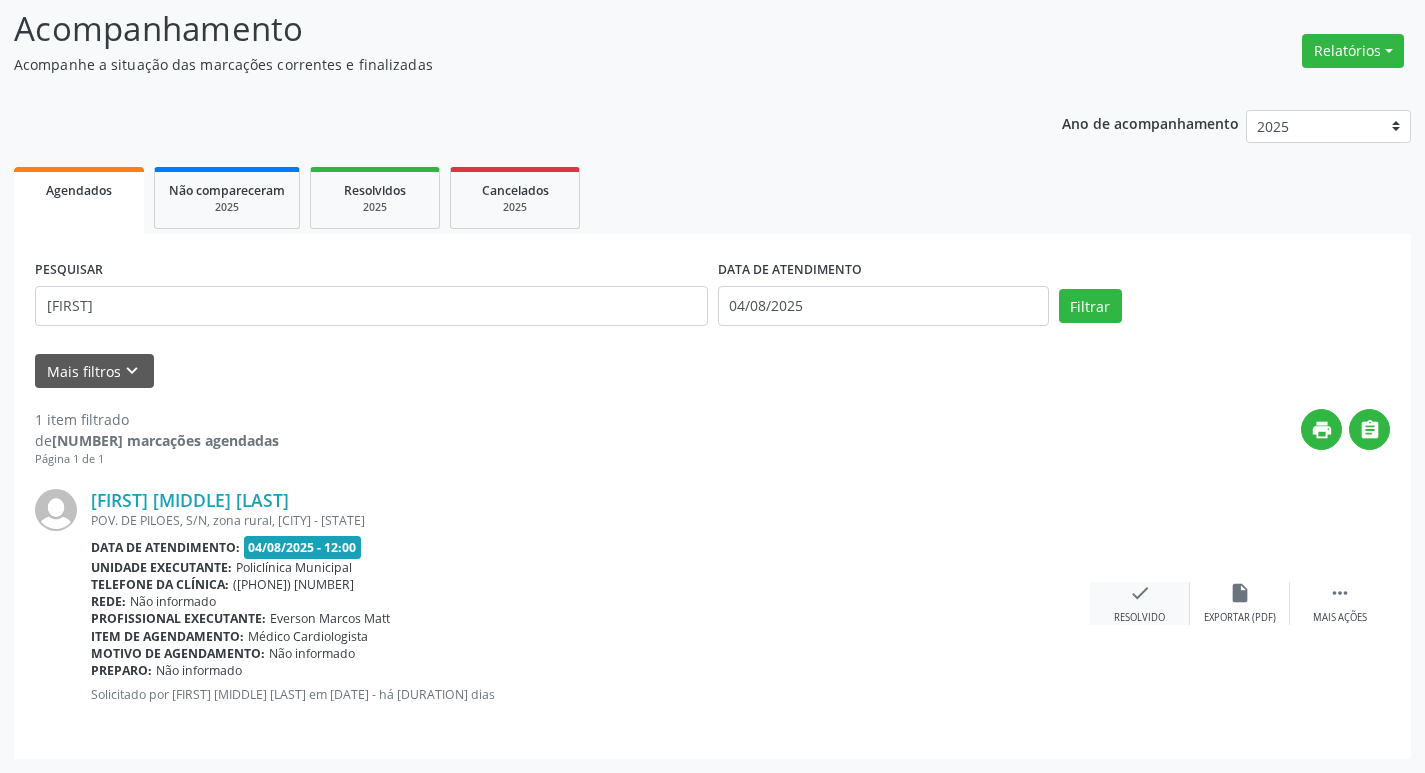 click on "check" at bounding box center [1140, 593] 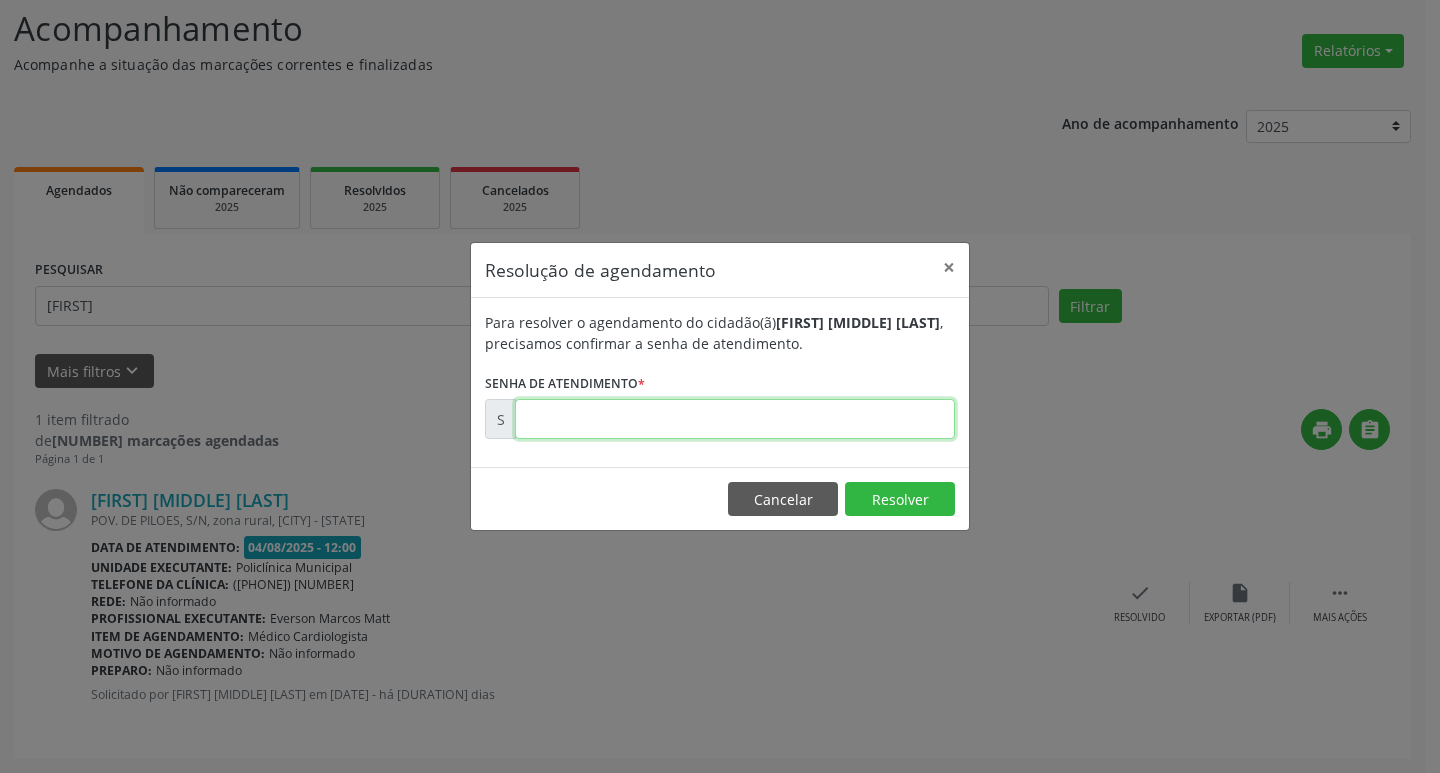 click at bounding box center (735, 419) 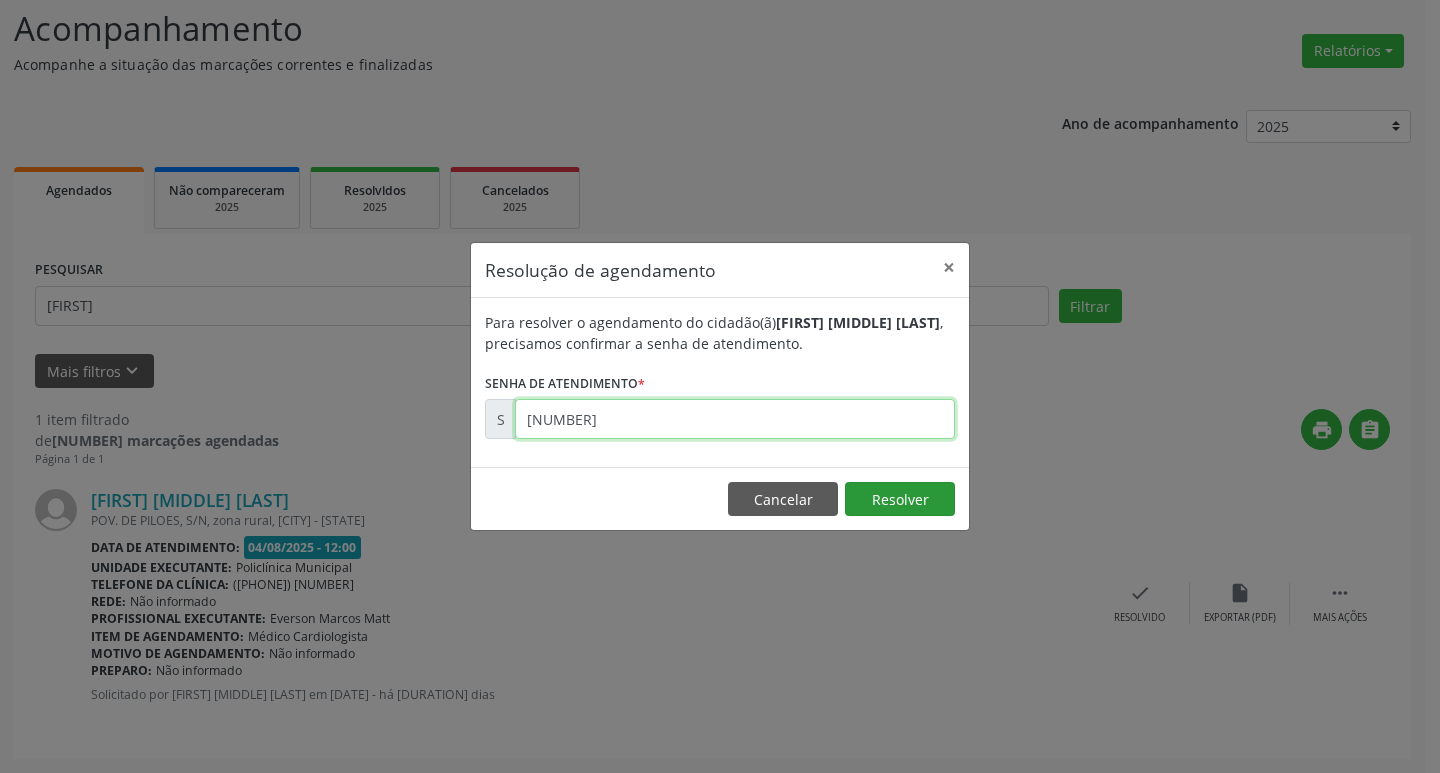 type on "[NUMBER]" 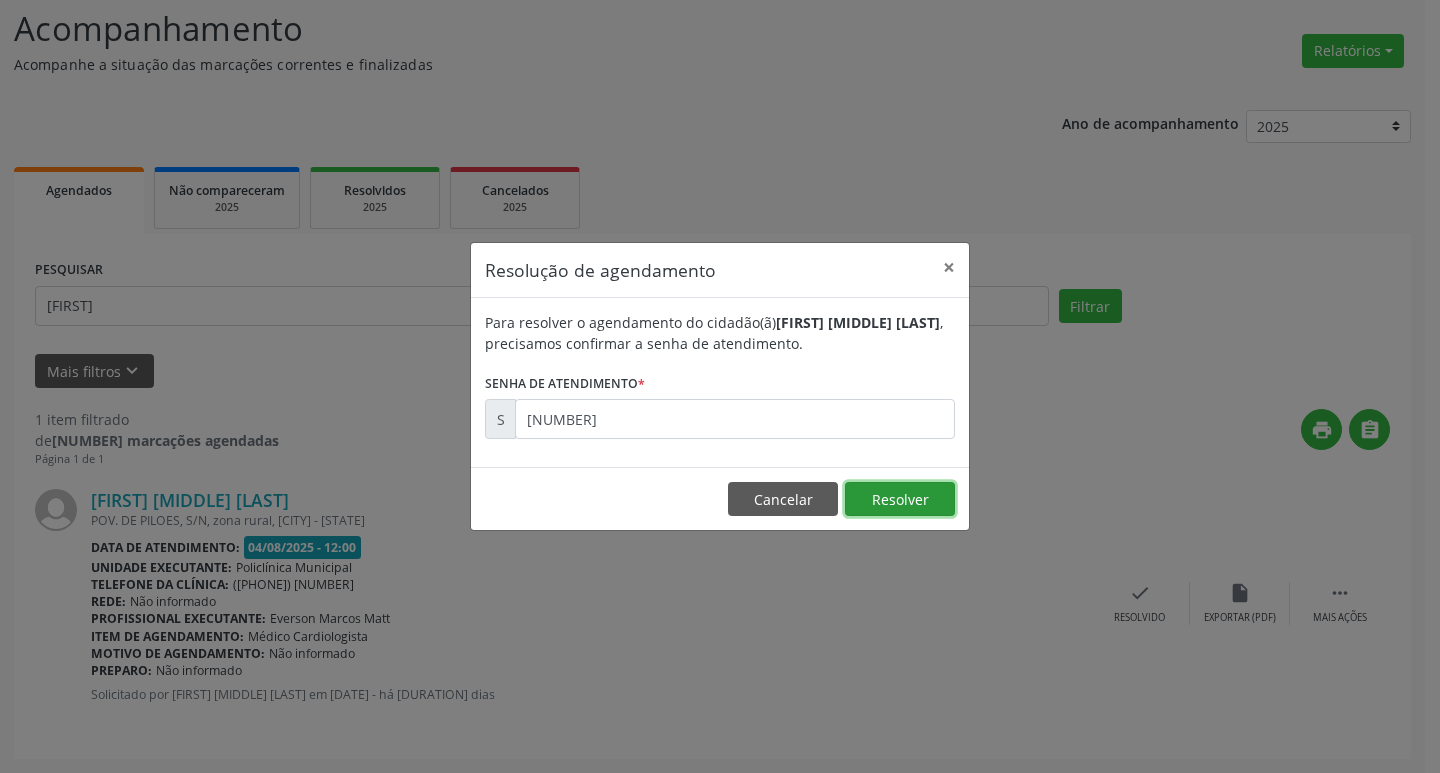 click on "Resolver" at bounding box center [900, 499] 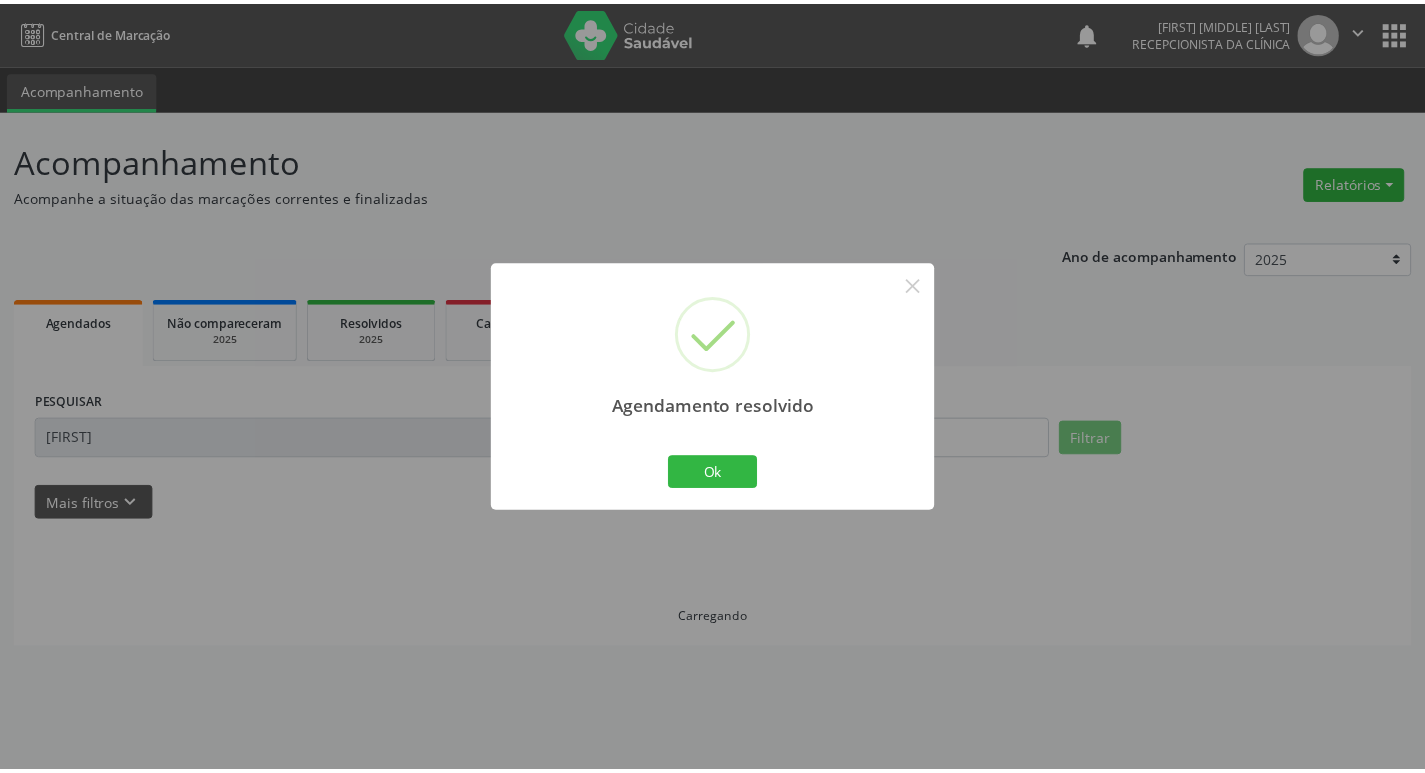 scroll, scrollTop: 0, scrollLeft: 0, axis: both 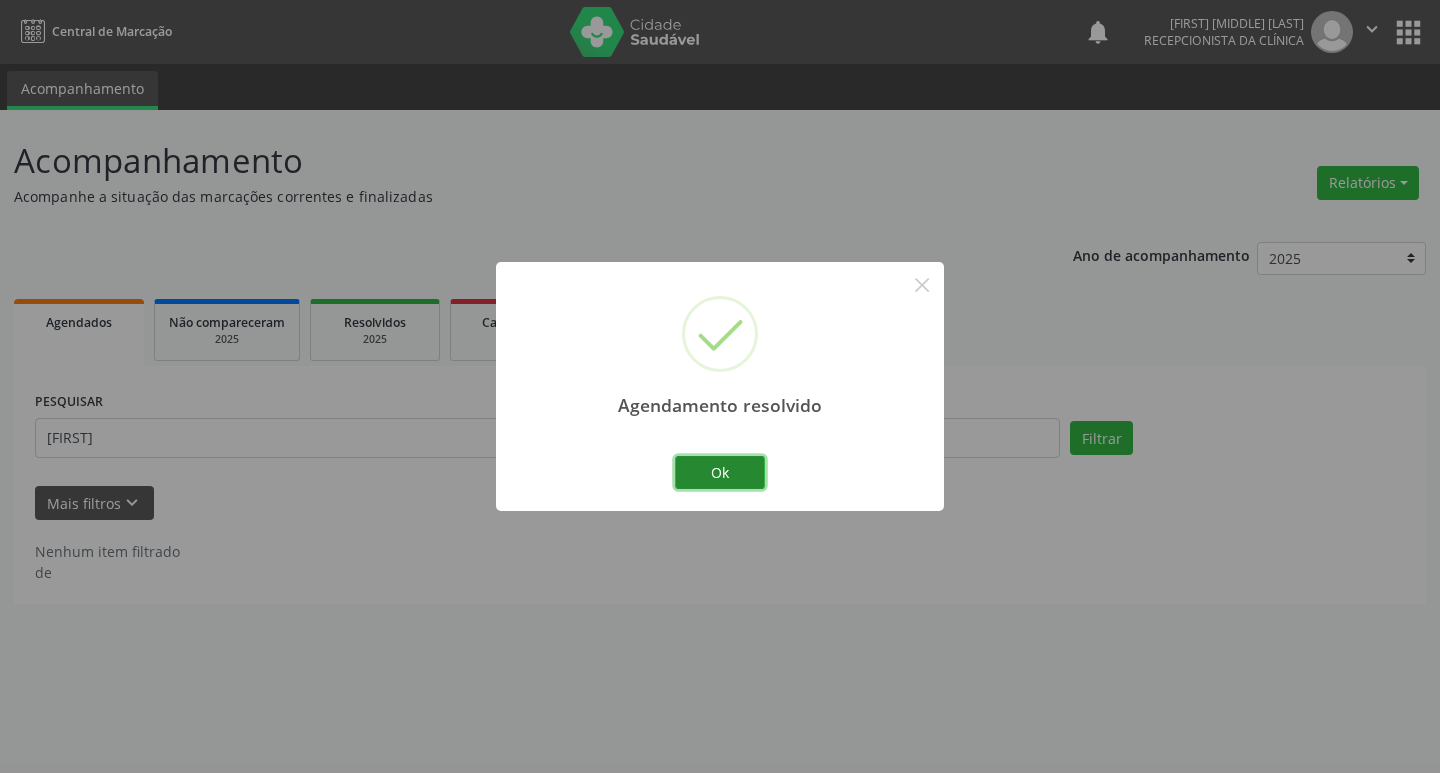 click on "Ok" at bounding box center (720, 473) 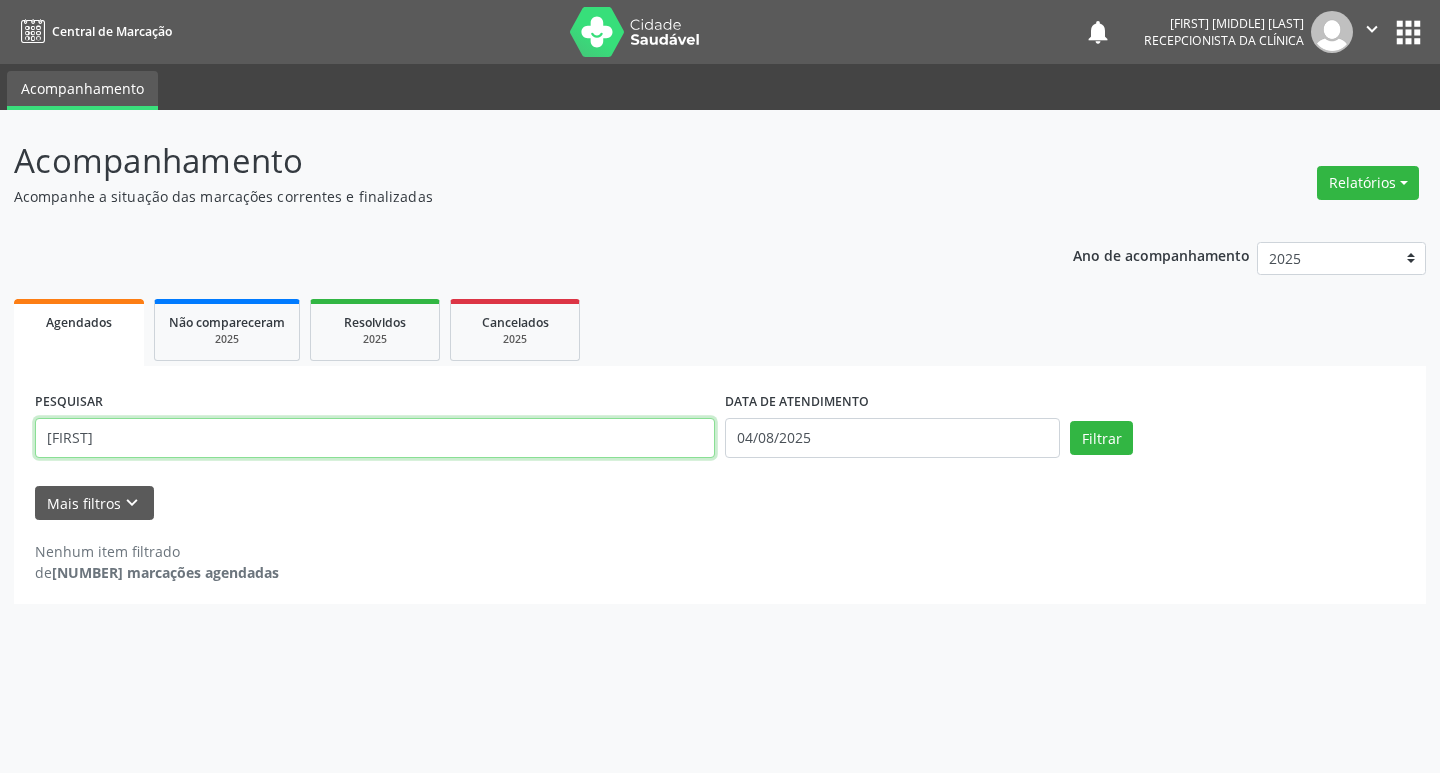 click on "[FIRST]" at bounding box center (375, 438) 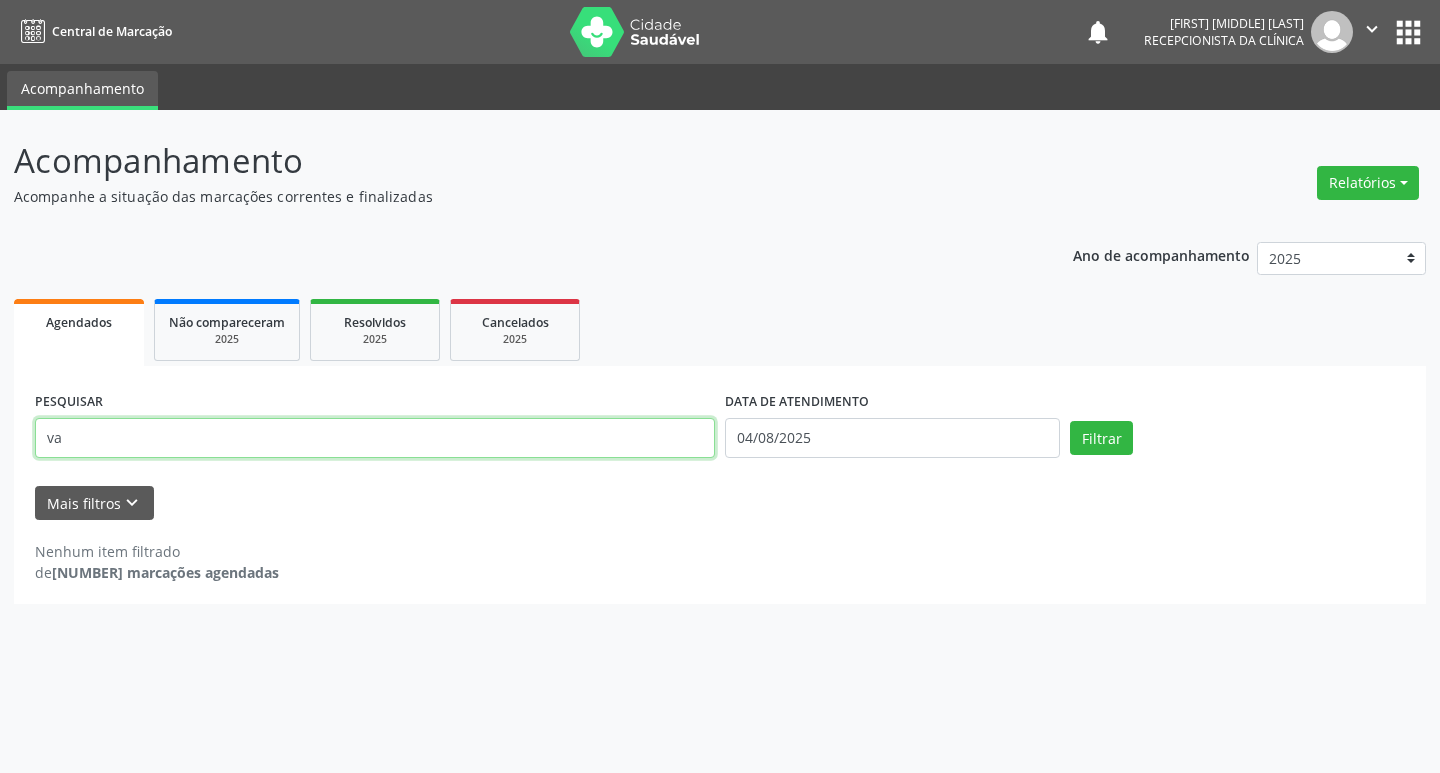 type on "v" 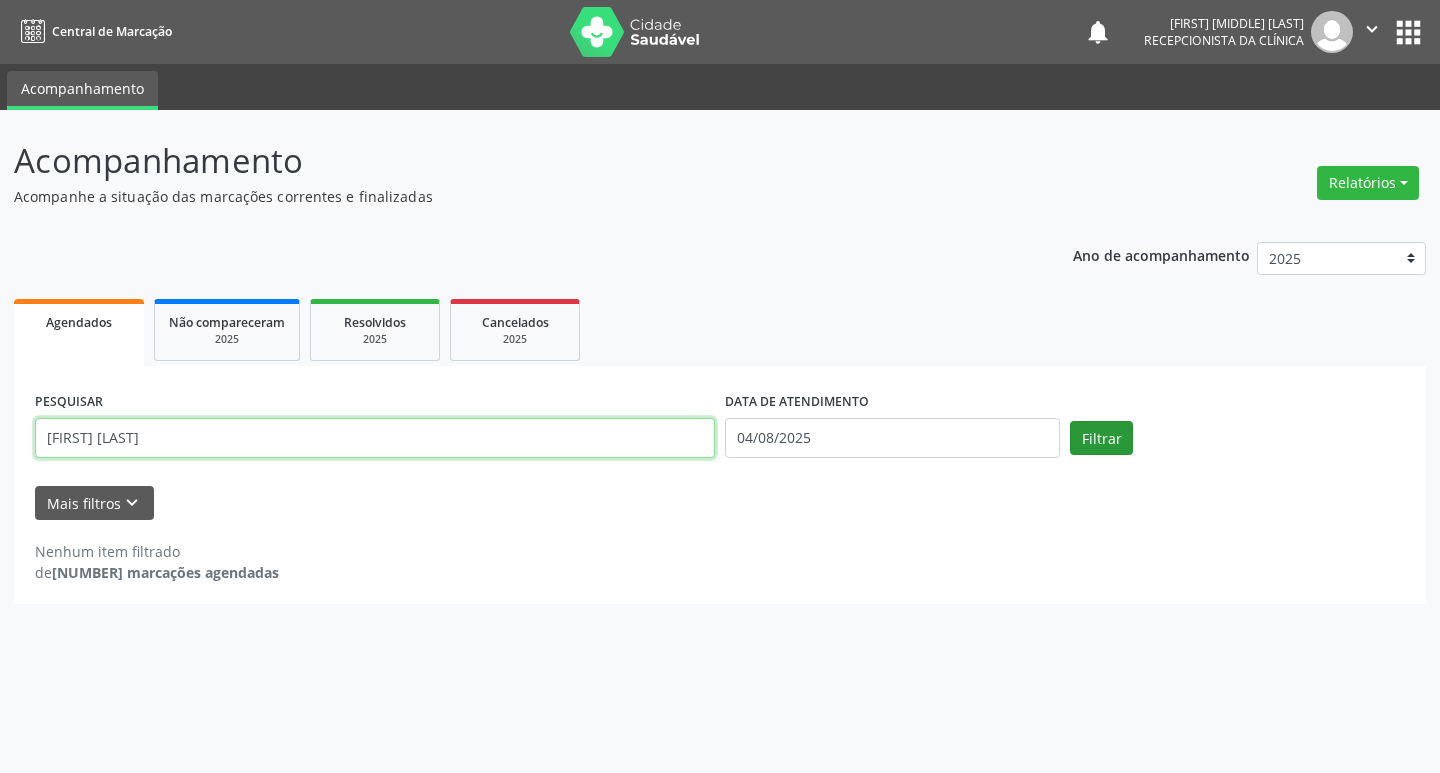 type on "[FIRST] [LAST]" 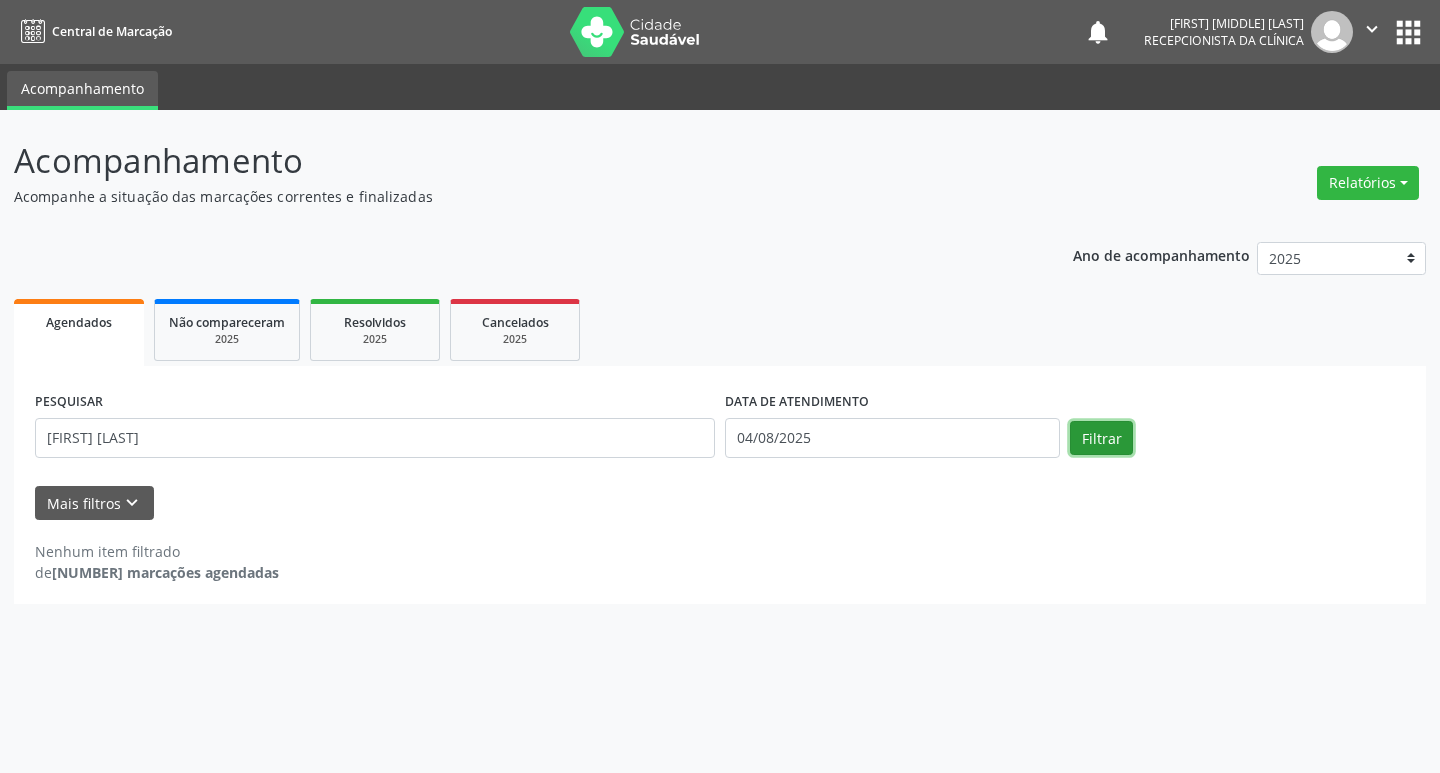 click on "Filtrar" at bounding box center [1101, 438] 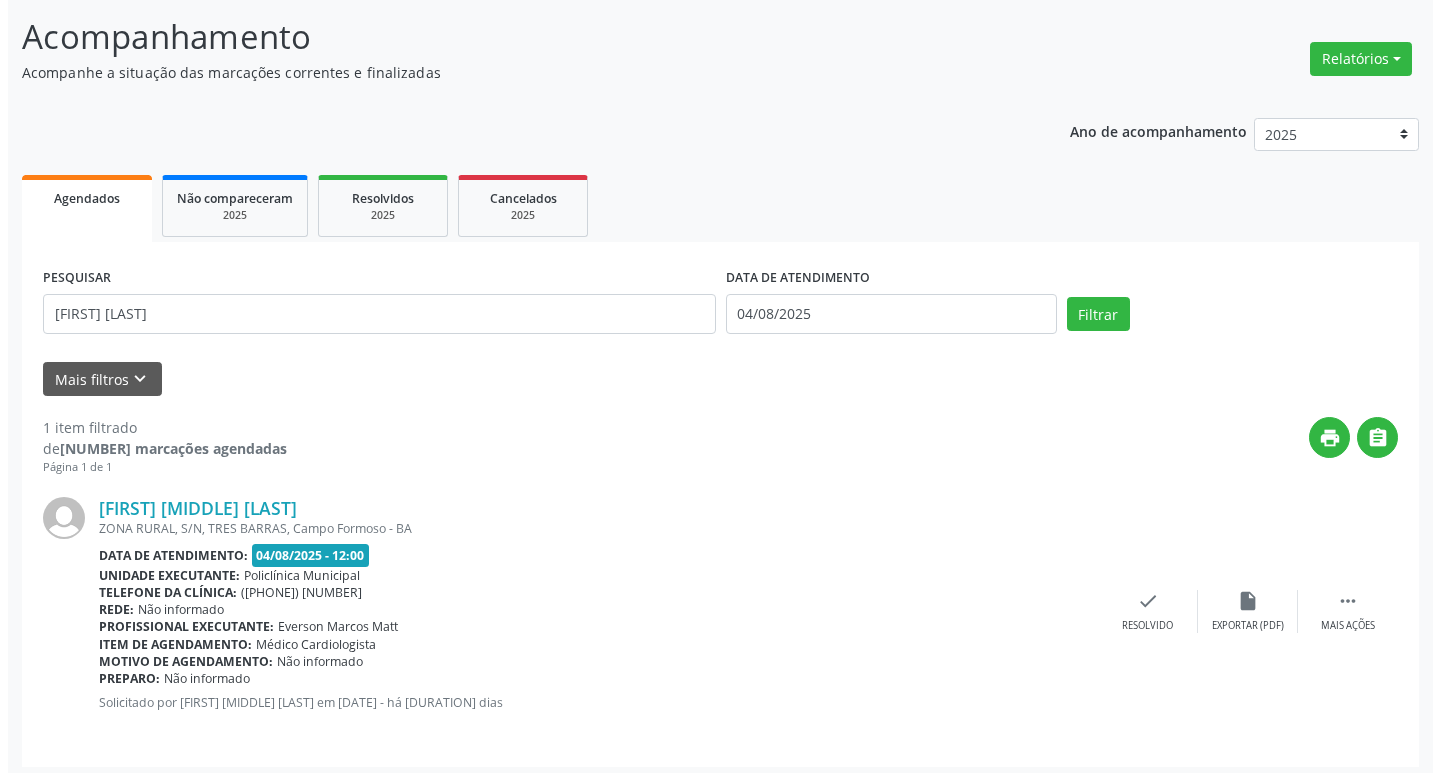 scroll, scrollTop: 132, scrollLeft: 0, axis: vertical 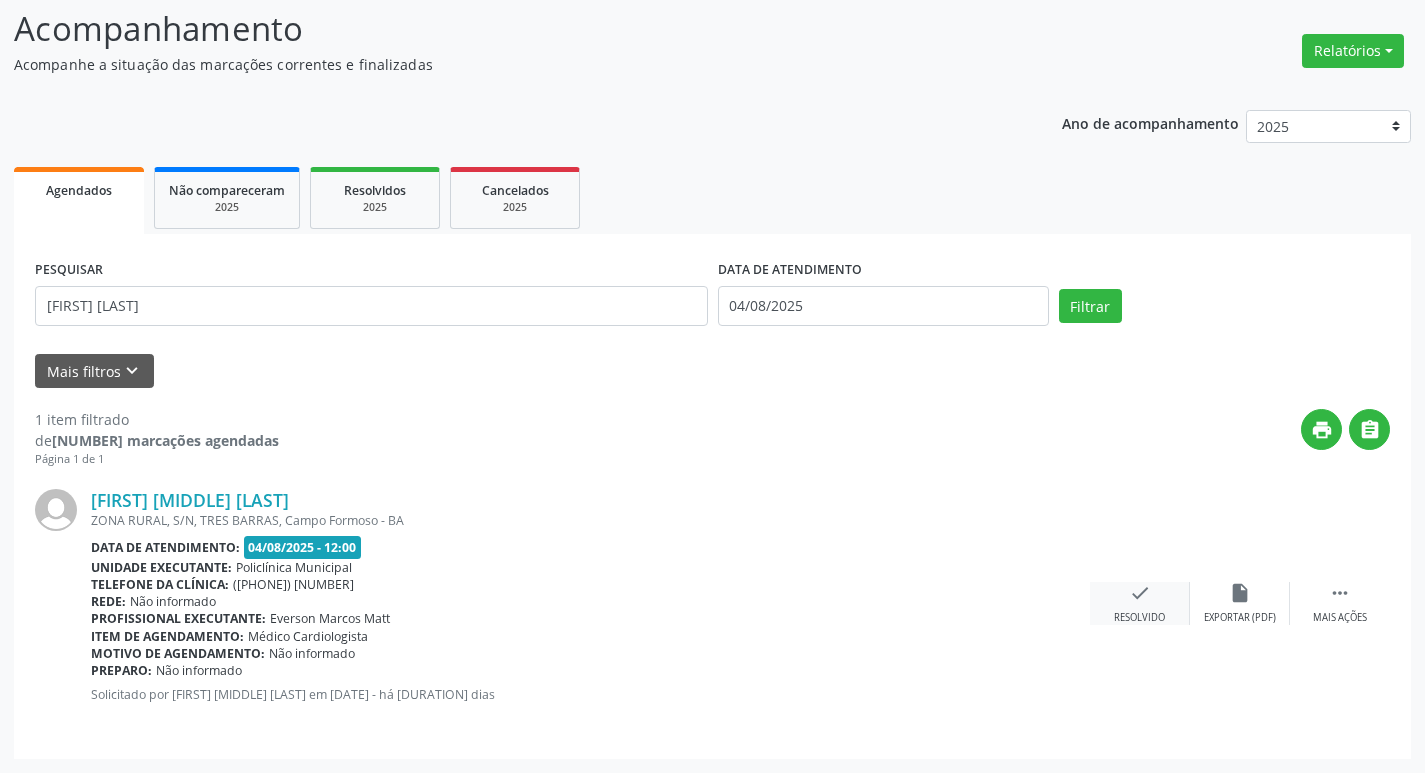 click on "check
Resolvido" at bounding box center (1140, 603) 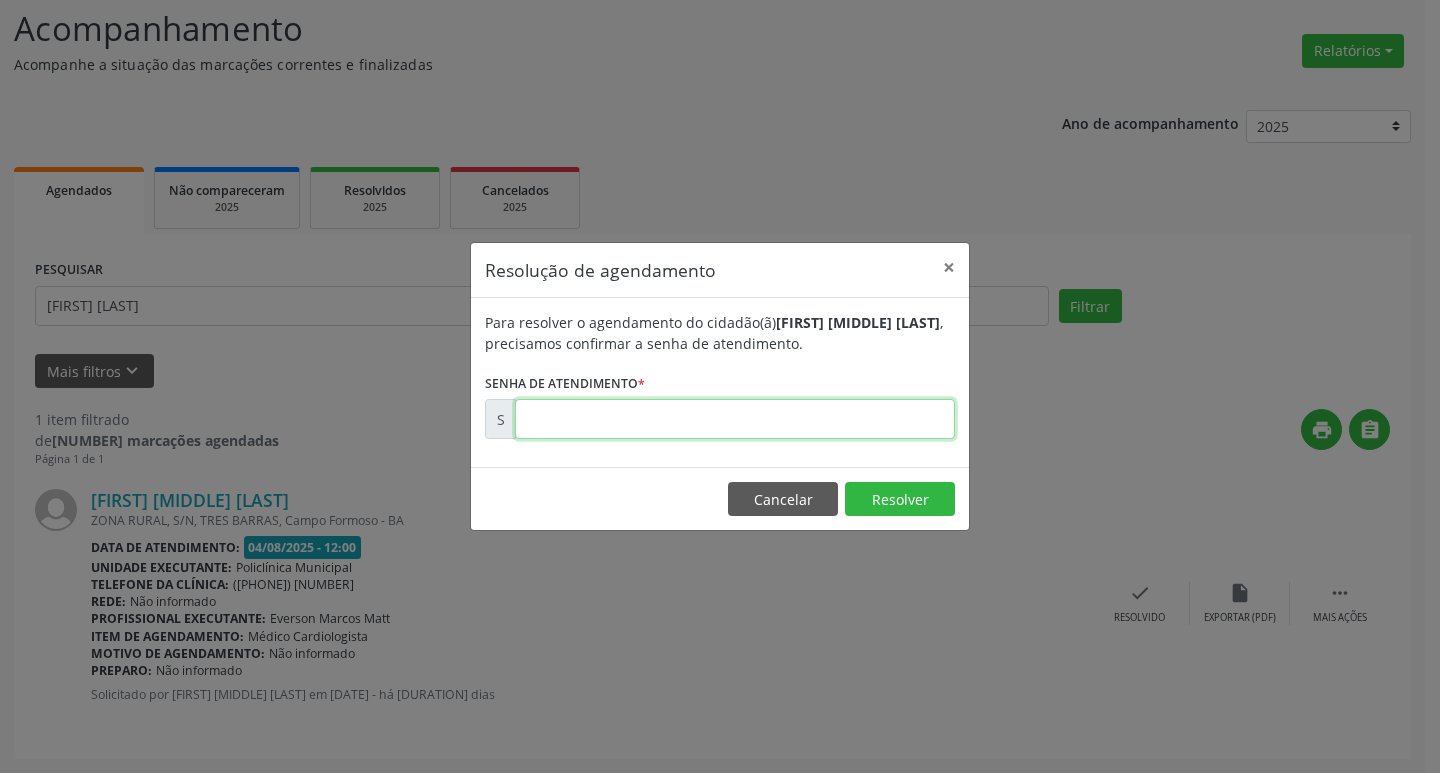 click at bounding box center [735, 419] 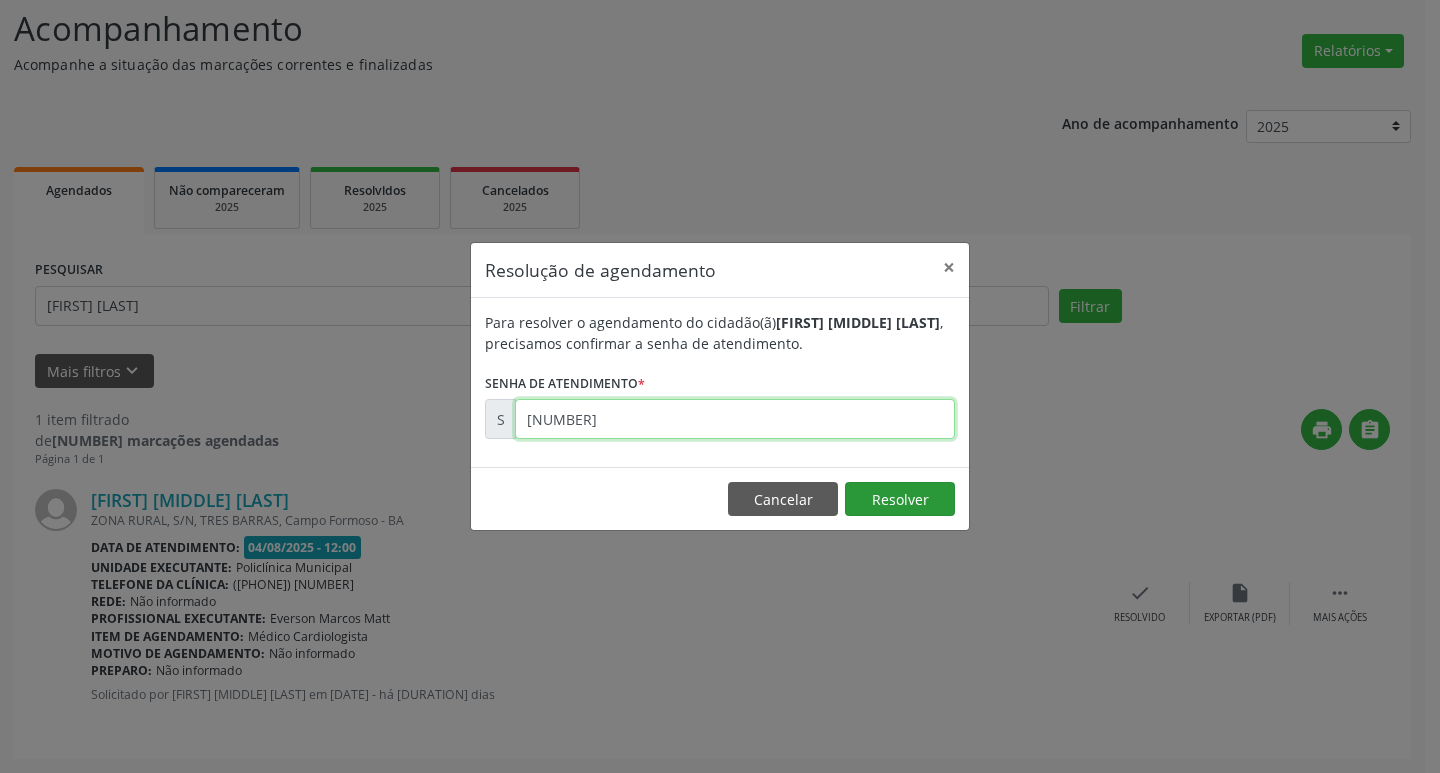 type on "[NUMBER]" 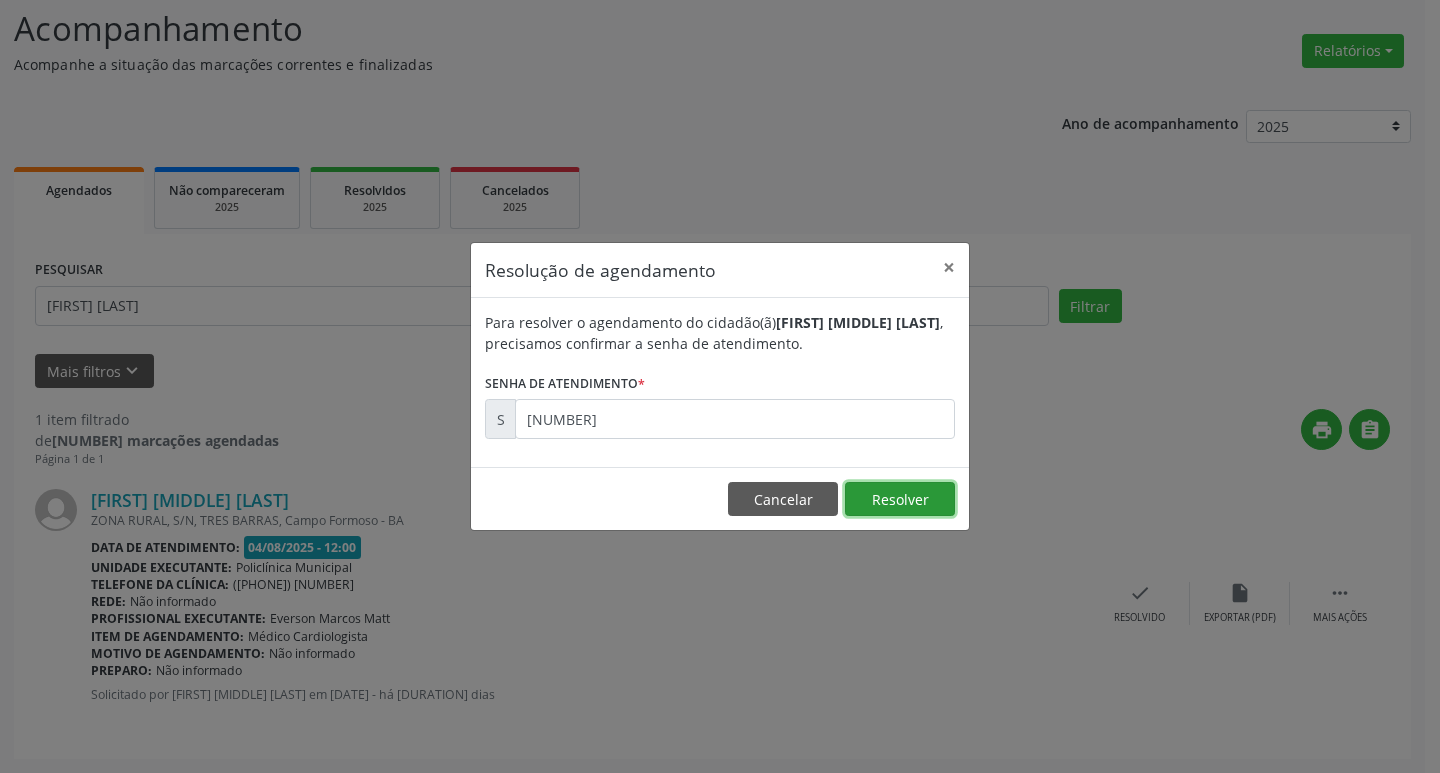 click on "Resolver" at bounding box center (900, 499) 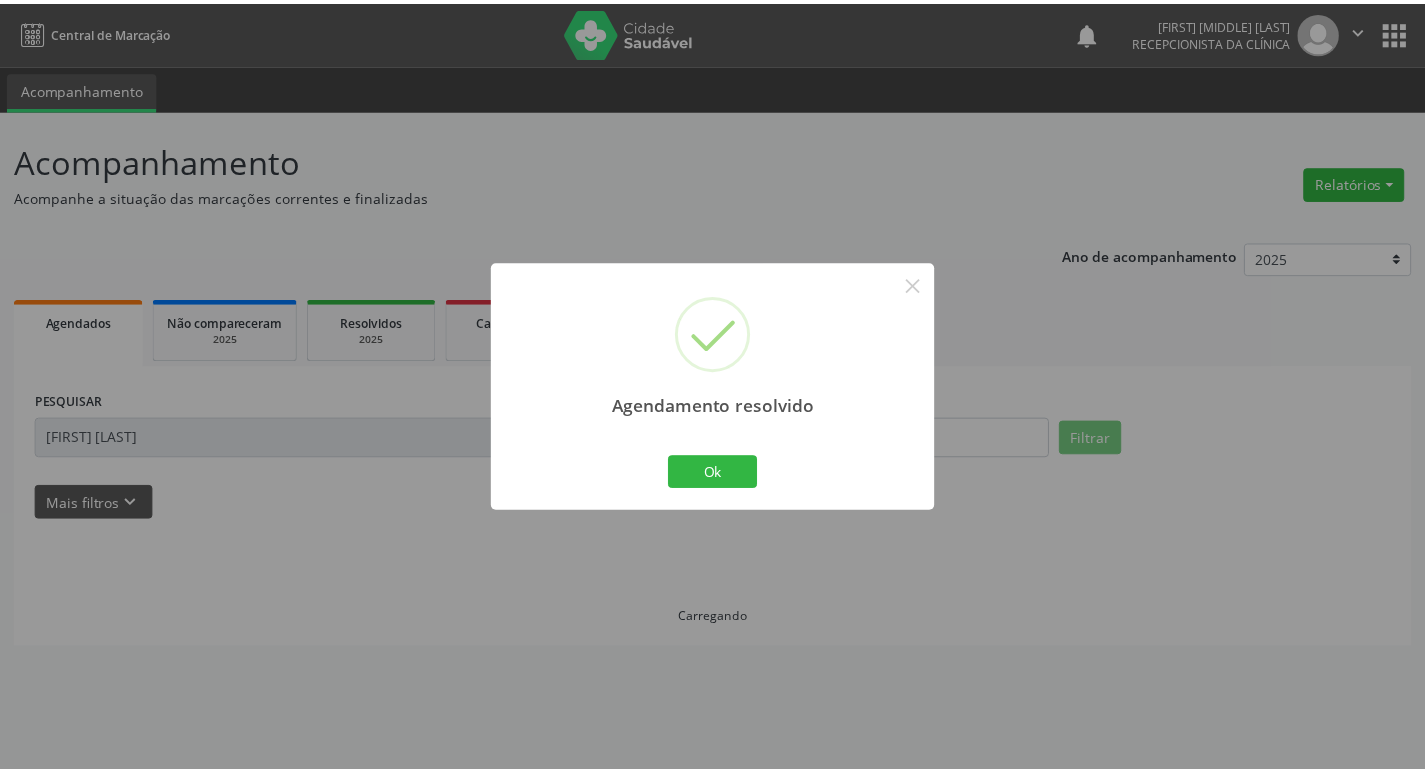 scroll, scrollTop: 0, scrollLeft: 0, axis: both 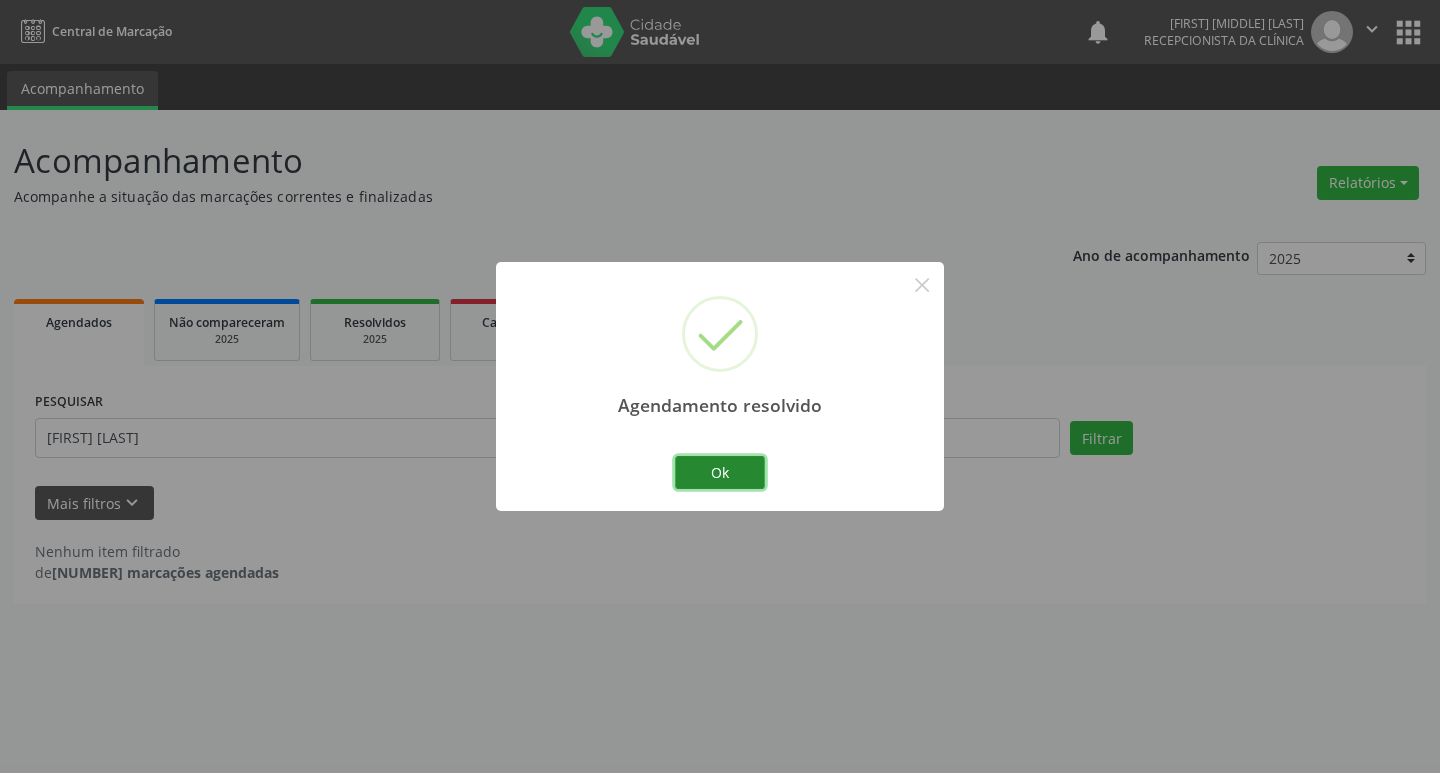 click on "Ok" at bounding box center (720, 473) 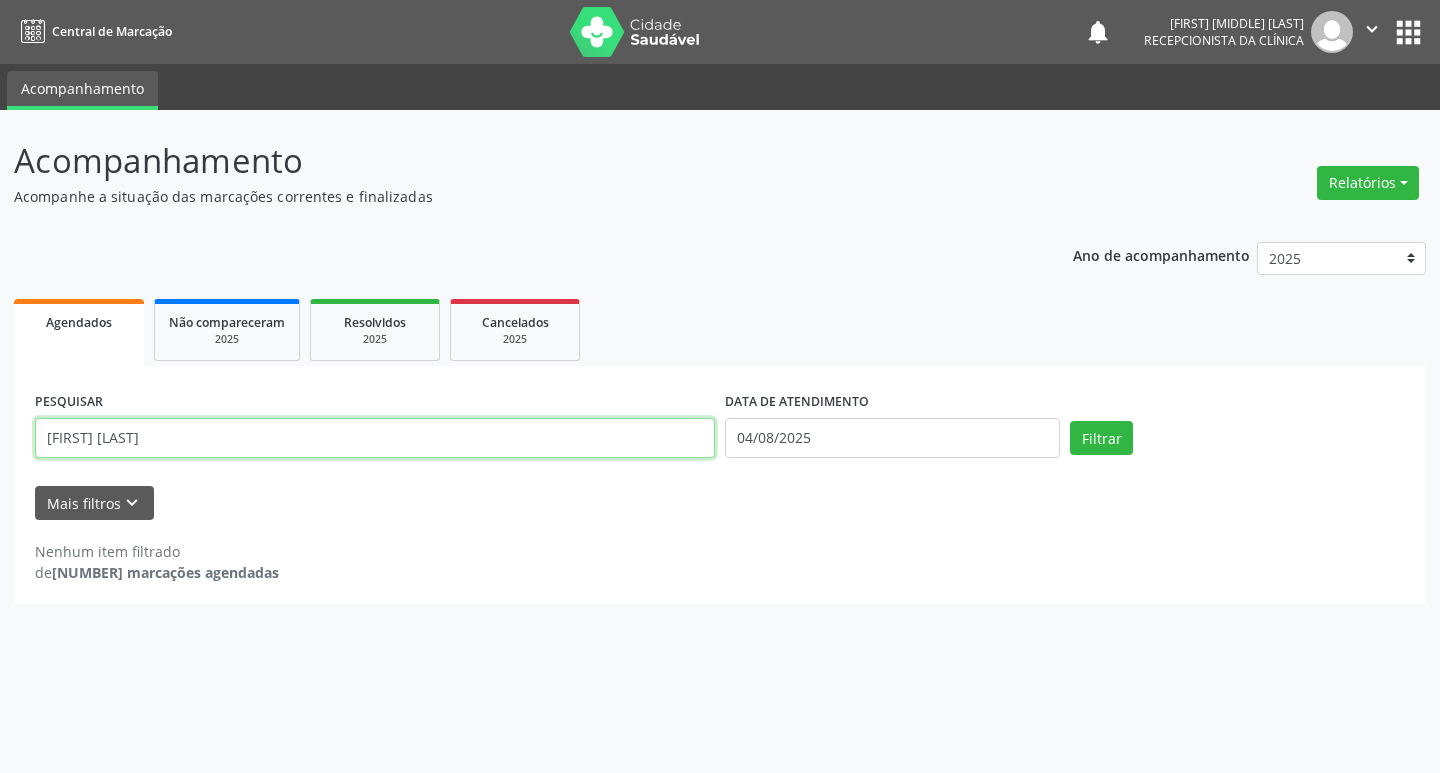 click on "[FIRST] [LAST]" at bounding box center (375, 438) 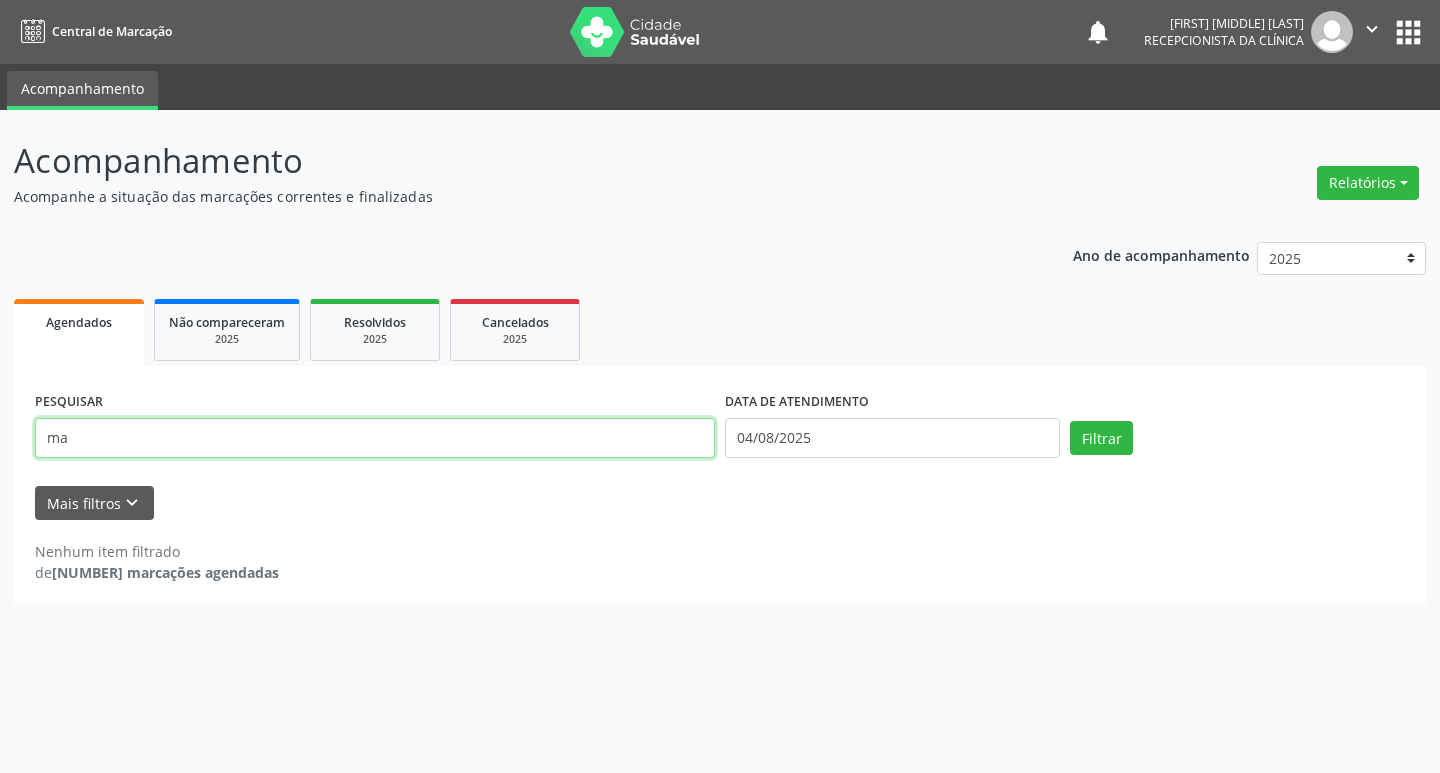 type on "m" 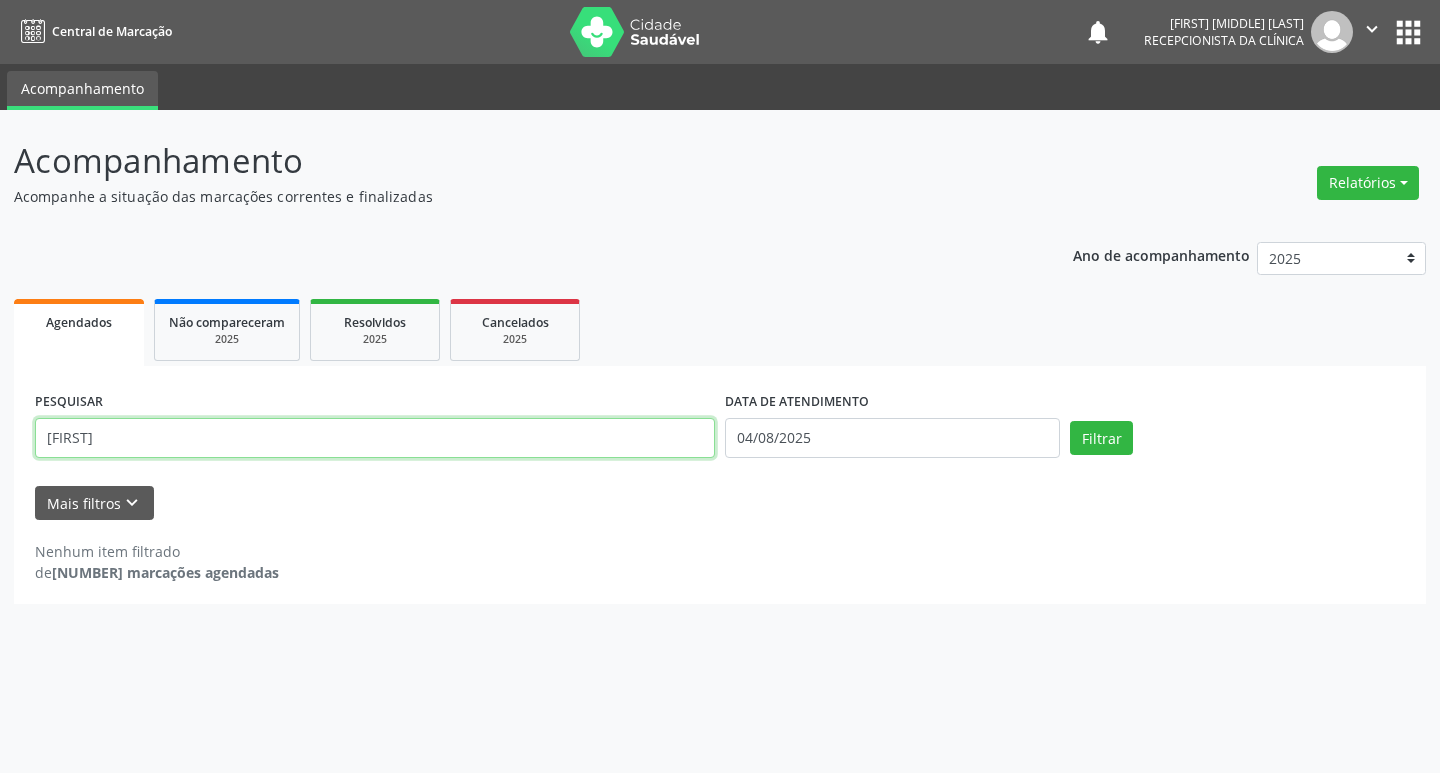 type on "e" 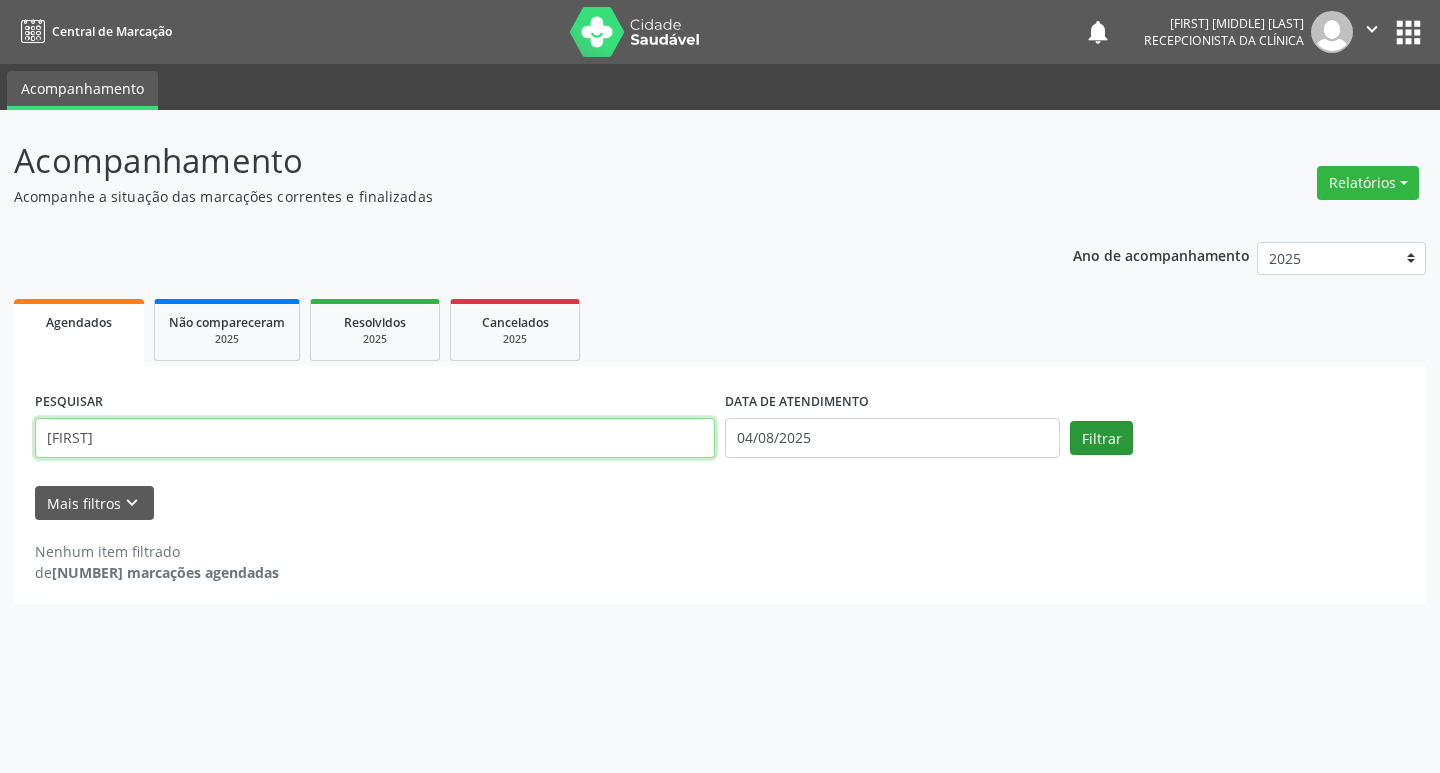 type on "[FIRST]" 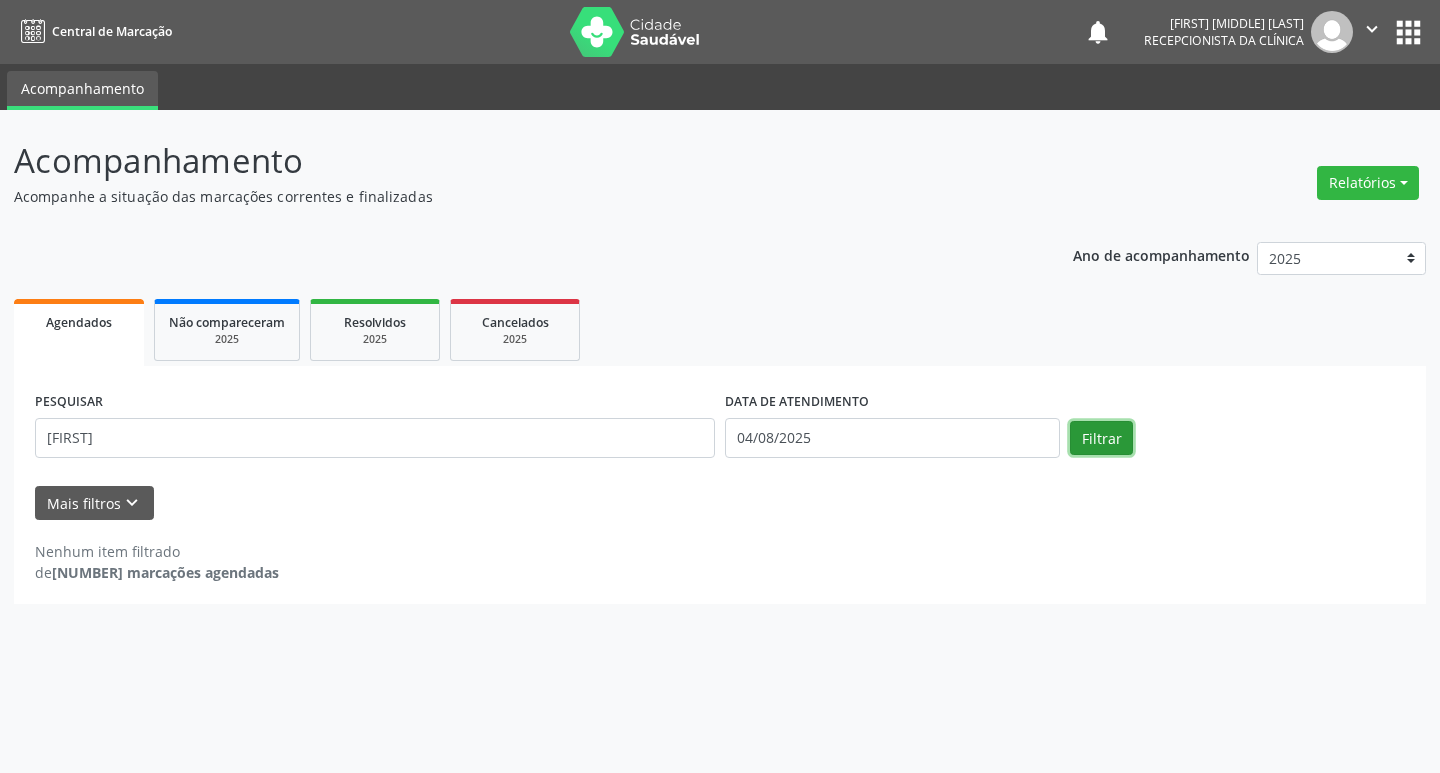 click on "Filtrar" at bounding box center (1101, 438) 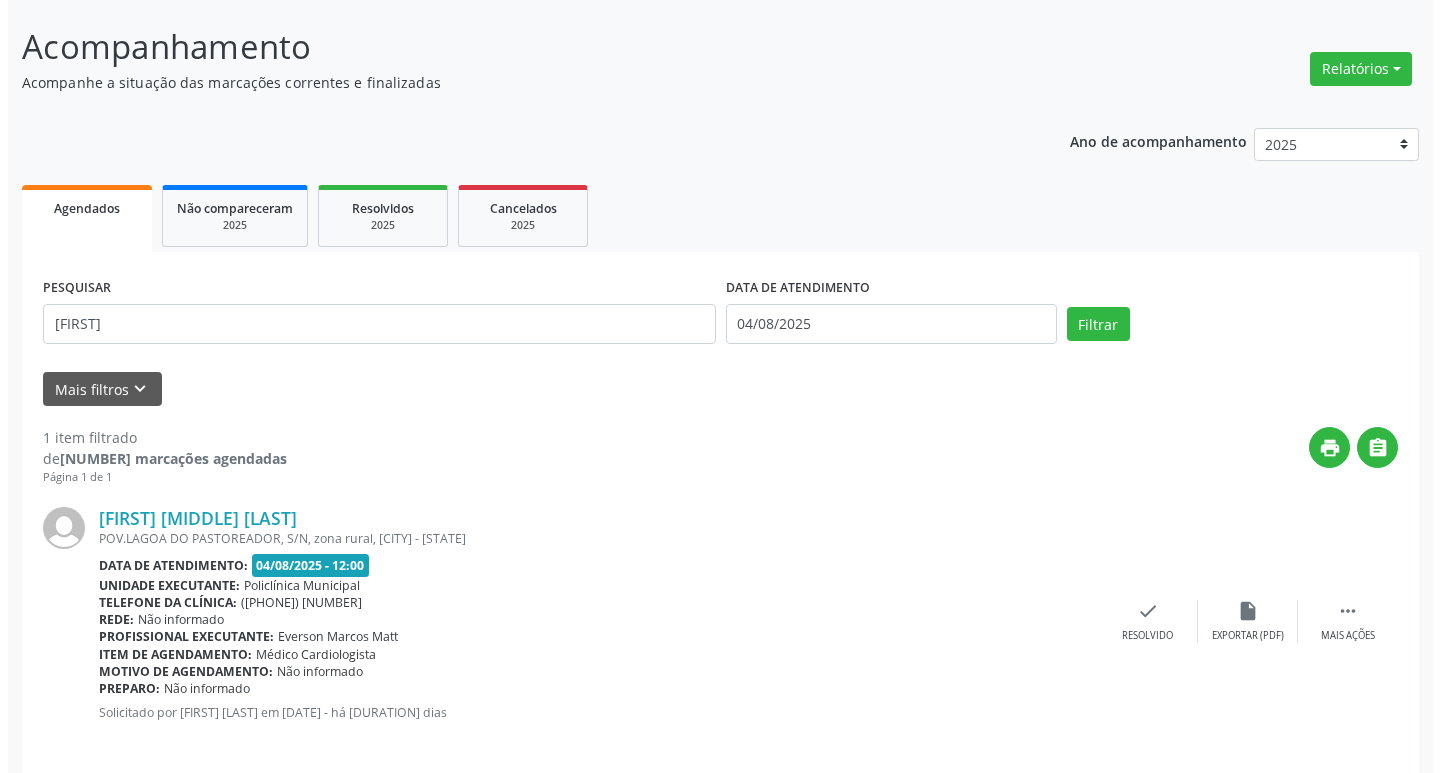scroll, scrollTop: 132, scrollLeft: 0, axis: vertical 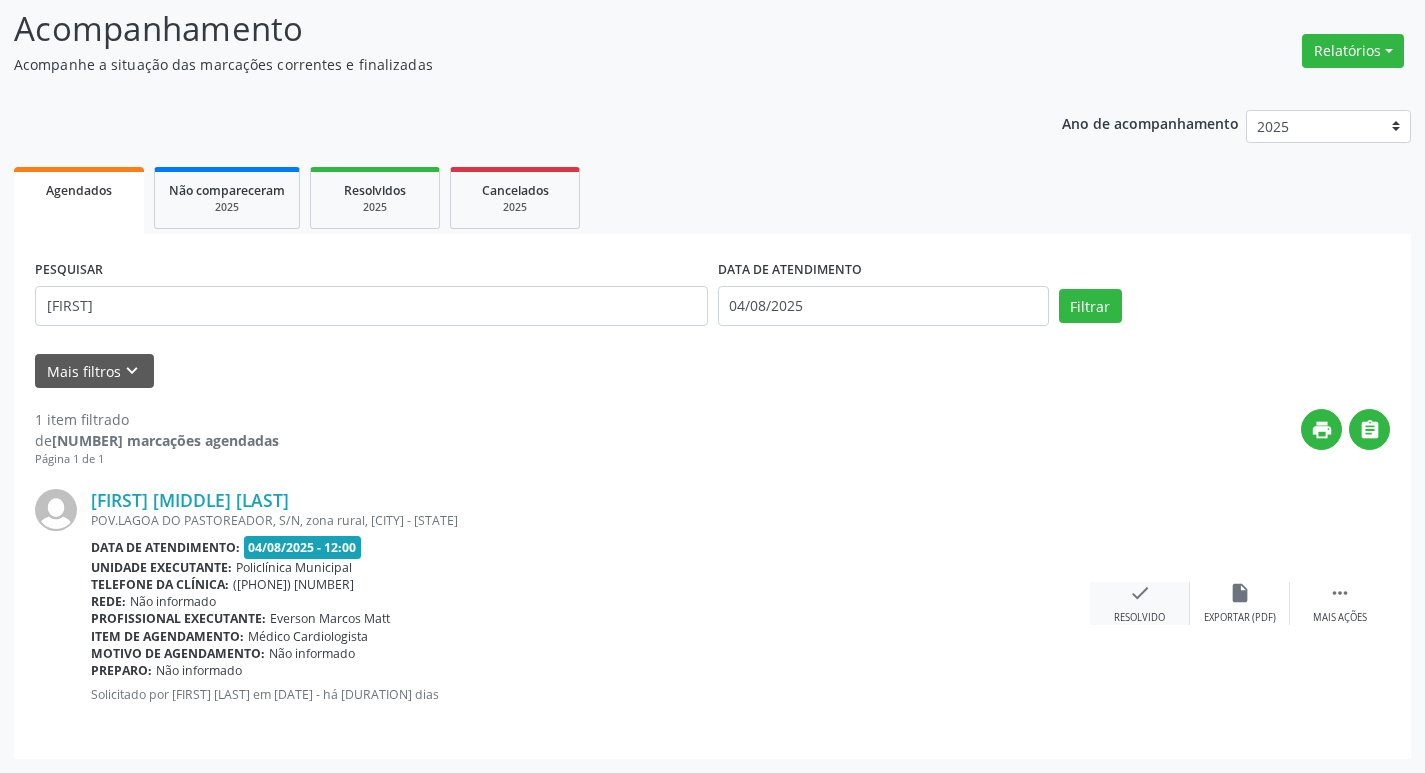 click on "check
Resolvido" at bounding box center (1140, 603) 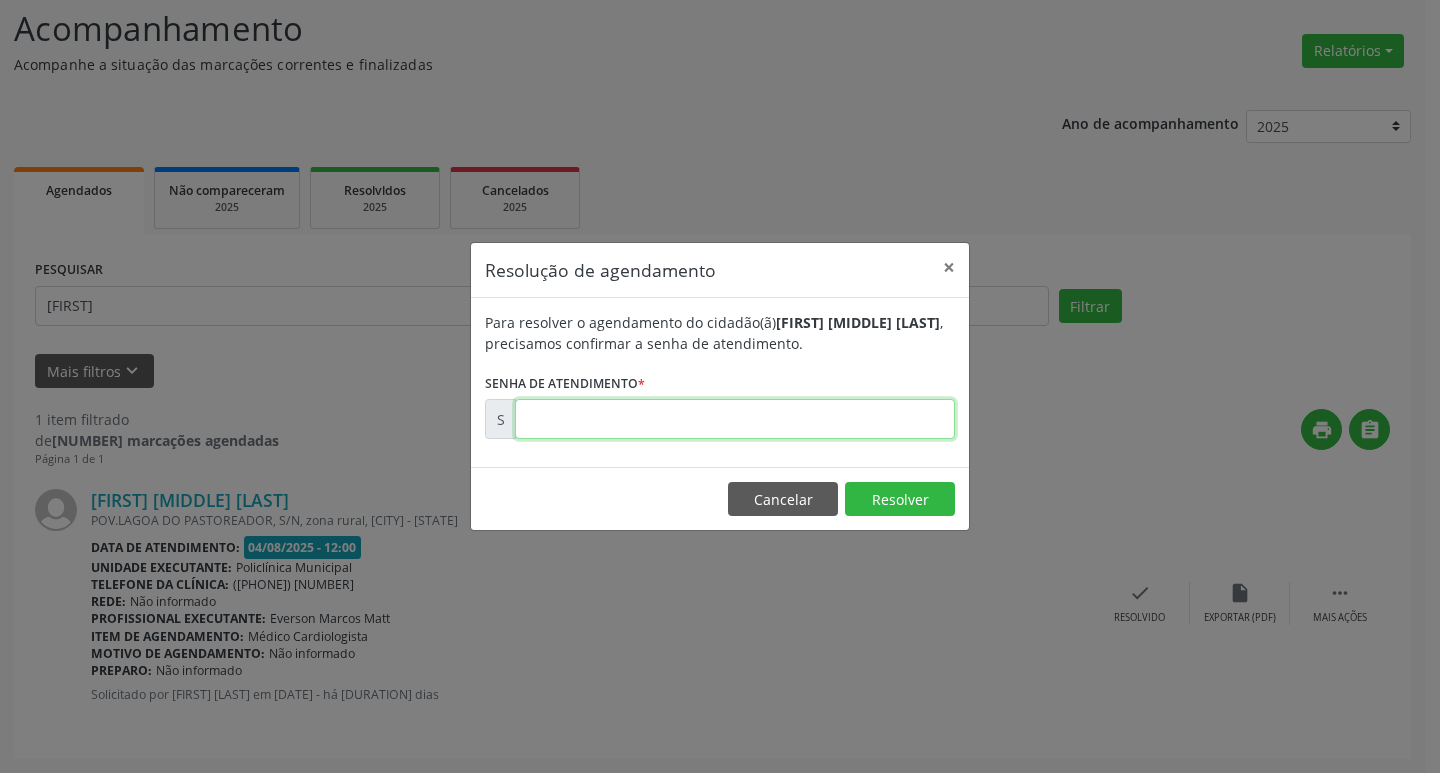 click at bounding box center [735, 419] 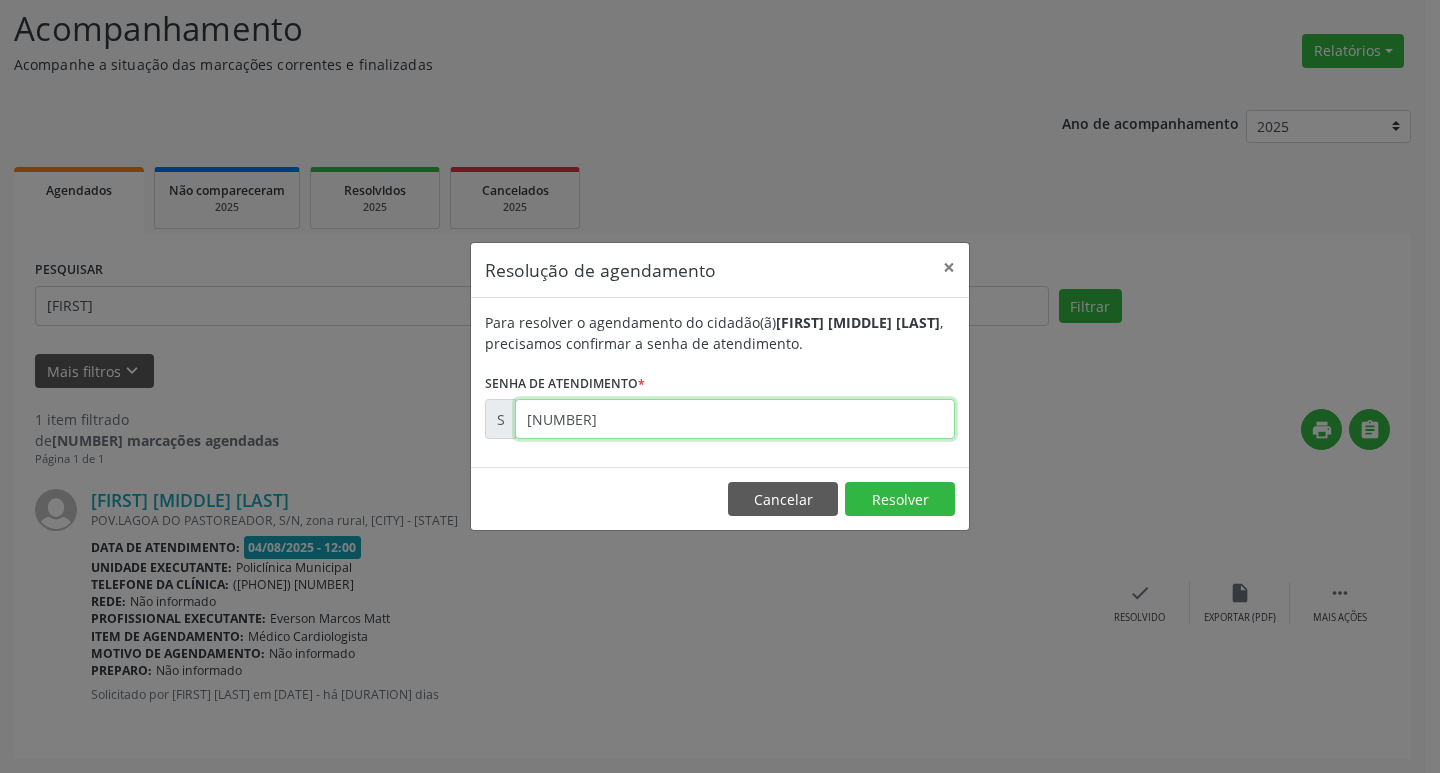 type on "[NUMBER]" 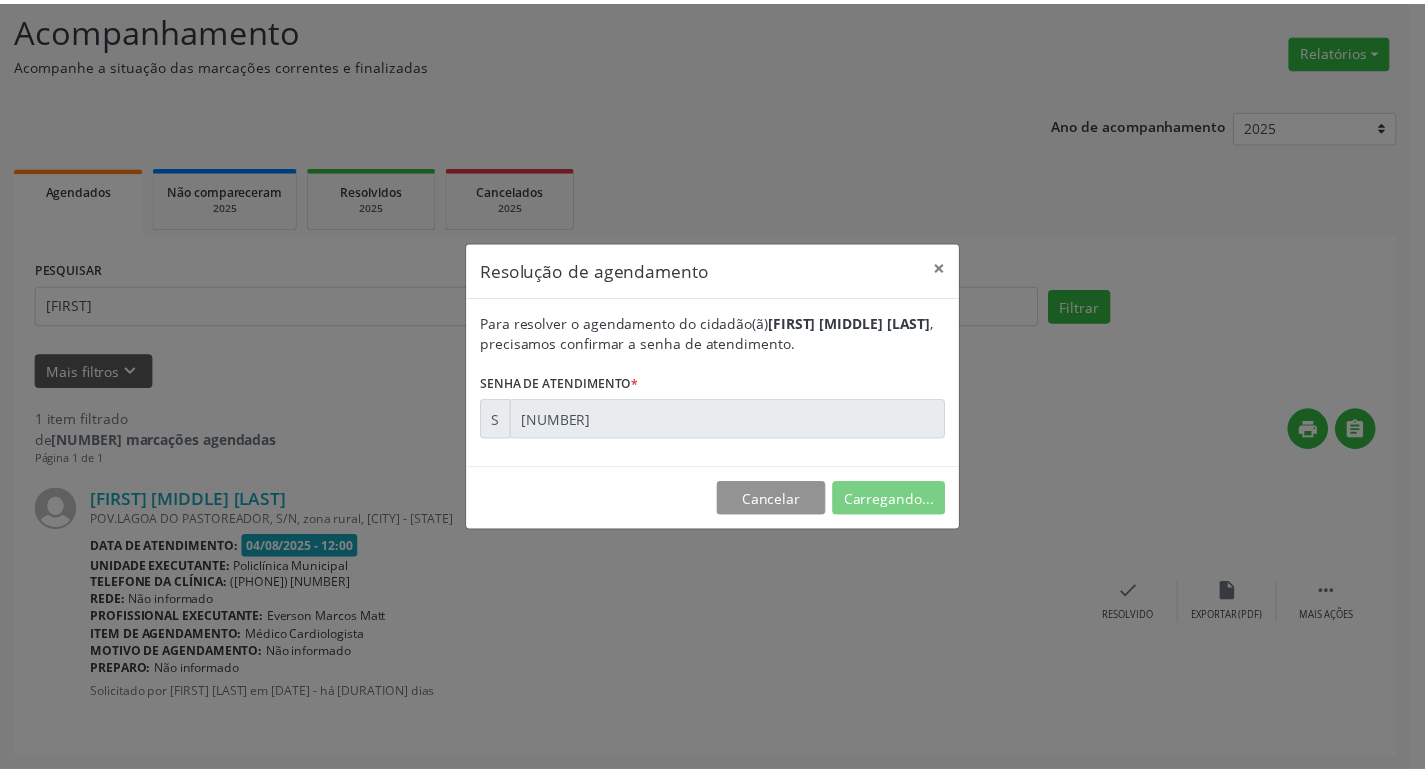 scroll, scrollTop: 0, scrollLeft: 0, axis: both 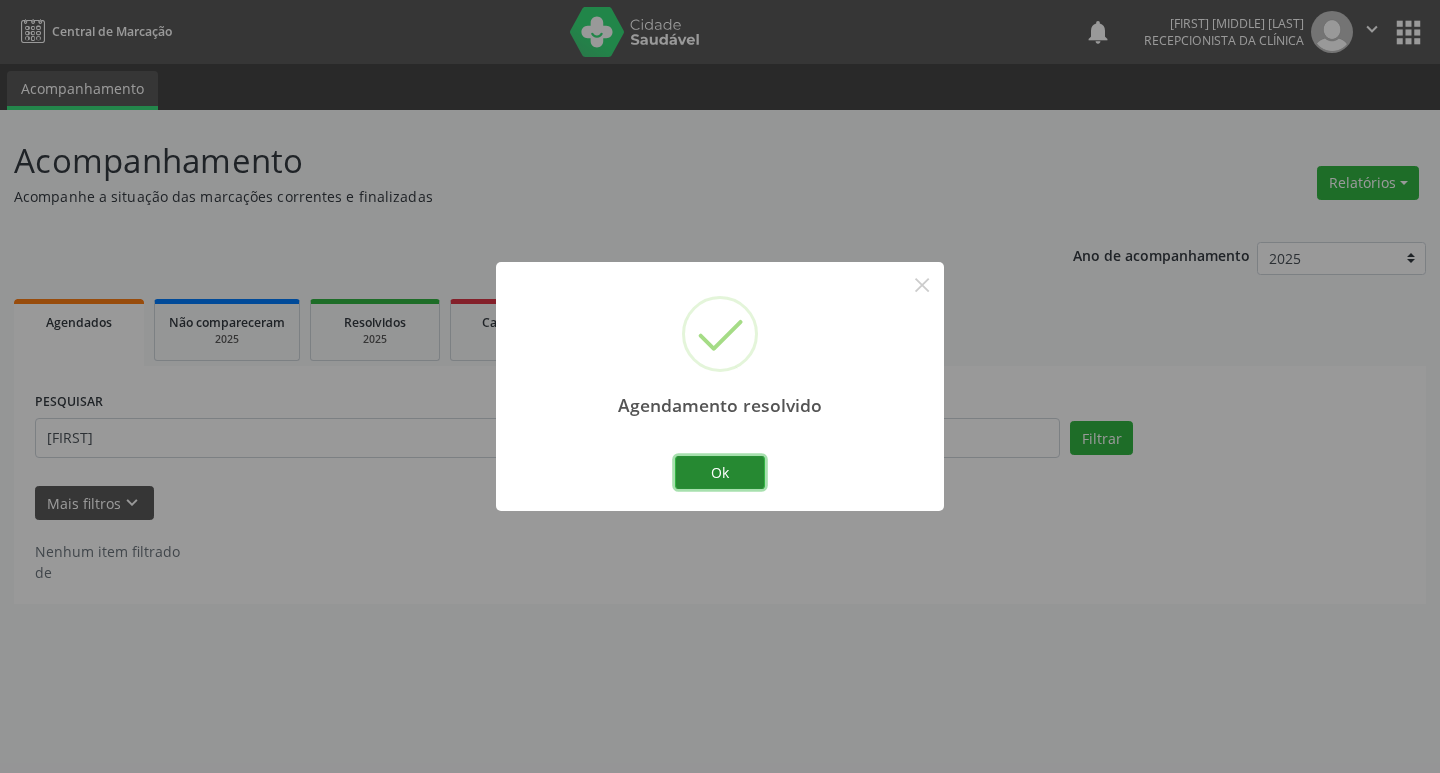 click on "Ok" at bounding box center (720, 473) 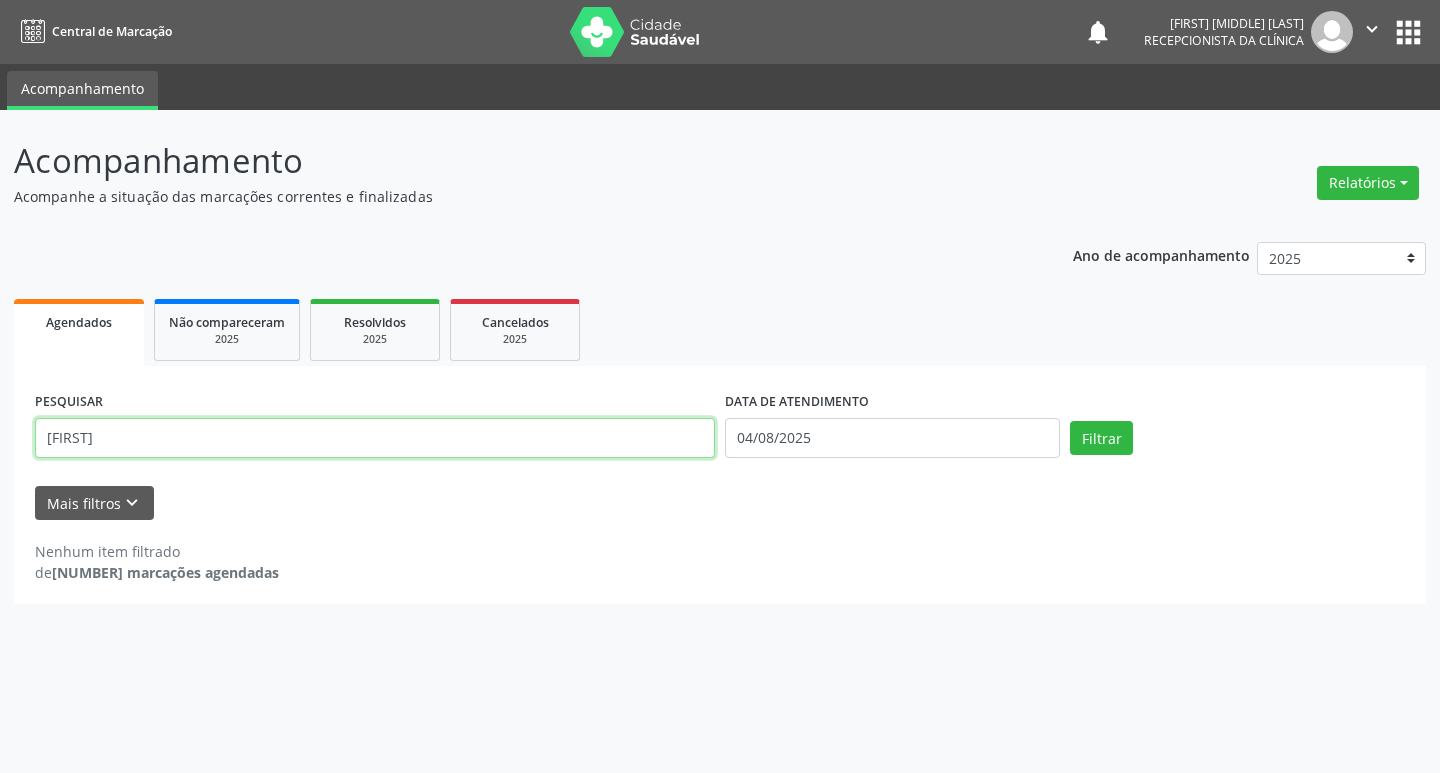 click on "[FIRST]" at bounding box center (375, 438) 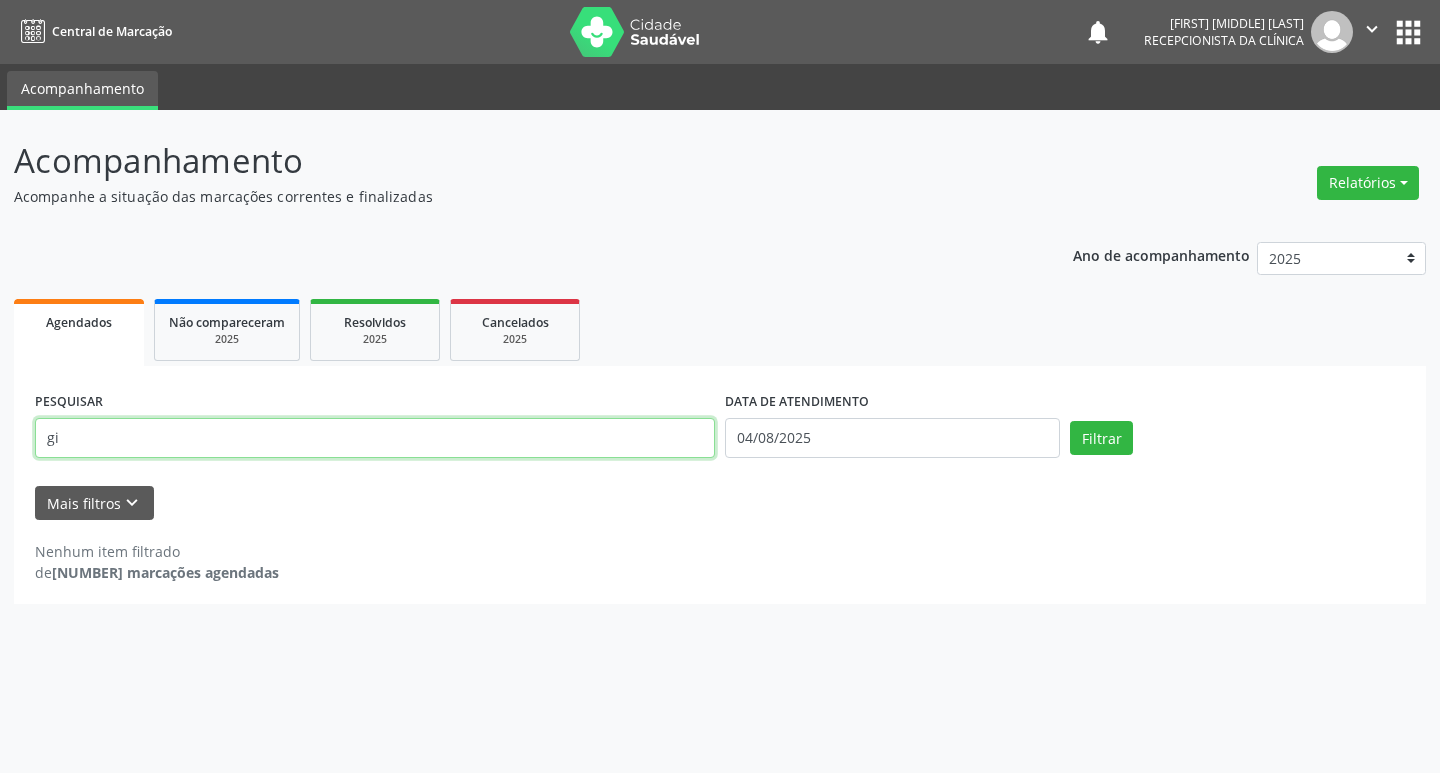 type on "g" 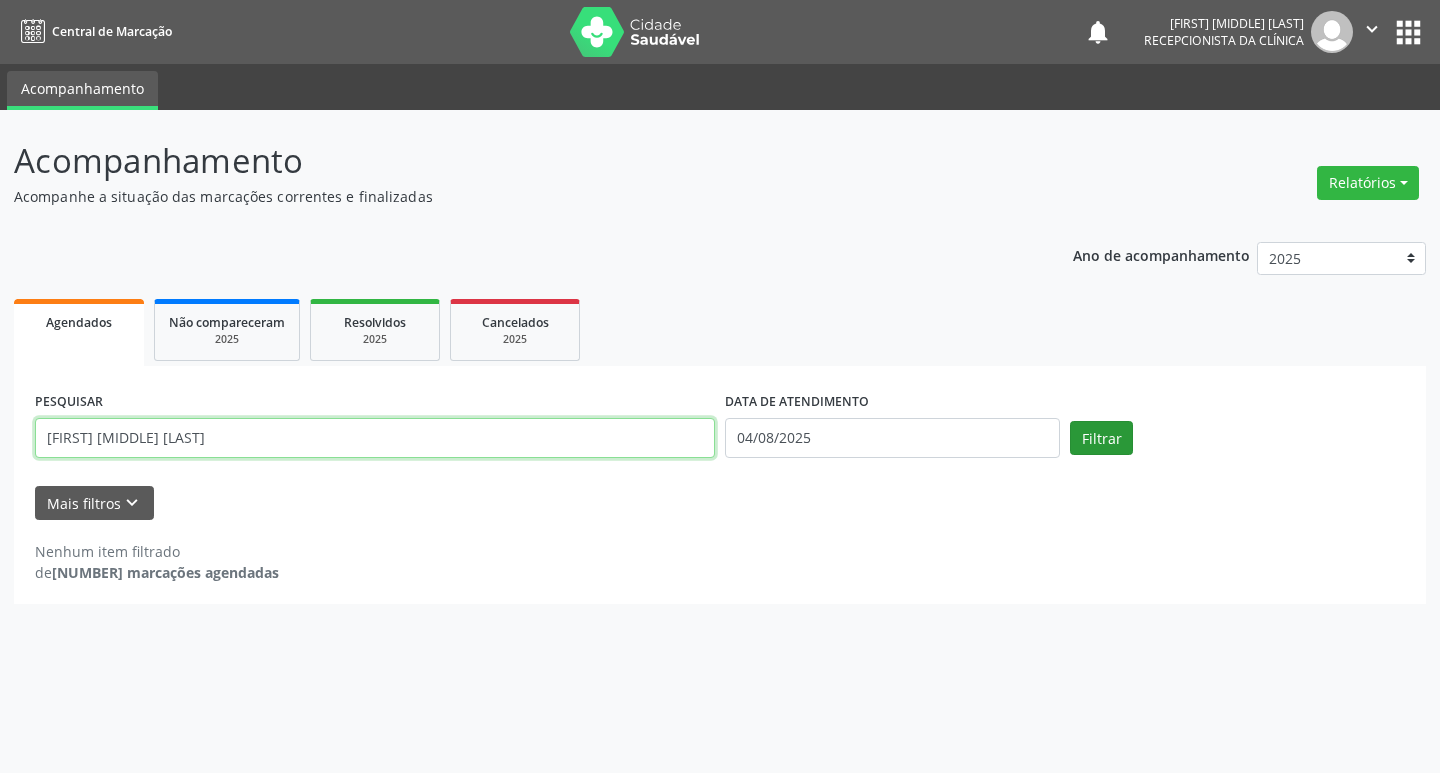type on "[FIRST] [MIDDLE] [LAST]" 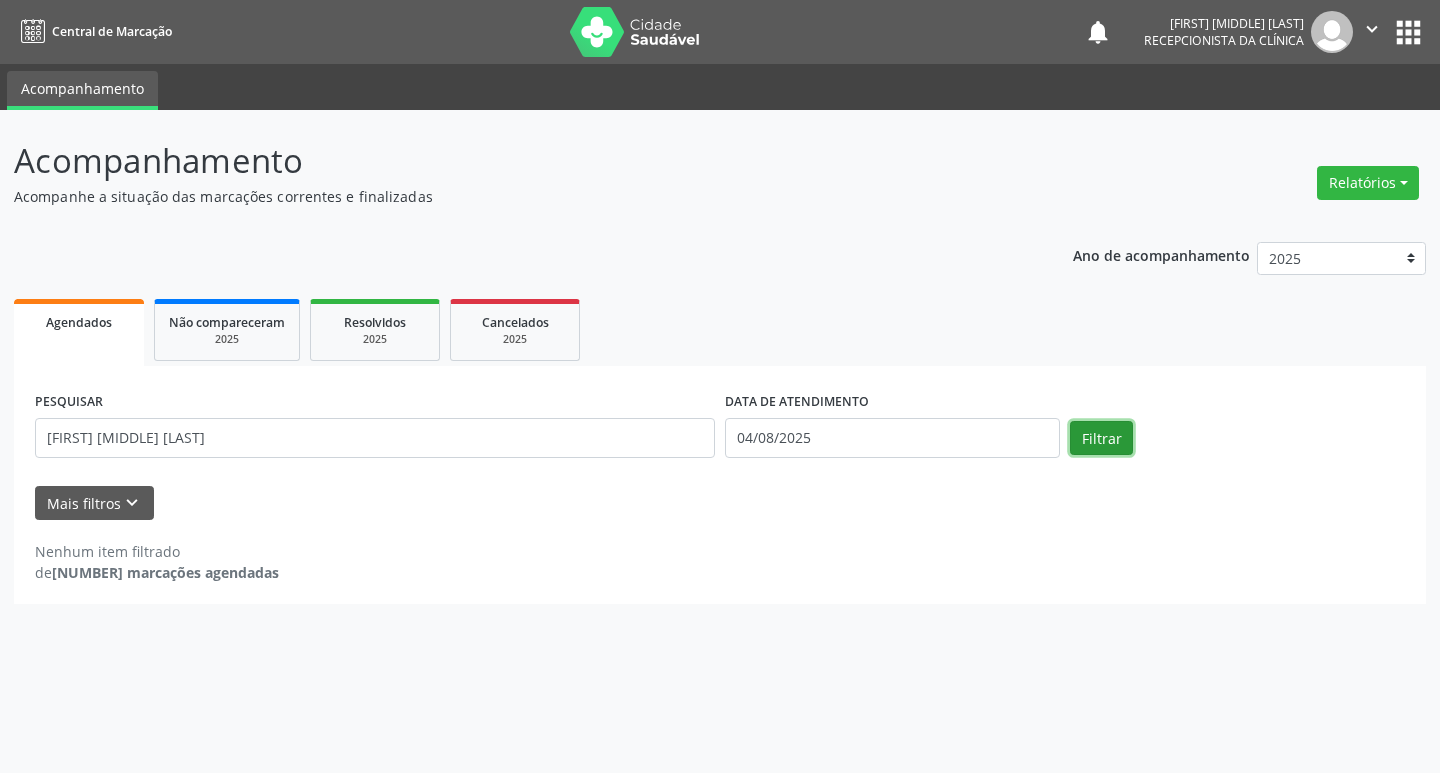 click on "Filtrar" at bounding box center [1101, 438] 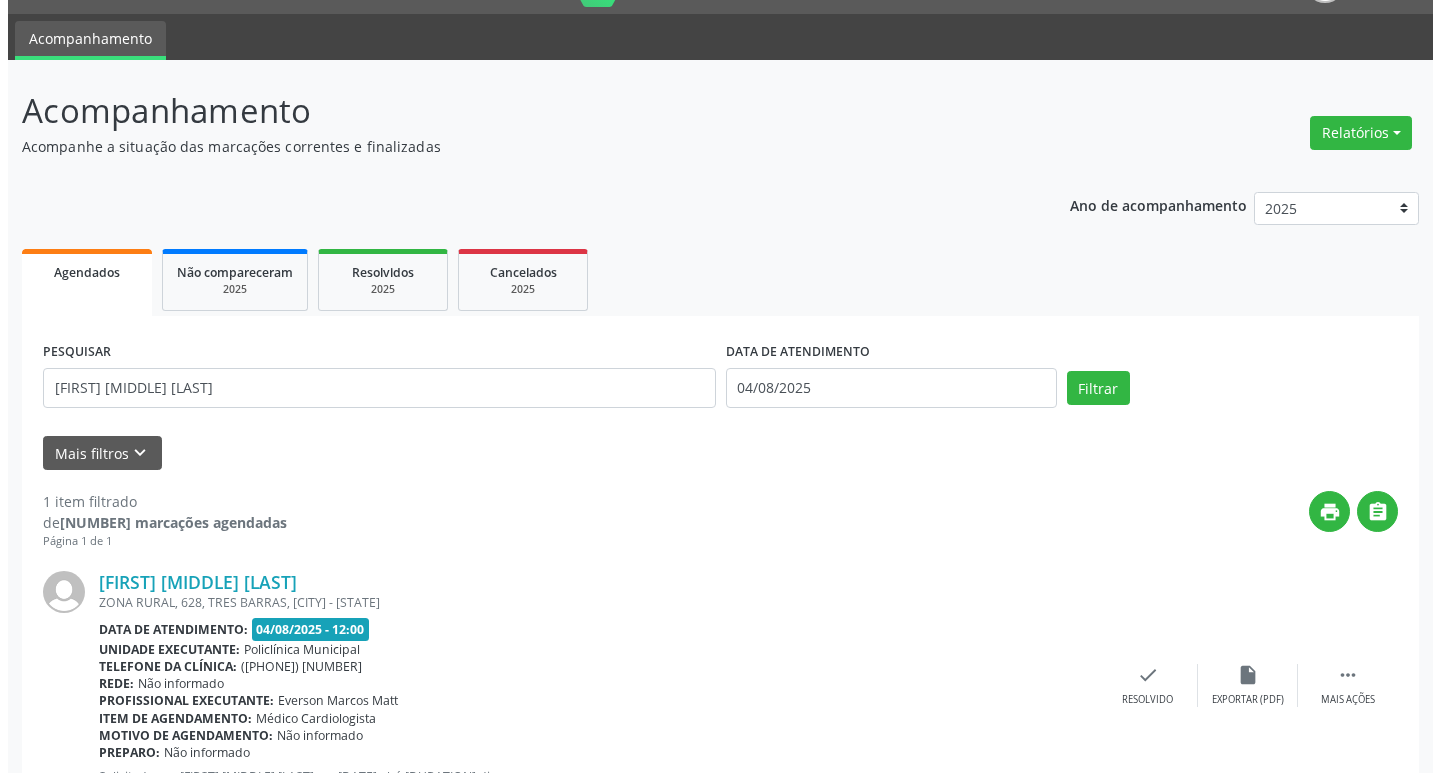 scroll, scrollTop: 132, scrollLeft: 0, axis: vertical 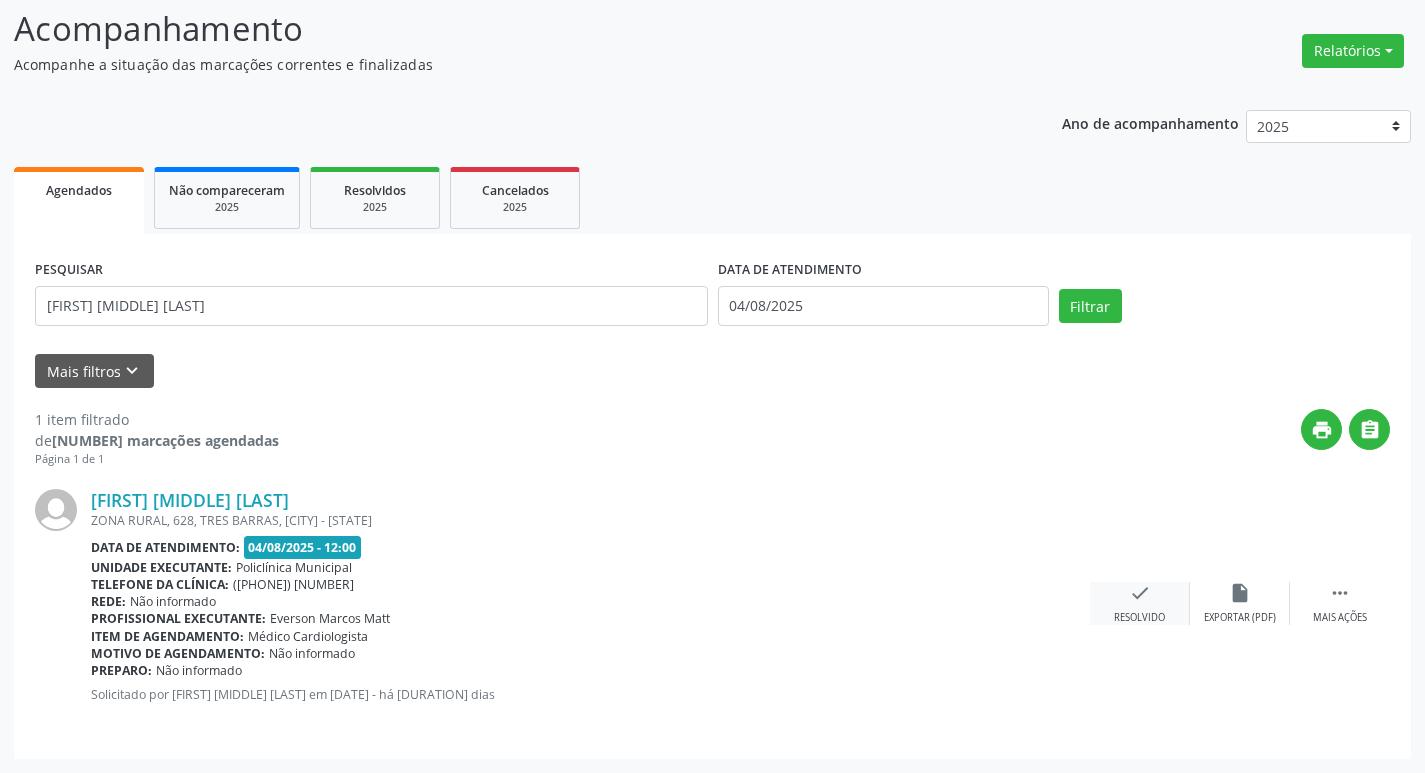 click on "Resolvido" at bounding box center [1139, 618] 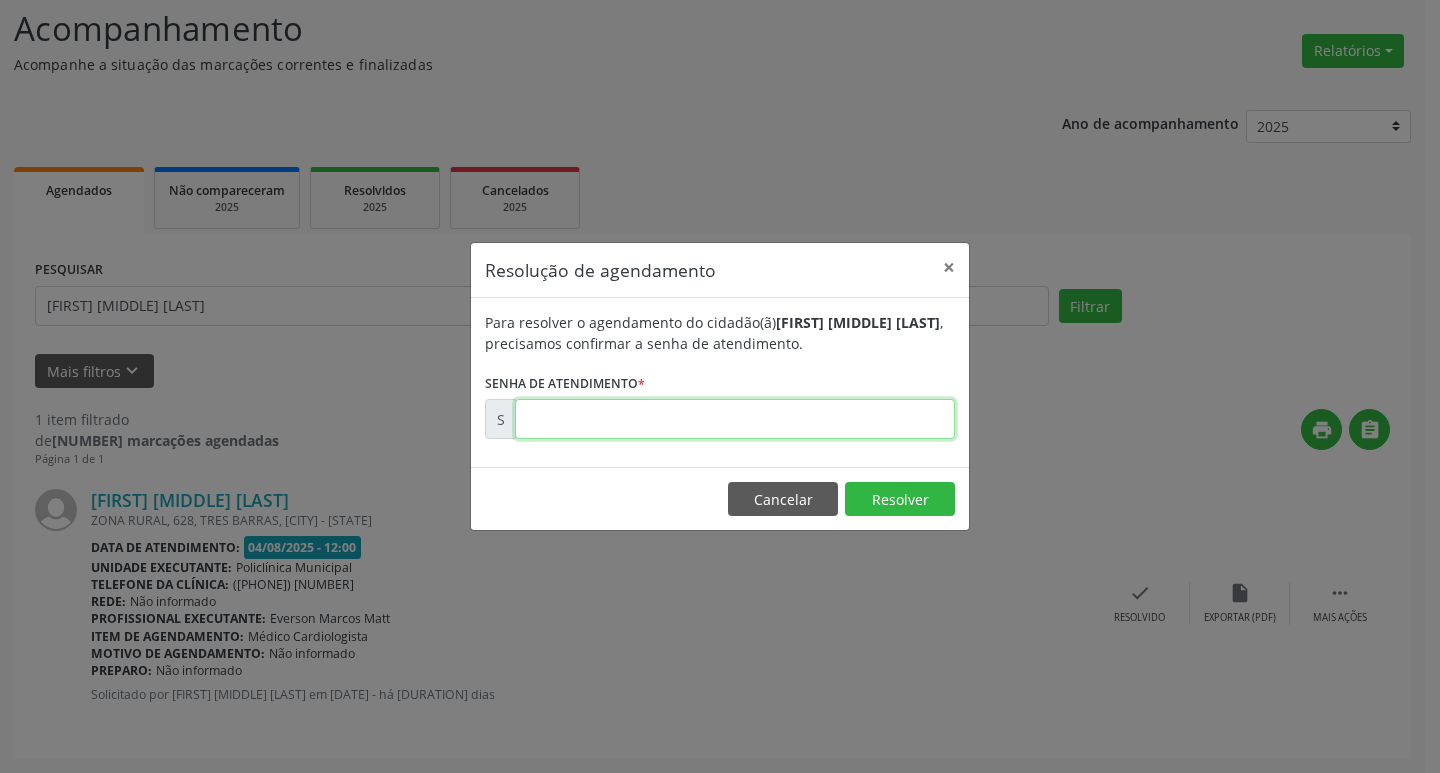 drag, startPoint x: 640, startPoint y: 417, endPoint x: 648, endPoint y: 407, distance: 12.806249 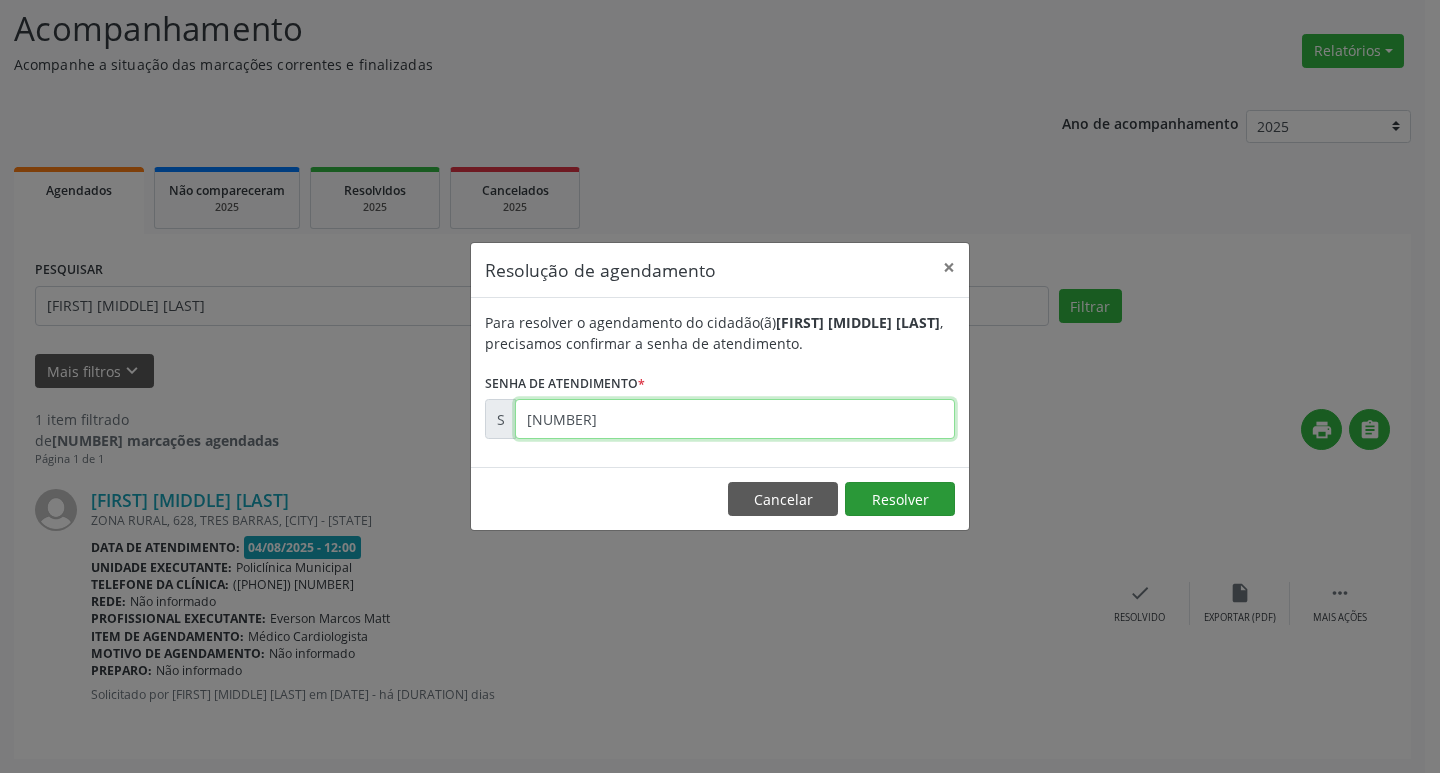 type on "[NUMBER]" 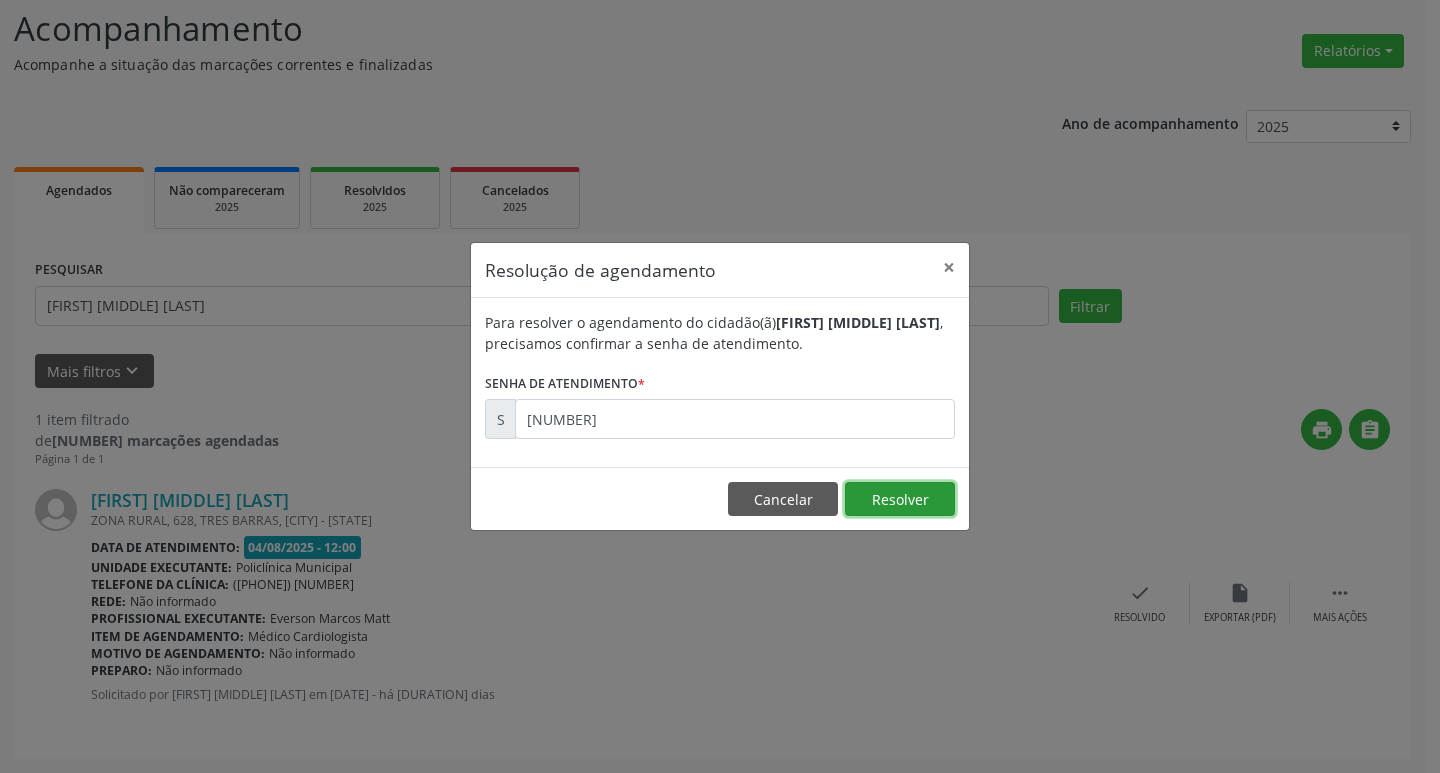 click on "Resolver" at bounding box center (900, 499) 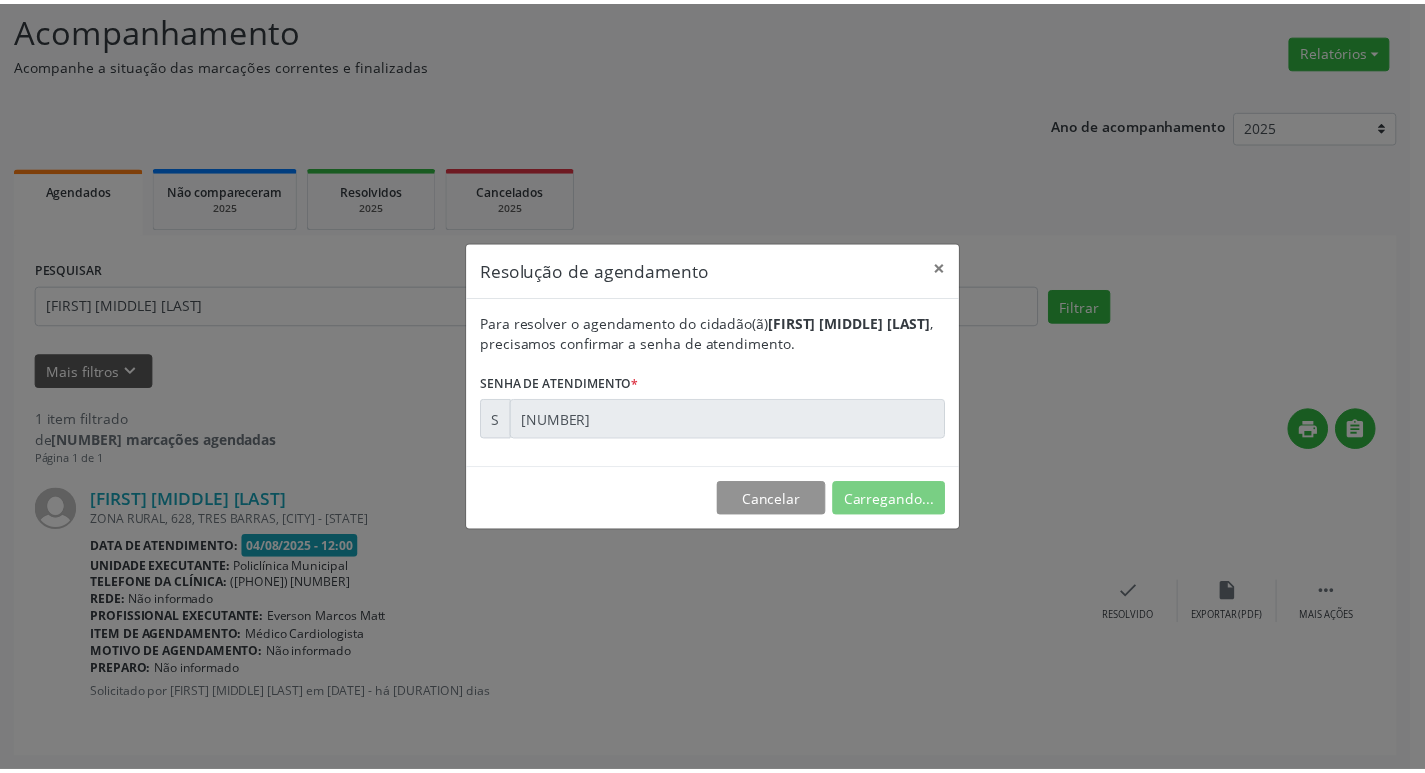 scroll, scrollTop: 0, scrollLeft: 0, axis: both 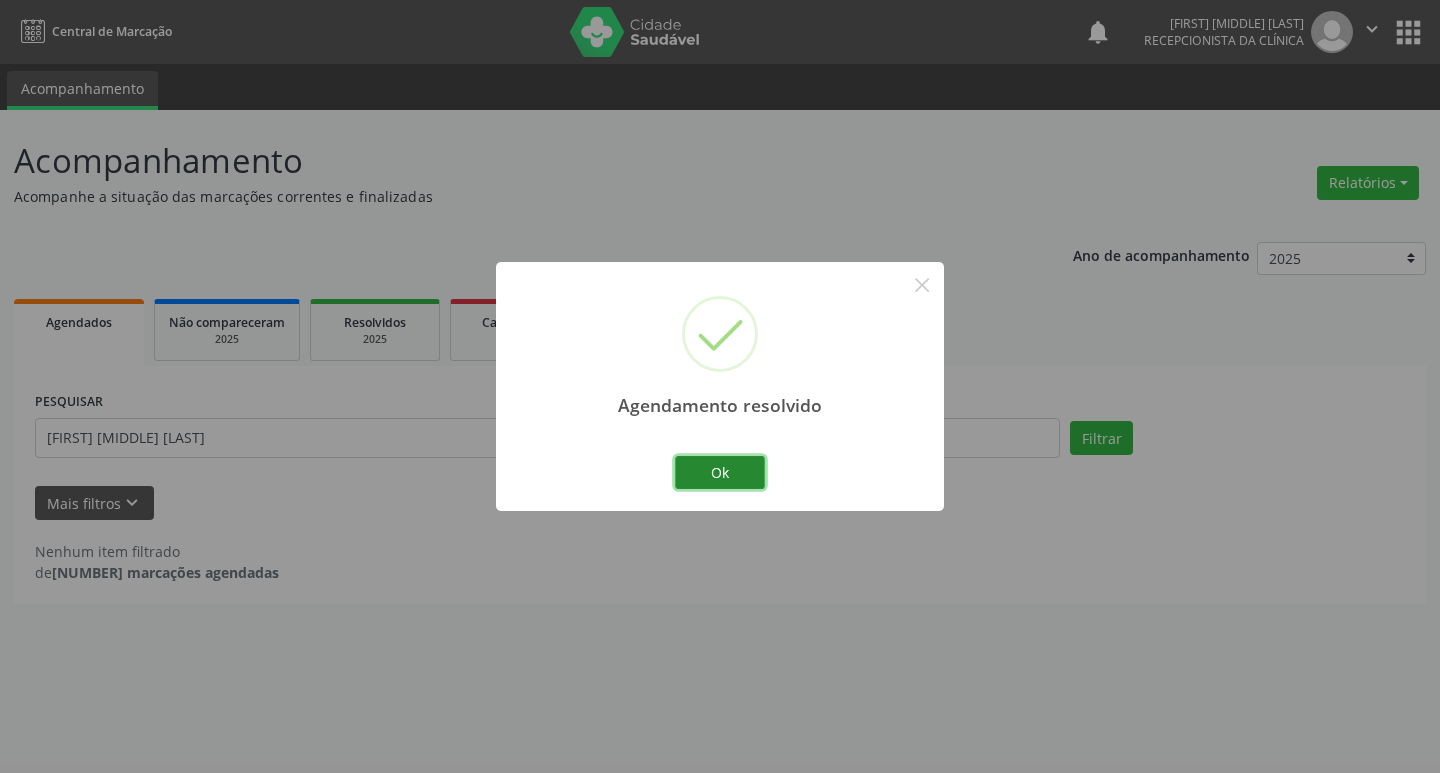 click on "Ok" at bounding box center [720, 473] 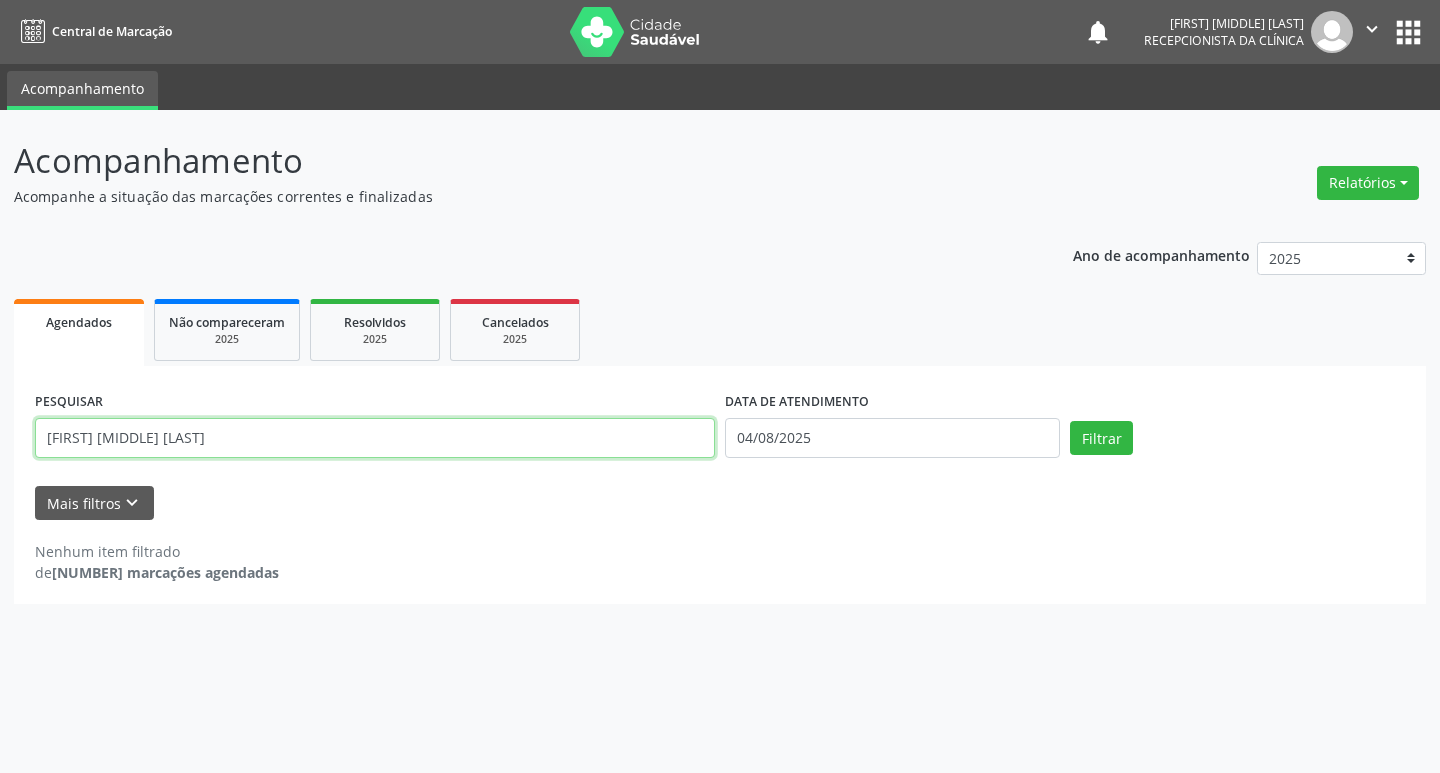 click on "[FIRST] [MIDDLE] [LAST]" at bounding box center (375, 438) 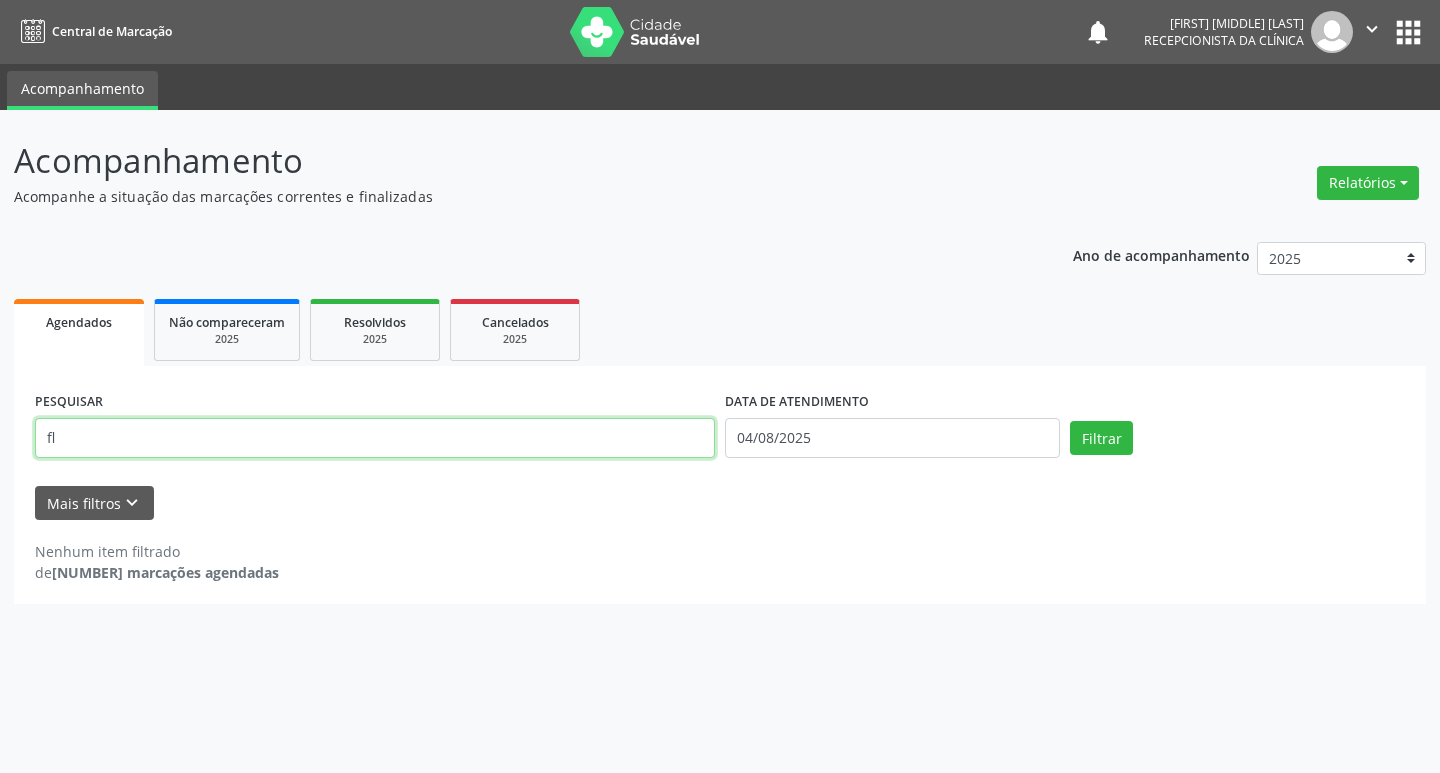 type on "f" 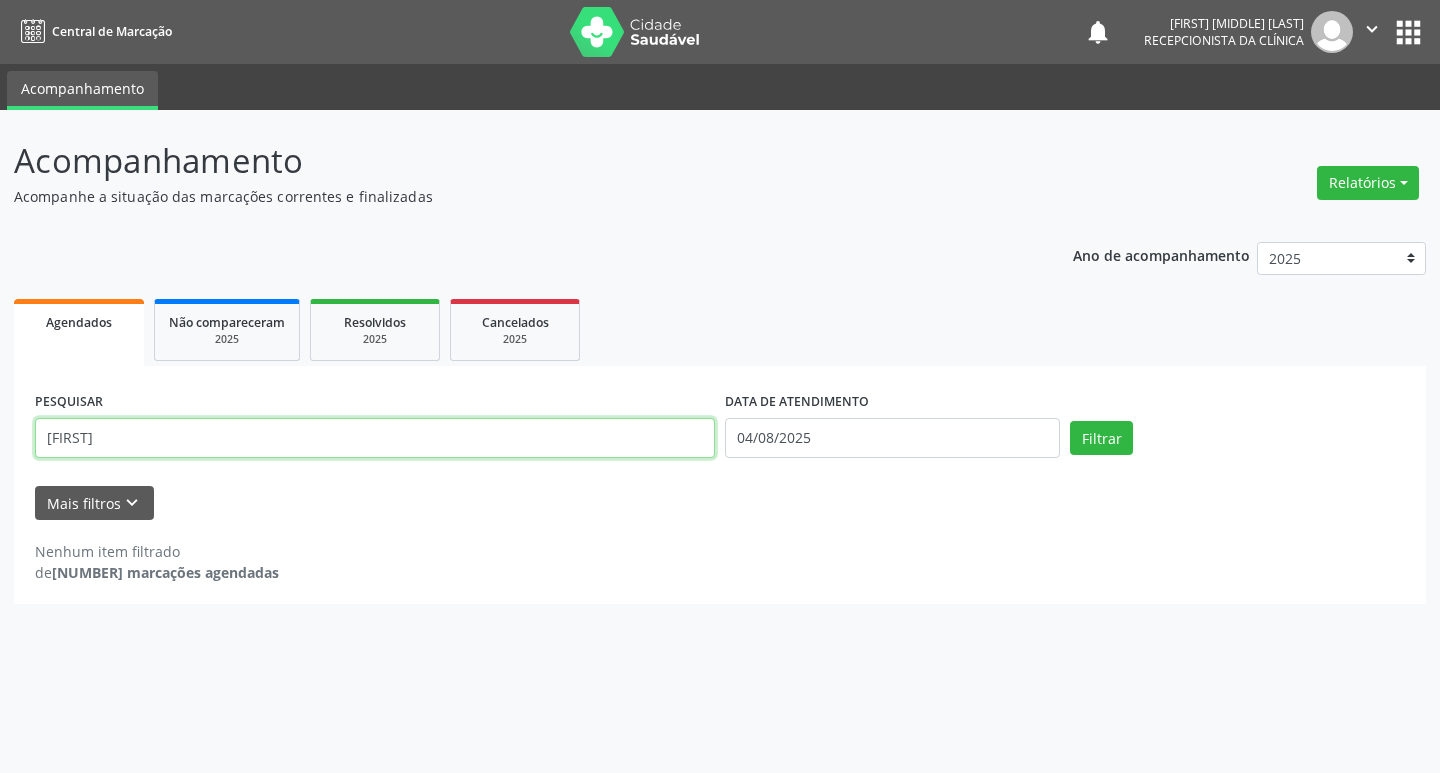 type on "[FIRST]" 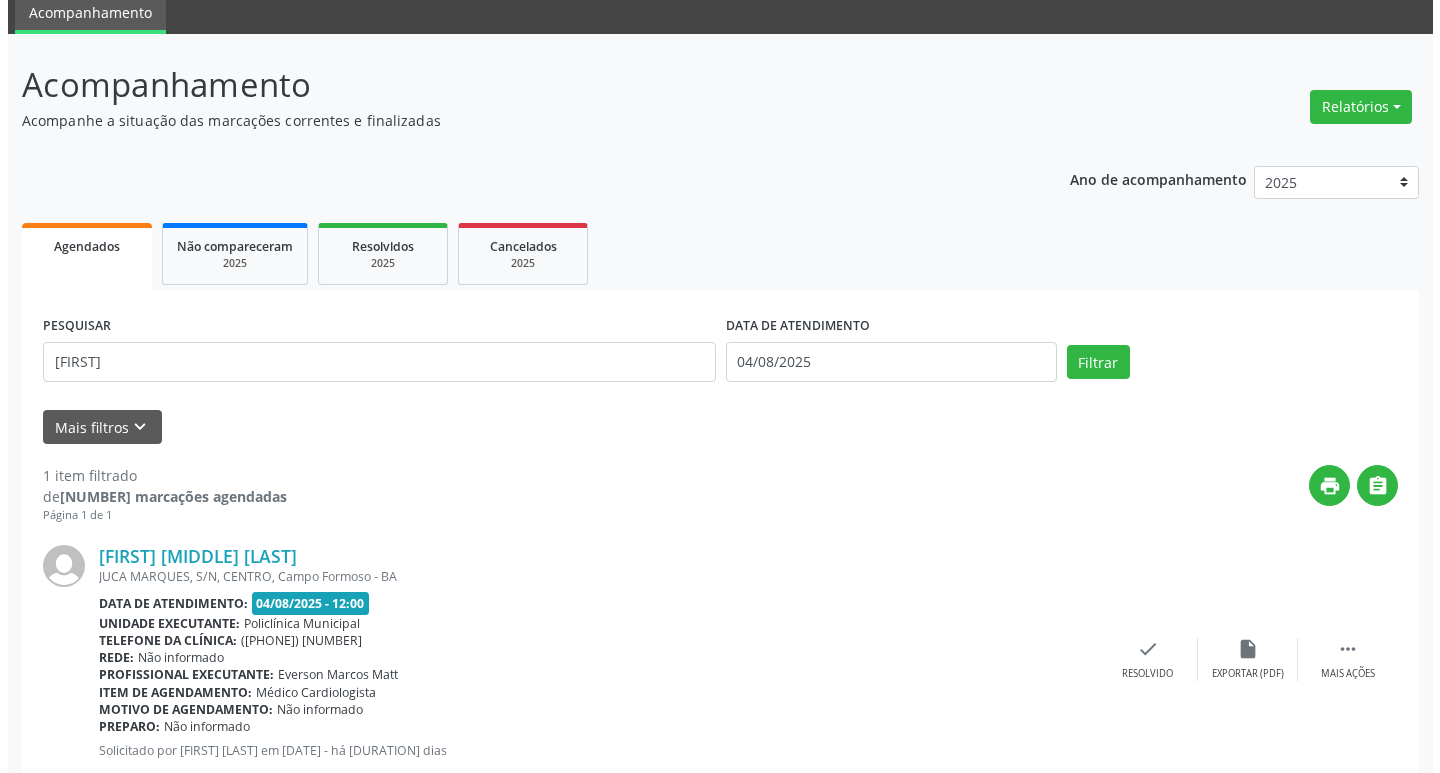 scroll, scrollTop: 132, scrollLeft: 0, axis: vertical 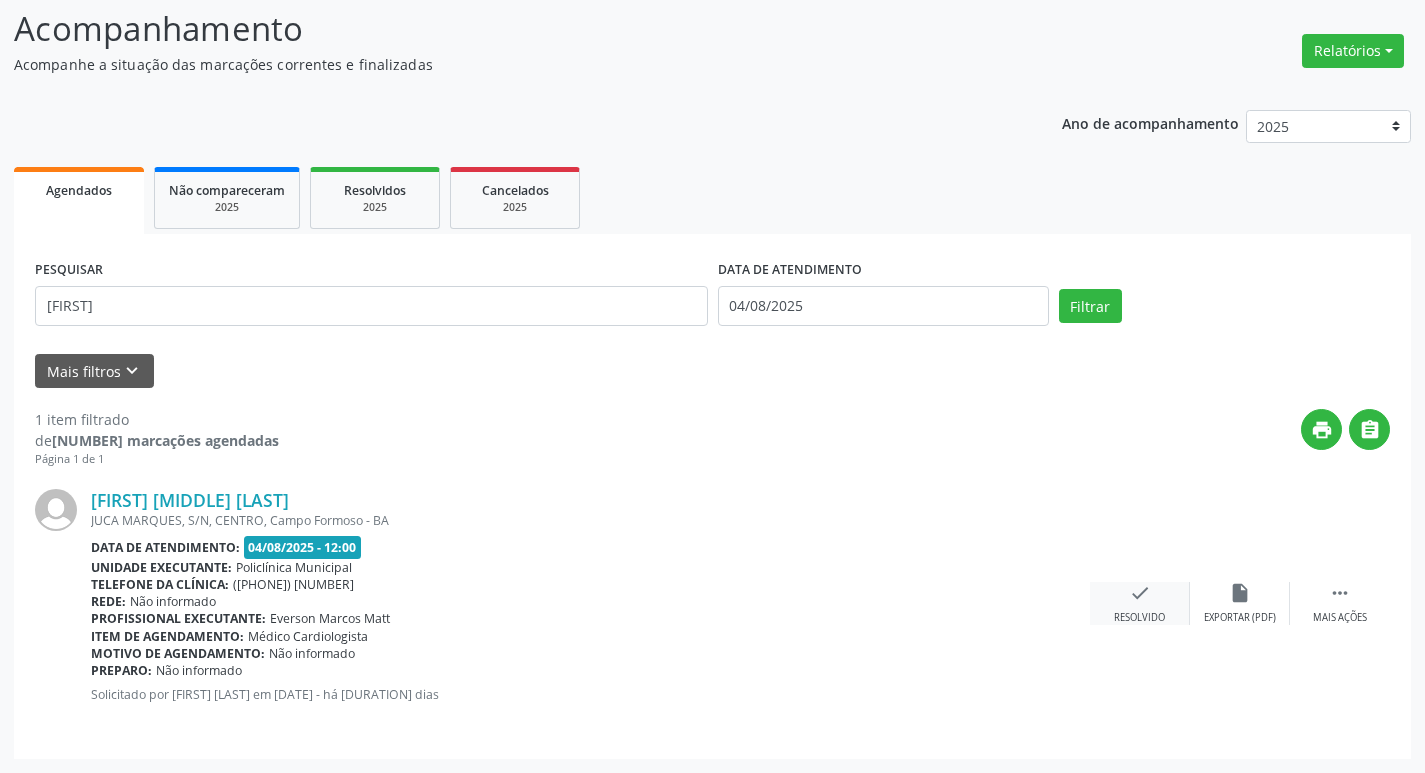 click on "check" at bounding box center (1140, 593) 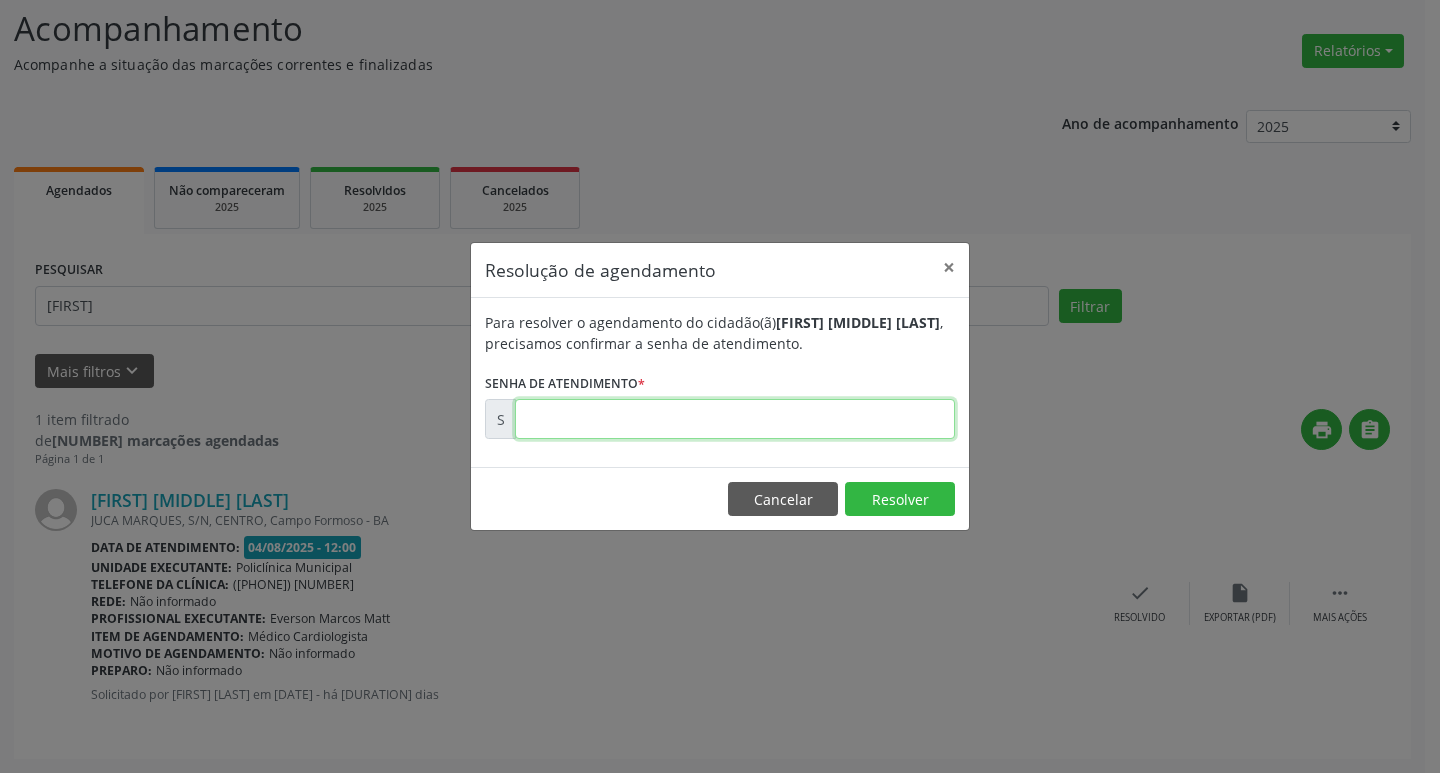 click at bounding box center [735, 419] 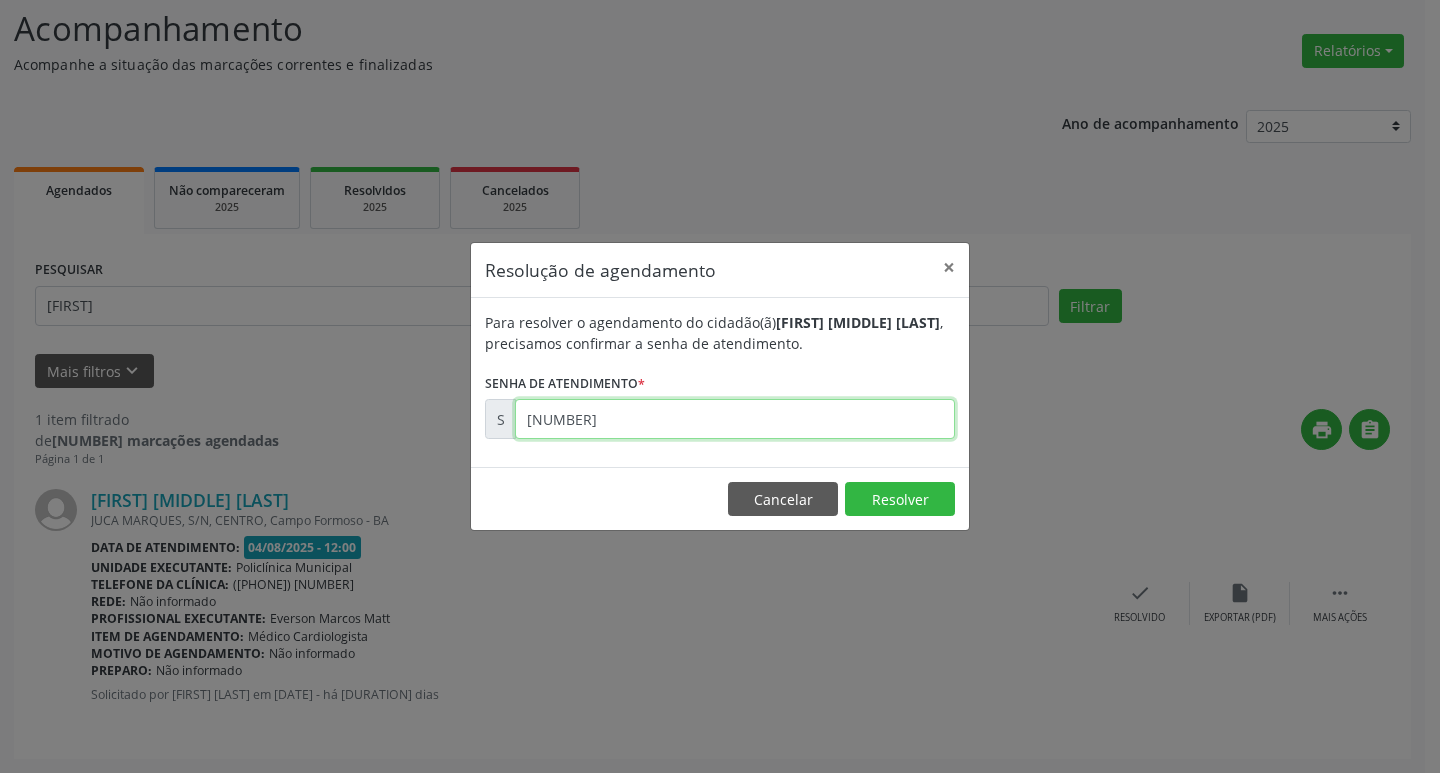 type on "[NUMBER]" 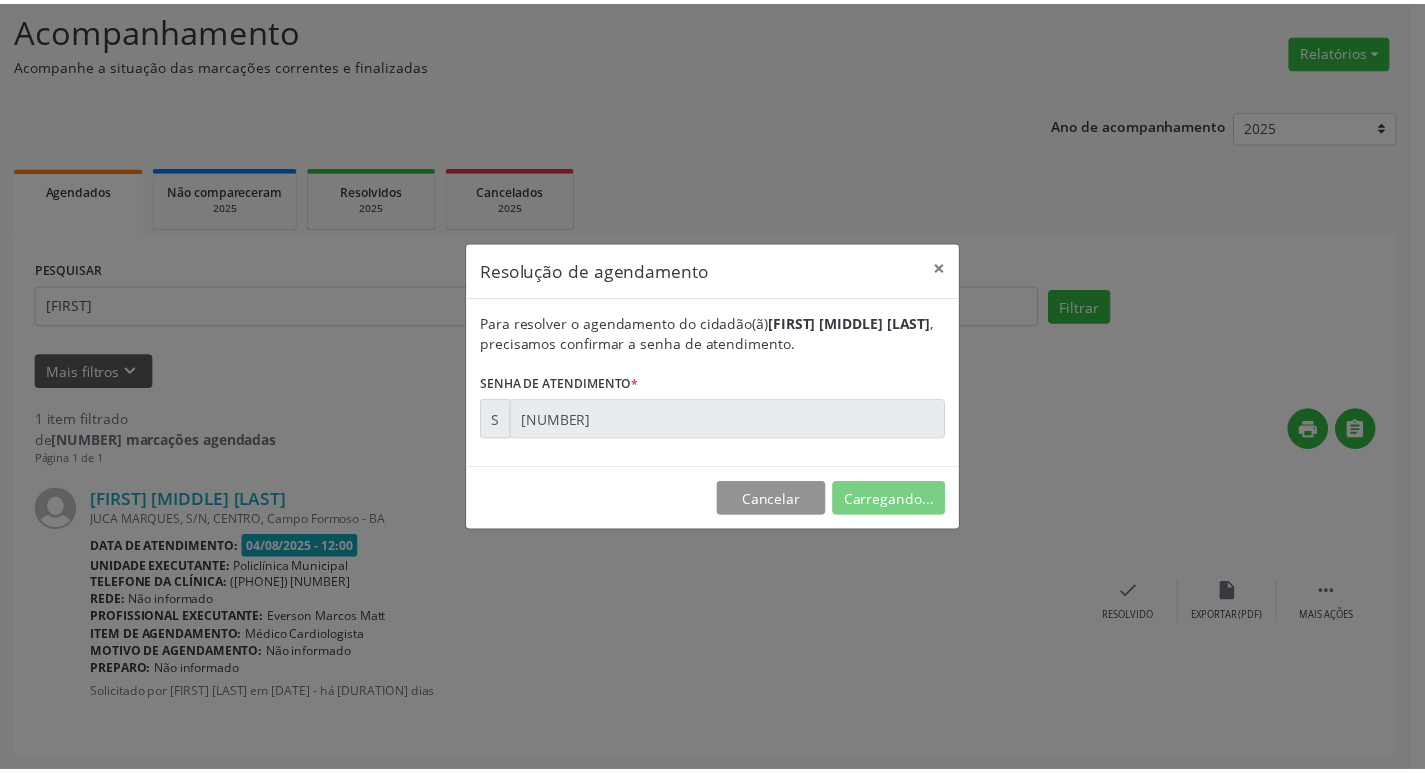 scroll, scrollTop: 0, scrollLeft: 0, axis: both 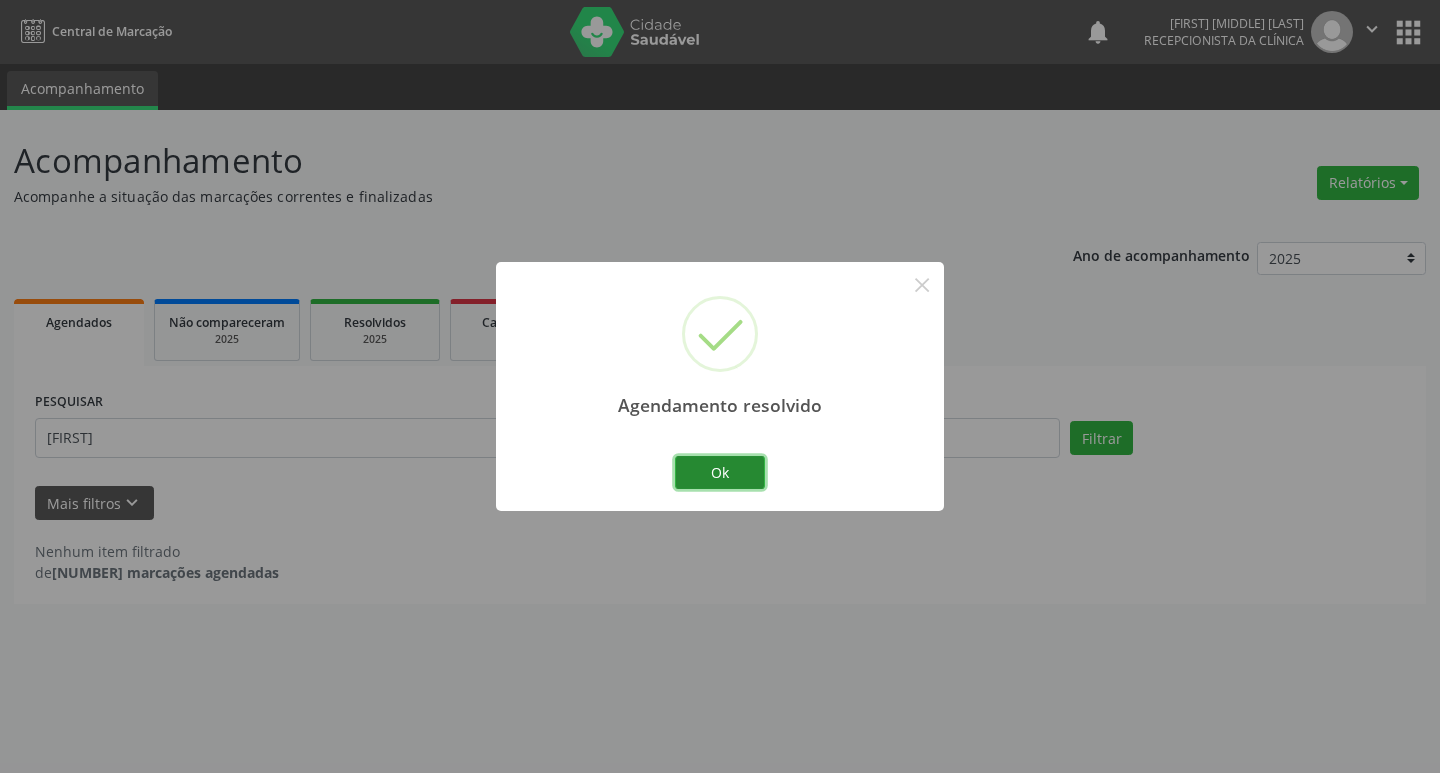 click on "Ok" at bounding box center [720, 473] 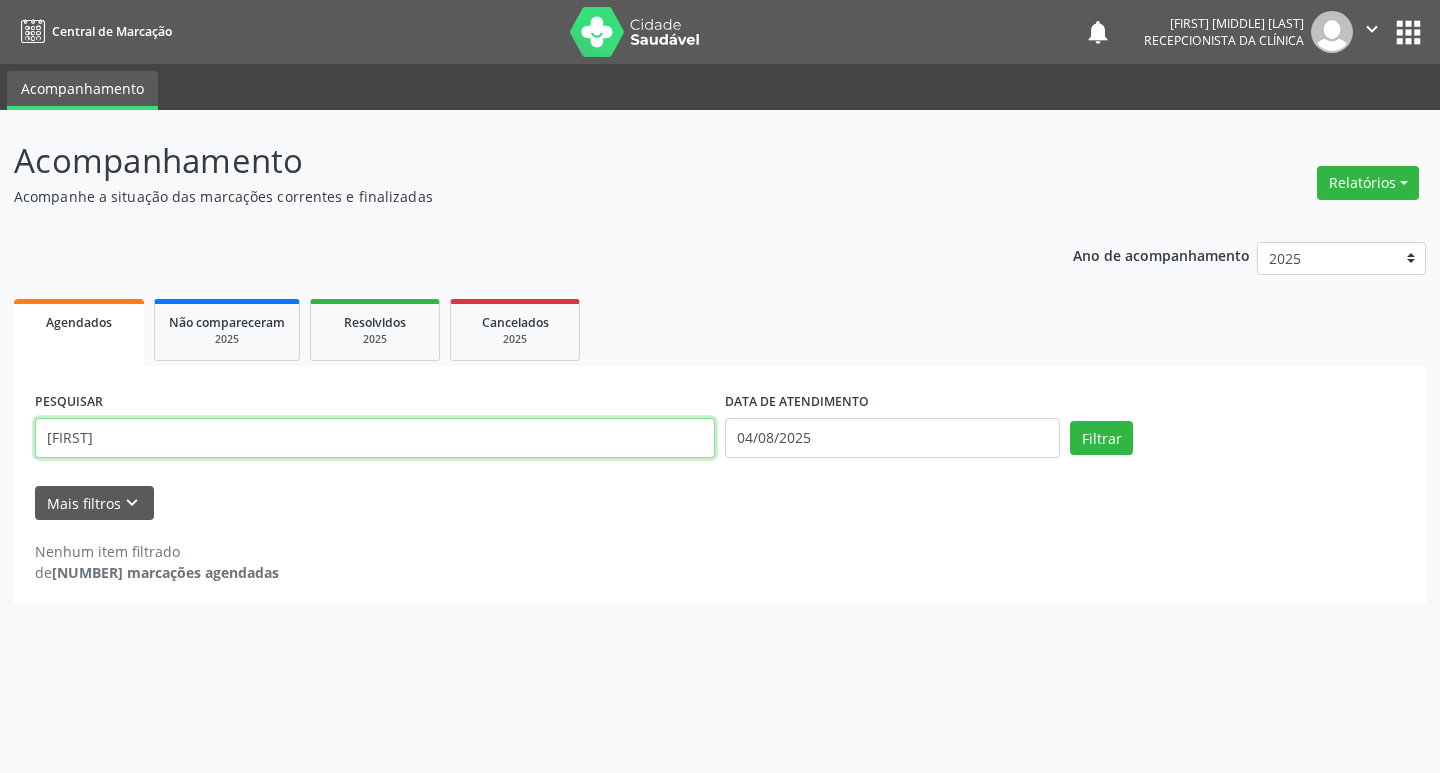 click on "[FIRST]" at bounding box center (375, 438) 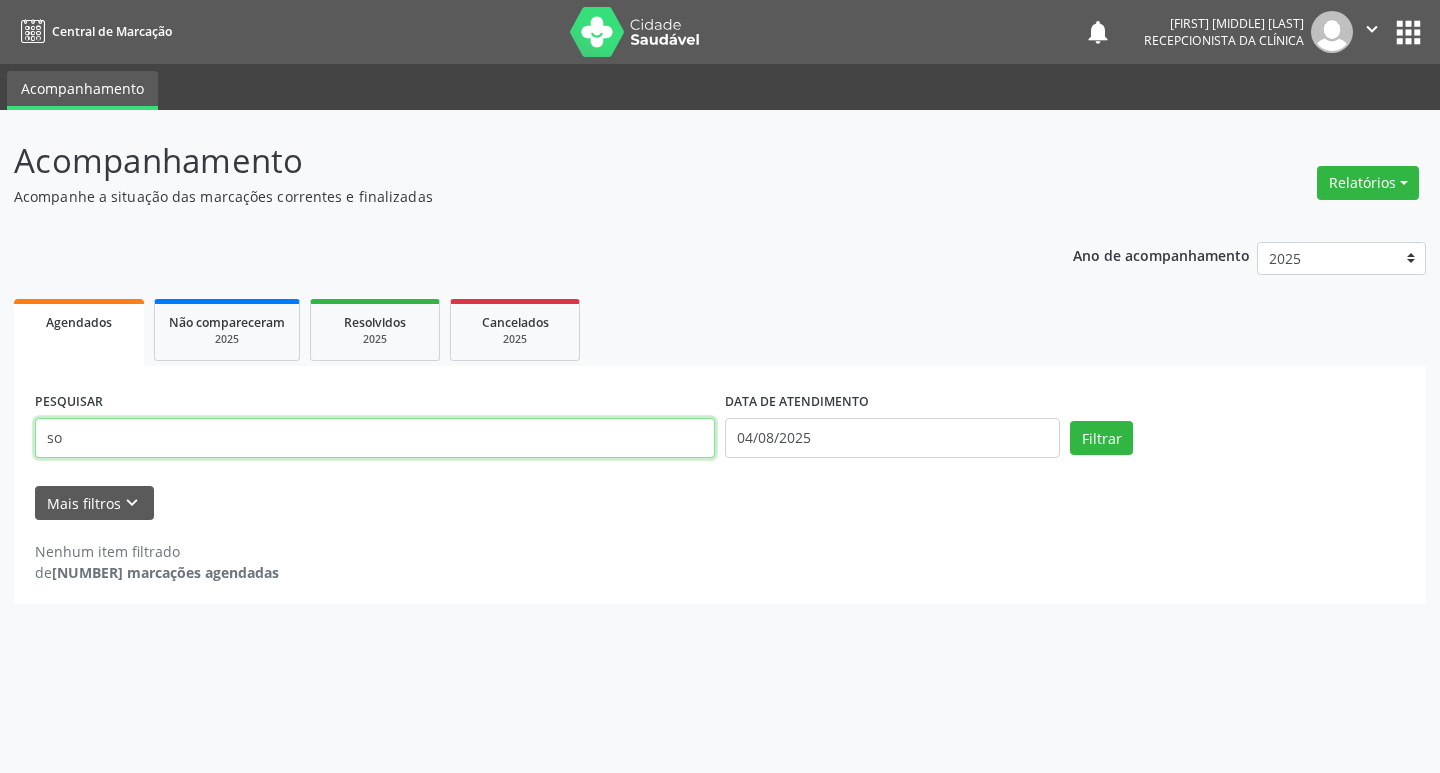 type on "s" 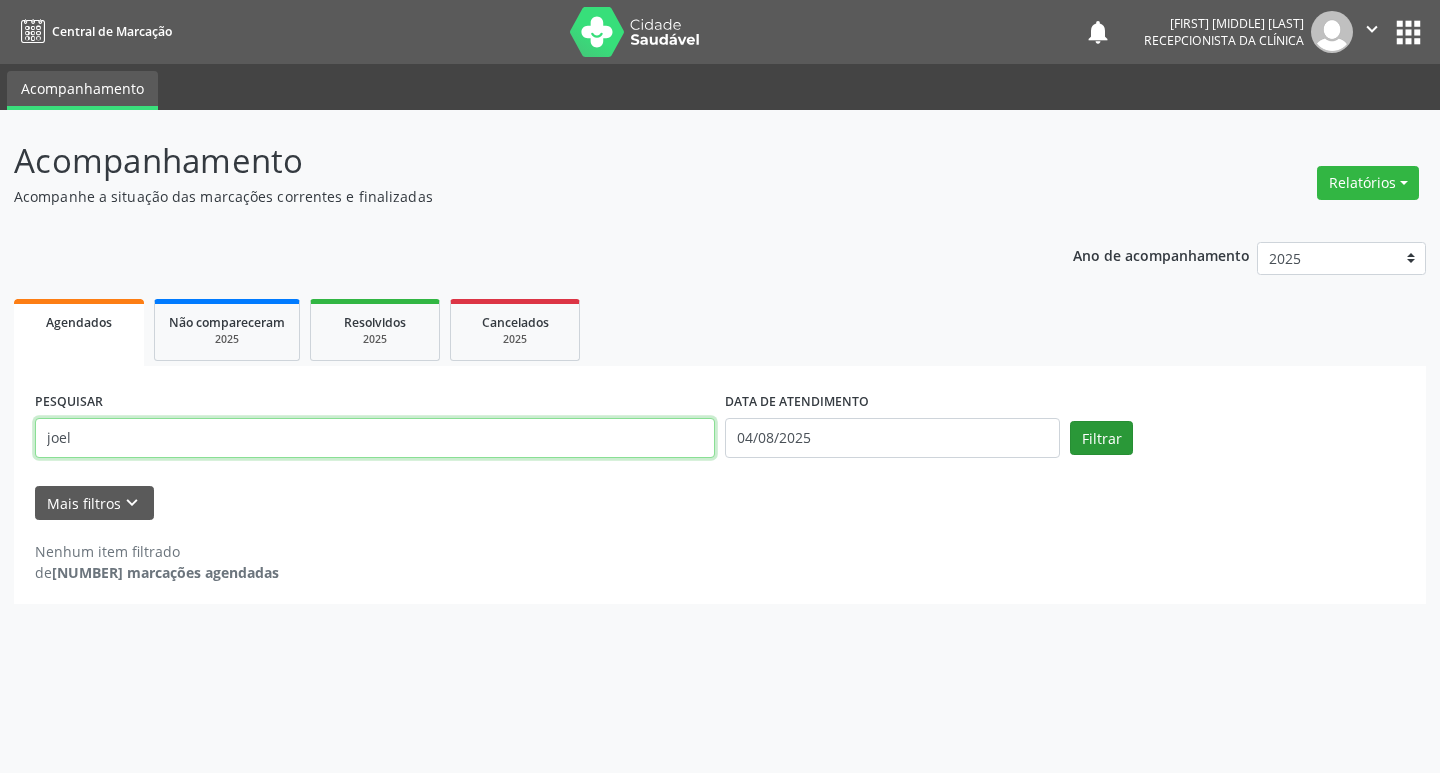type on "joel" 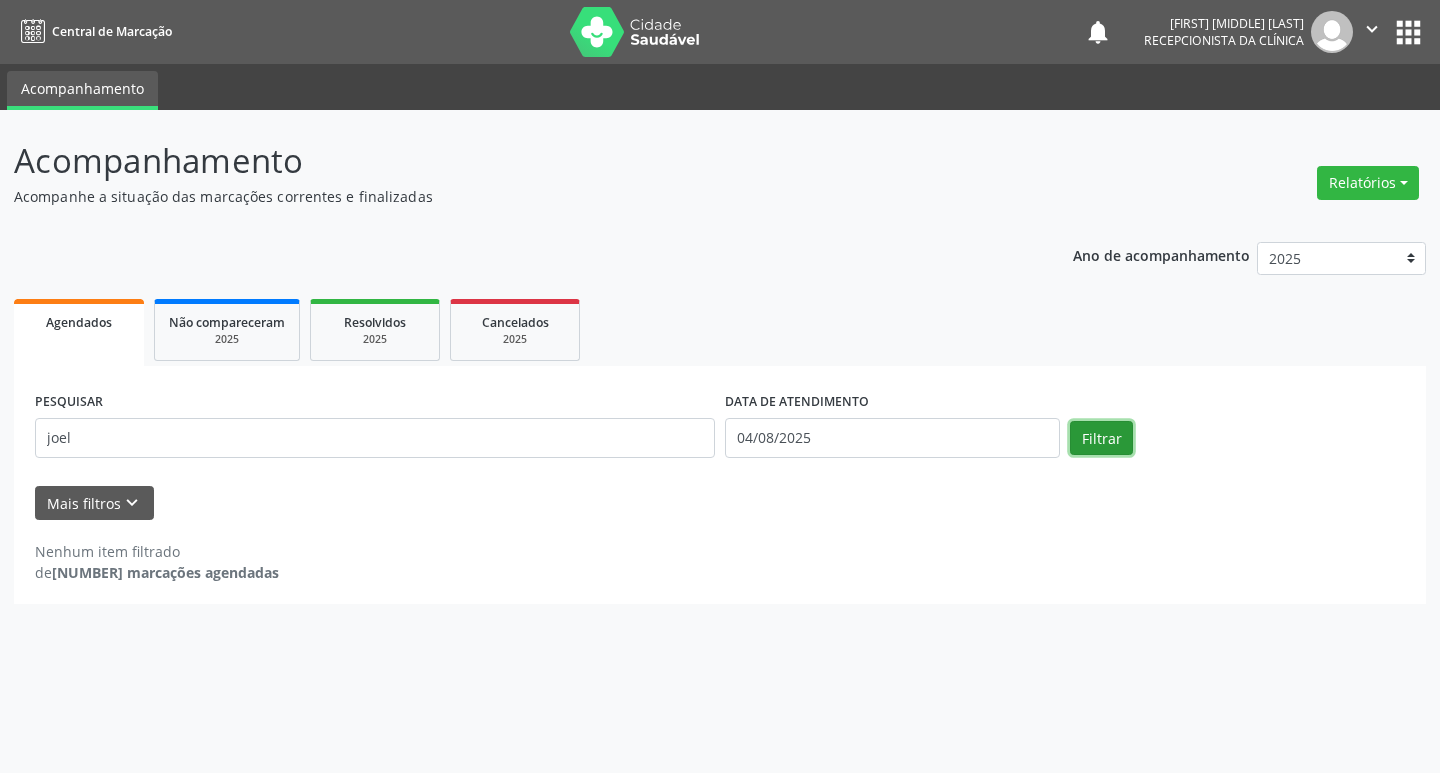 click on "Filtrar" at bounding box center (1101, 438) 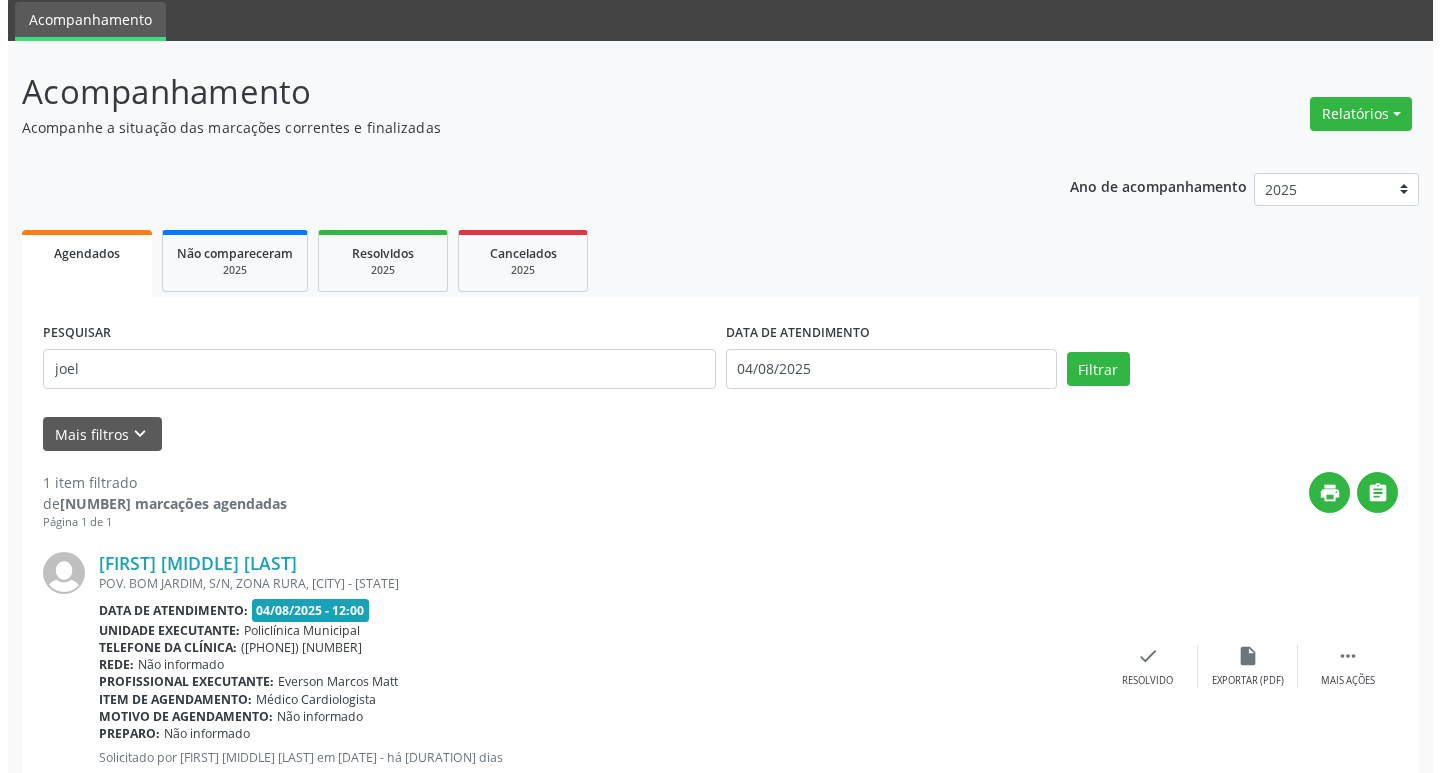 scroll, scrollTop: 132, scrollLeft: 0, axis: vertical 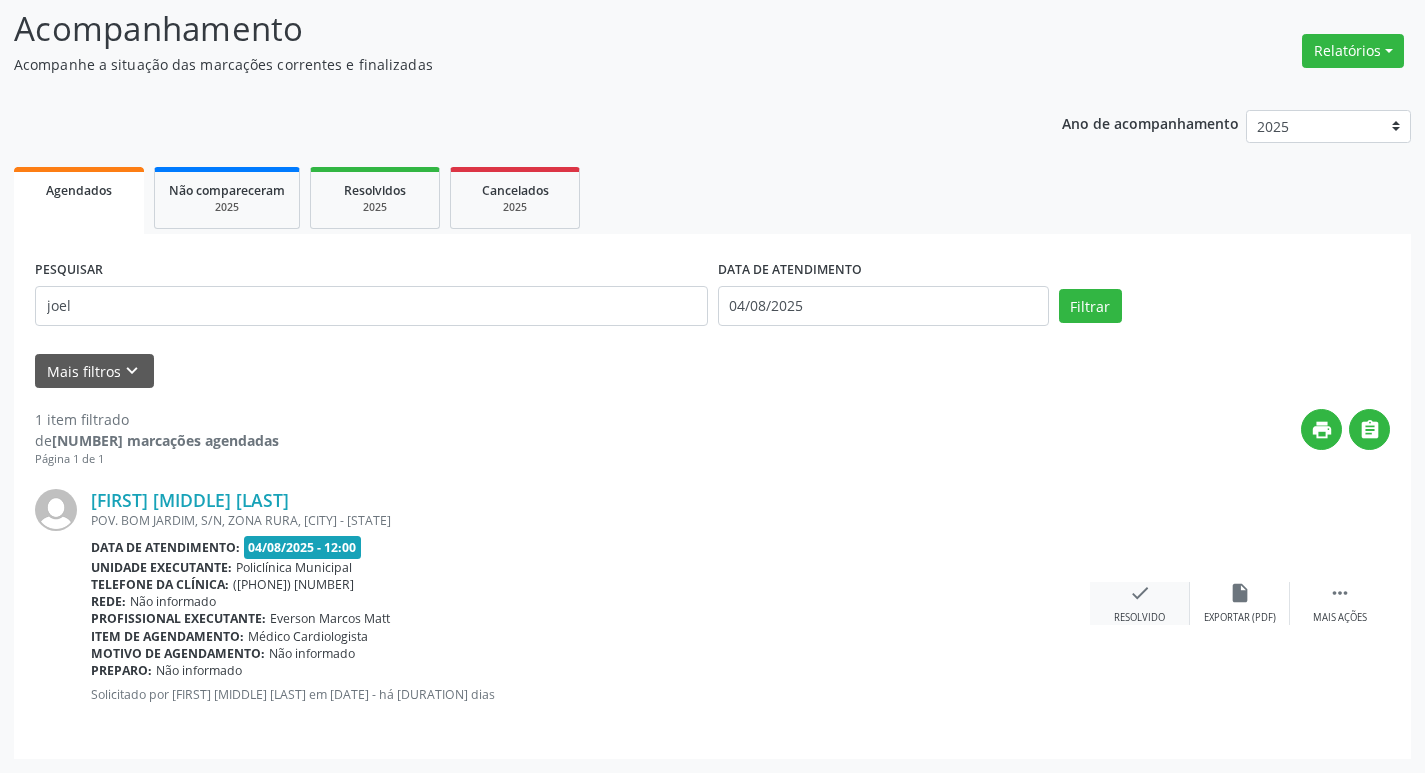 click on "check" at bounding box center [1140, 593] 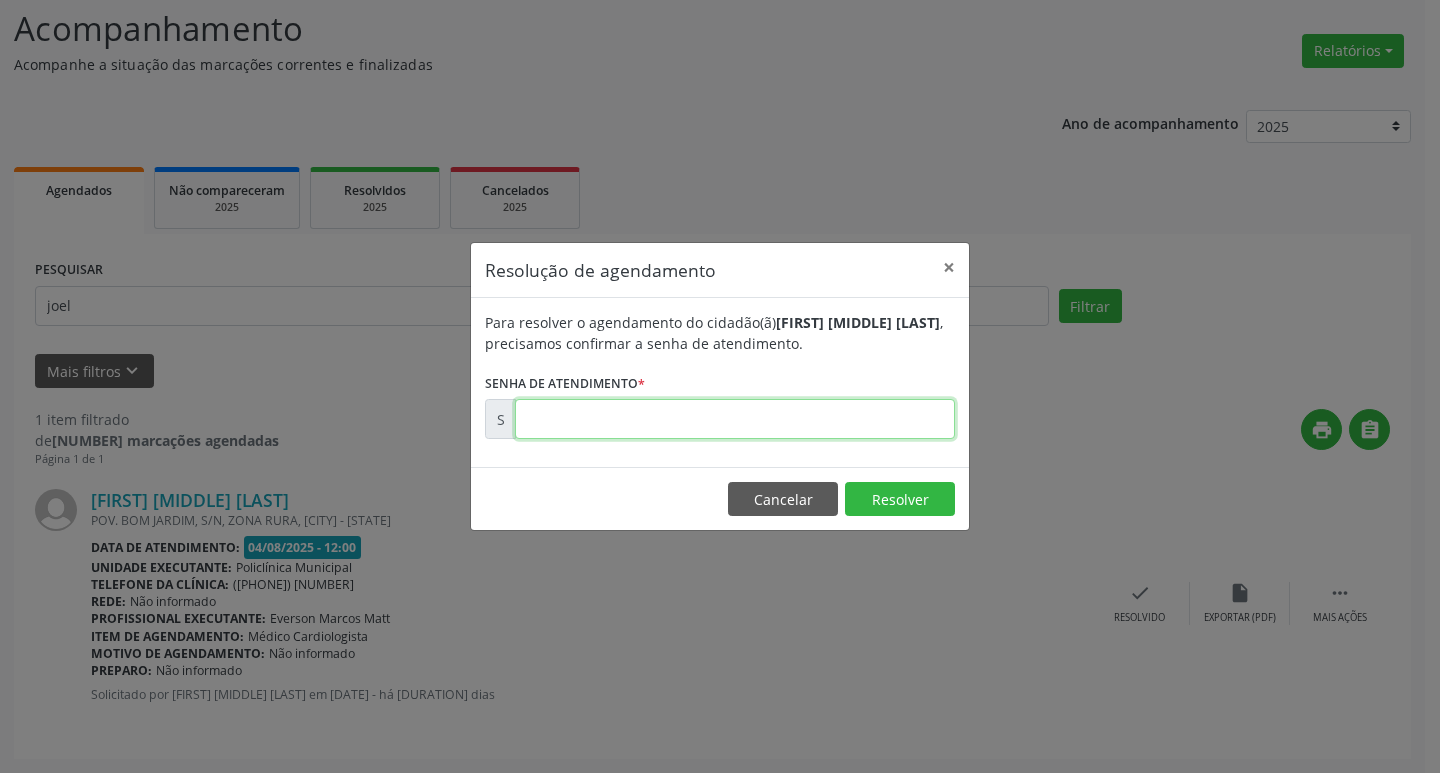 click at bounding box center [735, 419] 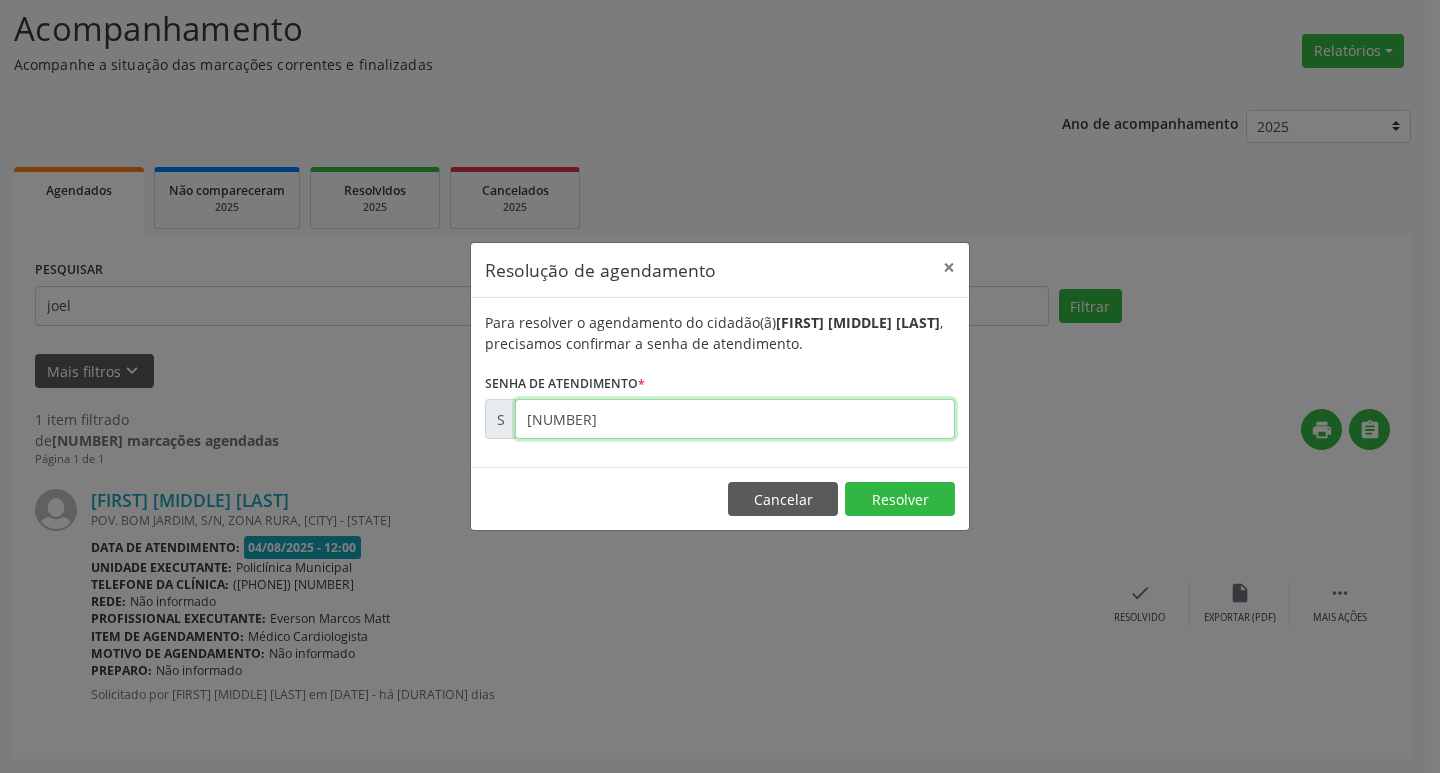 type on "[NUMBER]" 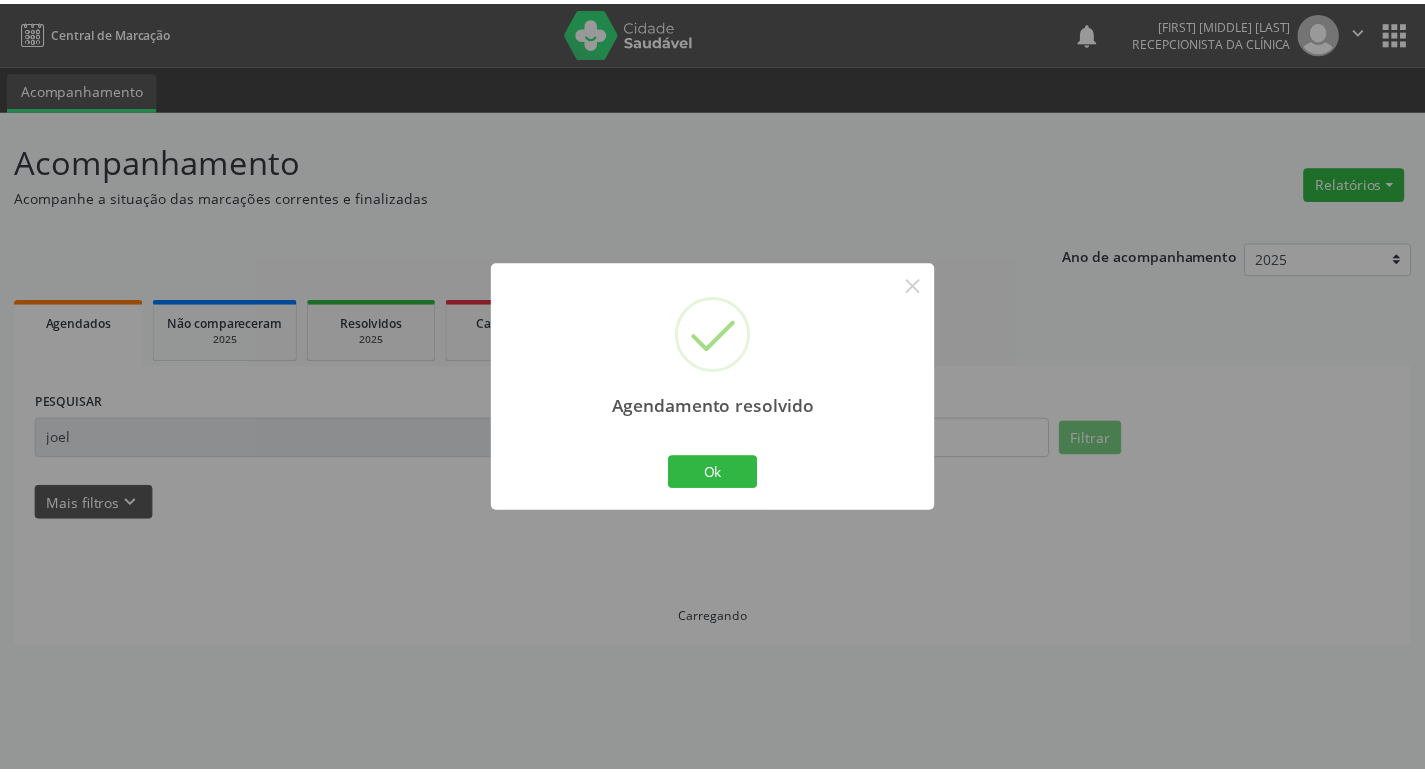 scroll, scrollTop: 0, scrollLeft: 0, axis: both 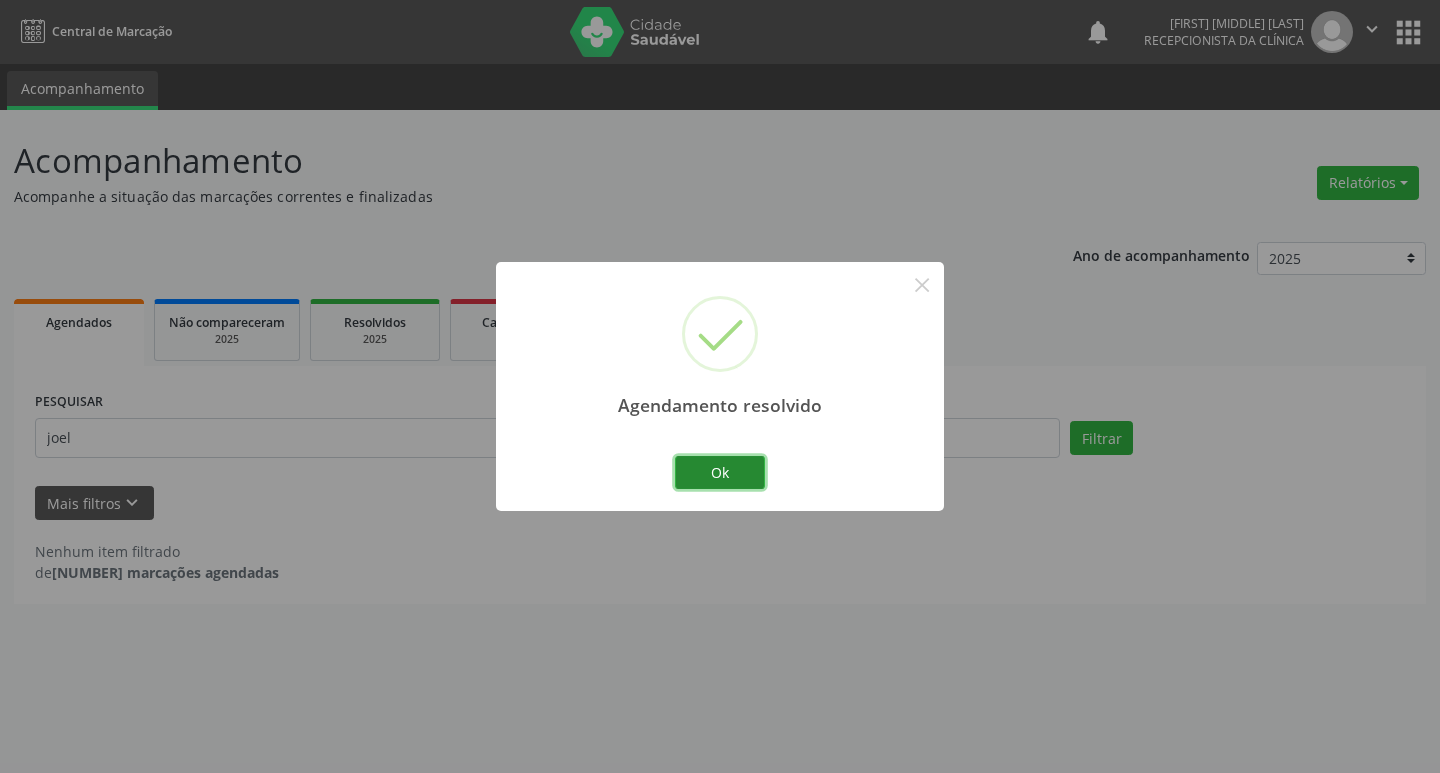 click on "Ok" at bounding box center (720, 473) 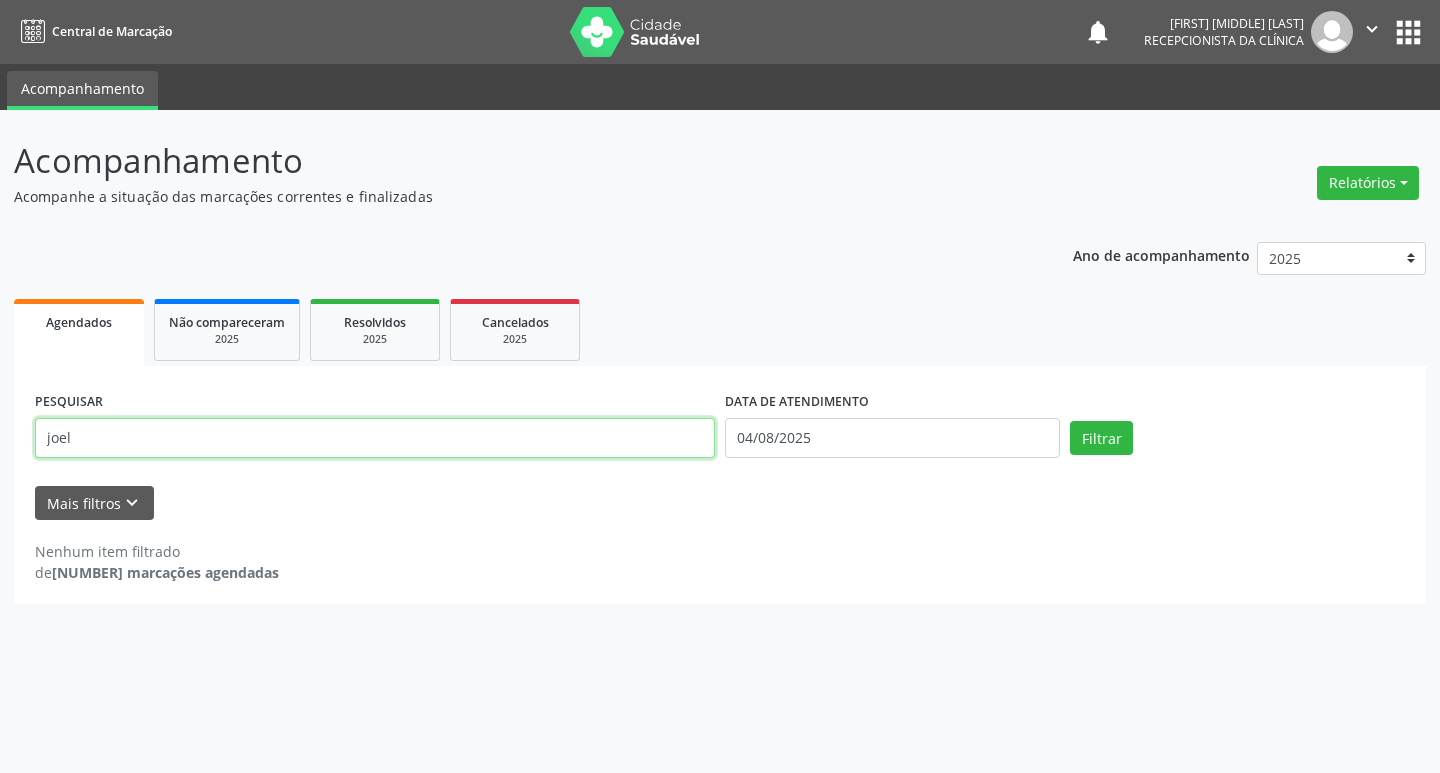 click on "joel" at bounding box center [375, 438] 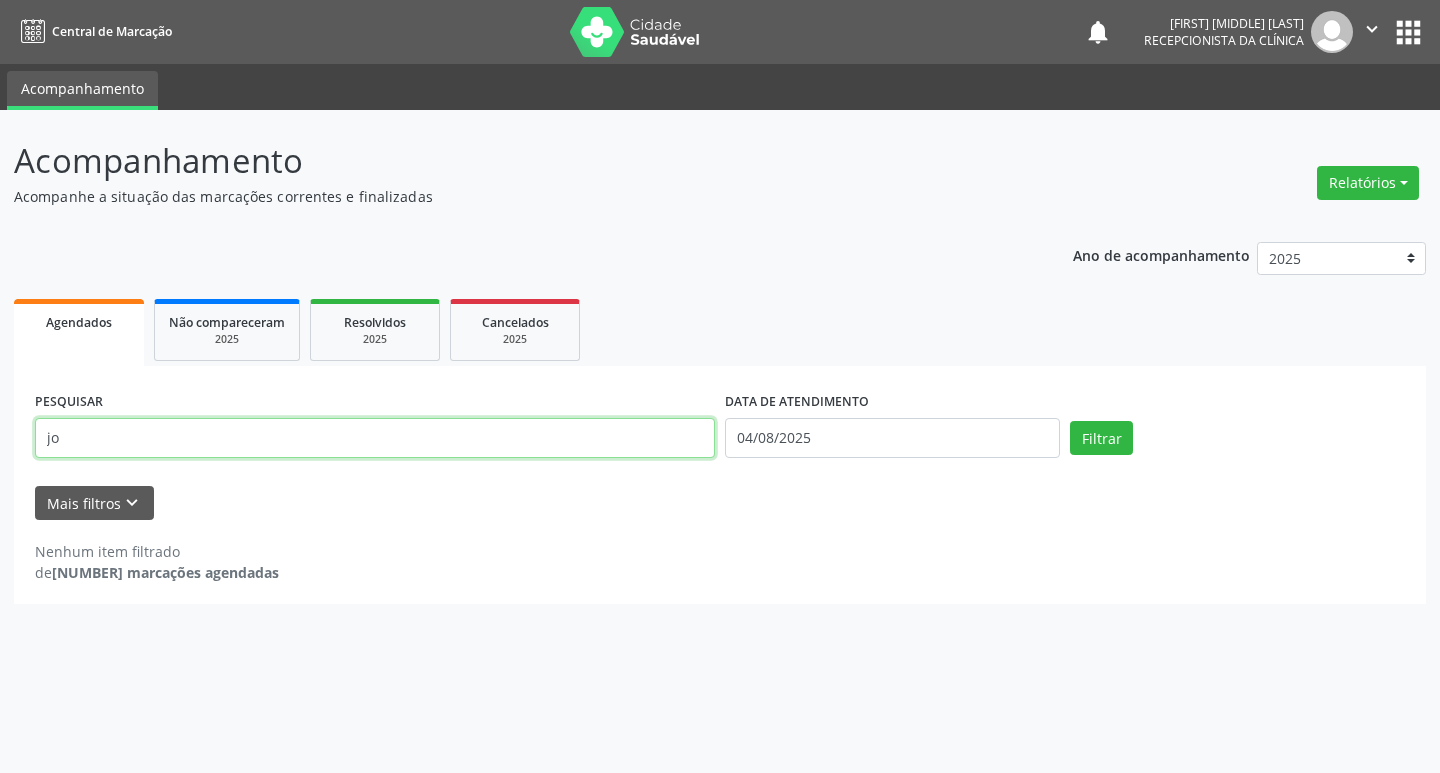 type on "j" 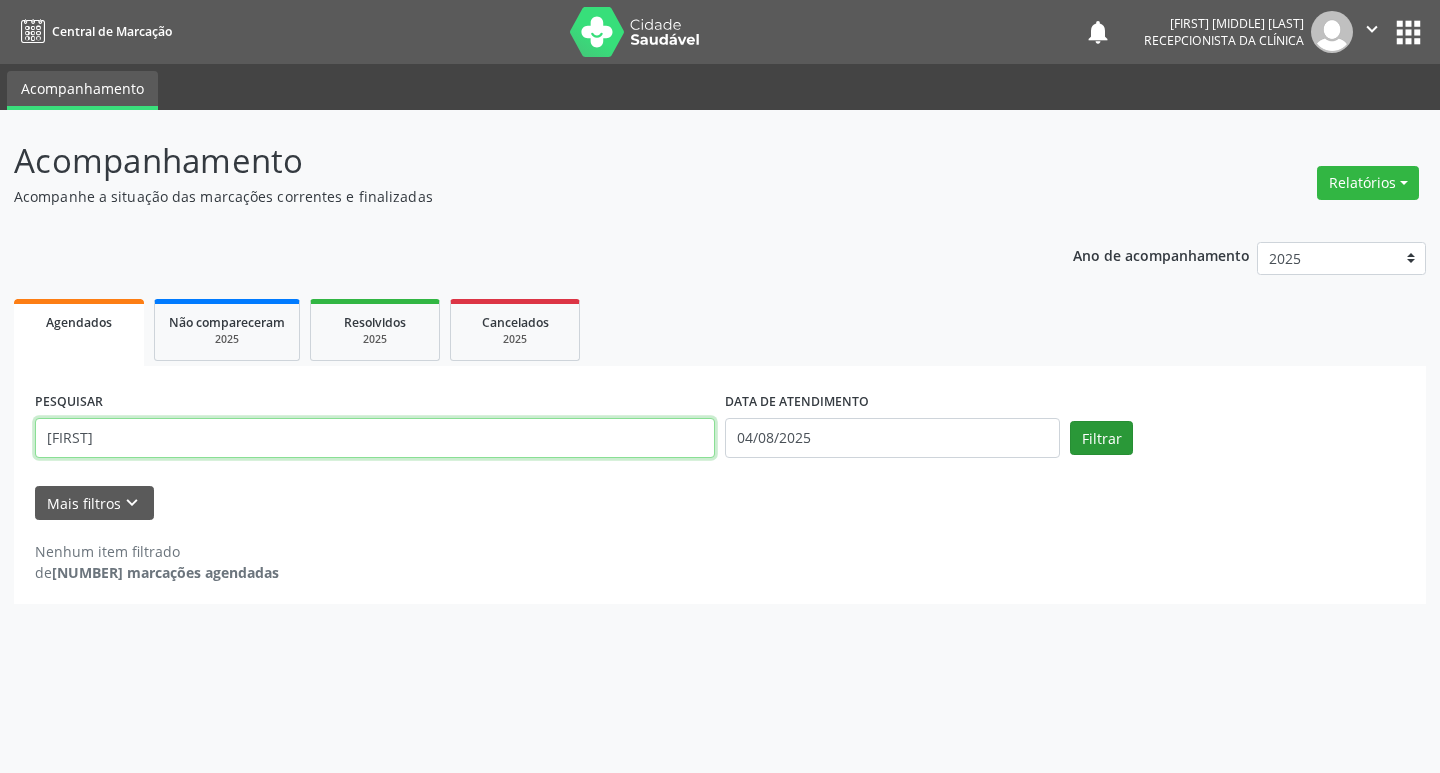 type on "[FIRST]" 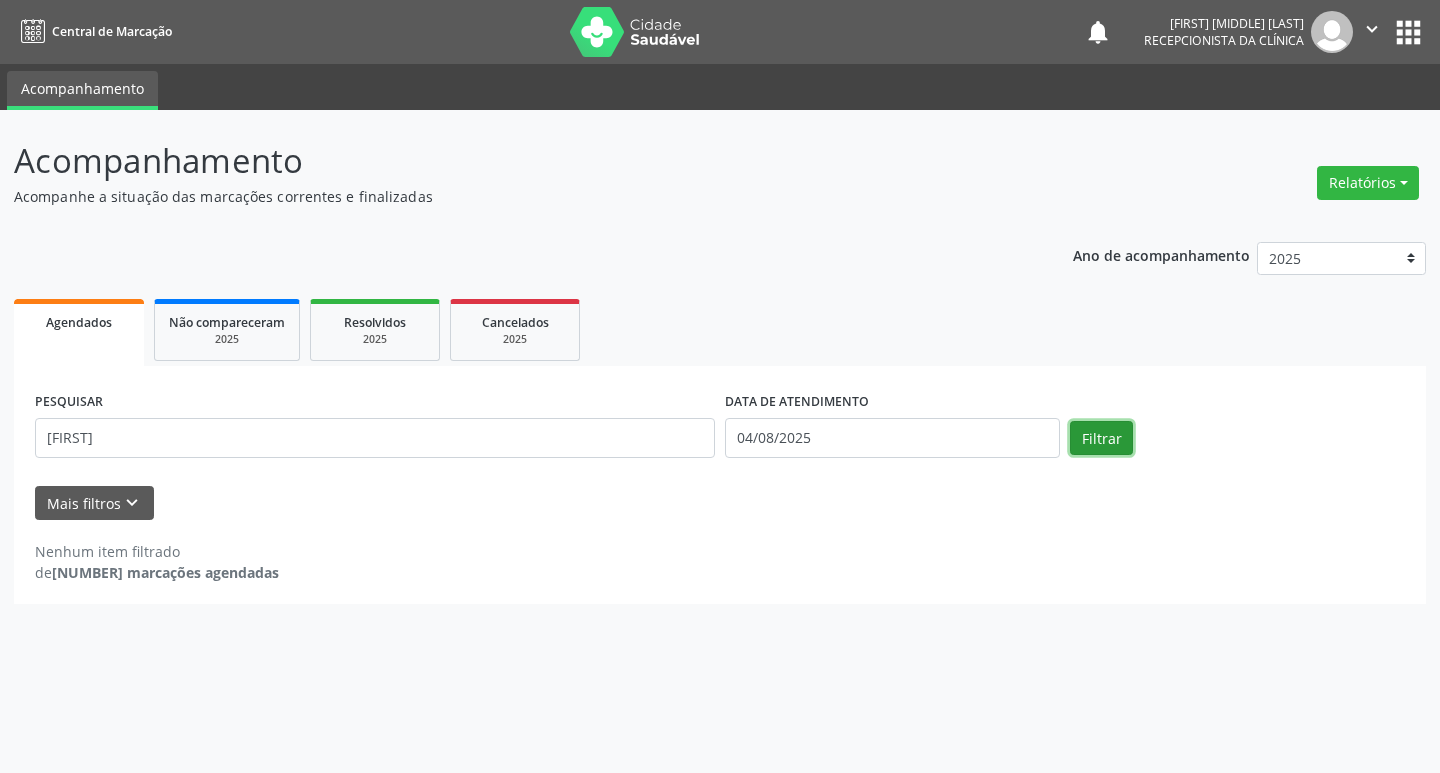 click on "Filtrar" at bounding box center (1101, 438) 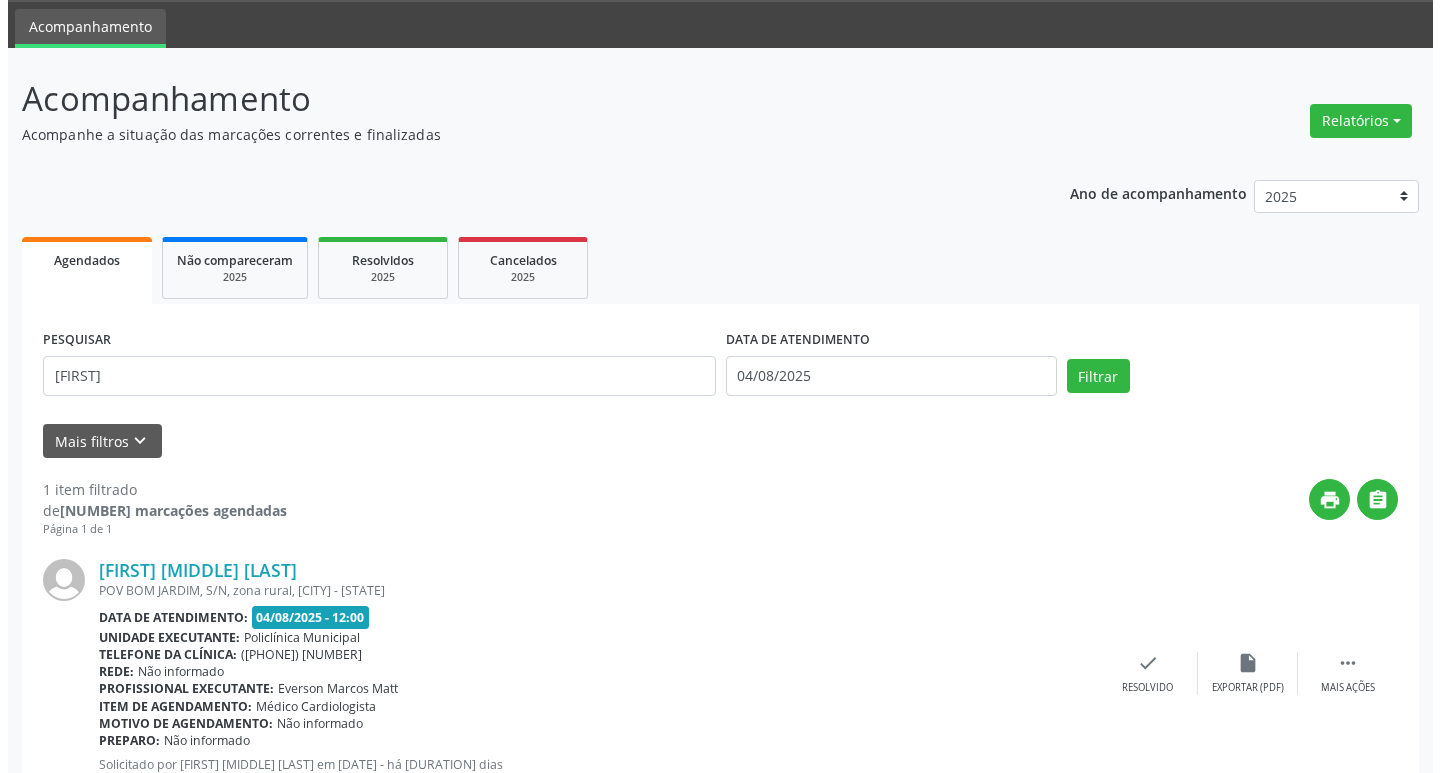 scroll, scrollTop: 132, scrollLeft: 0, axis: vertical 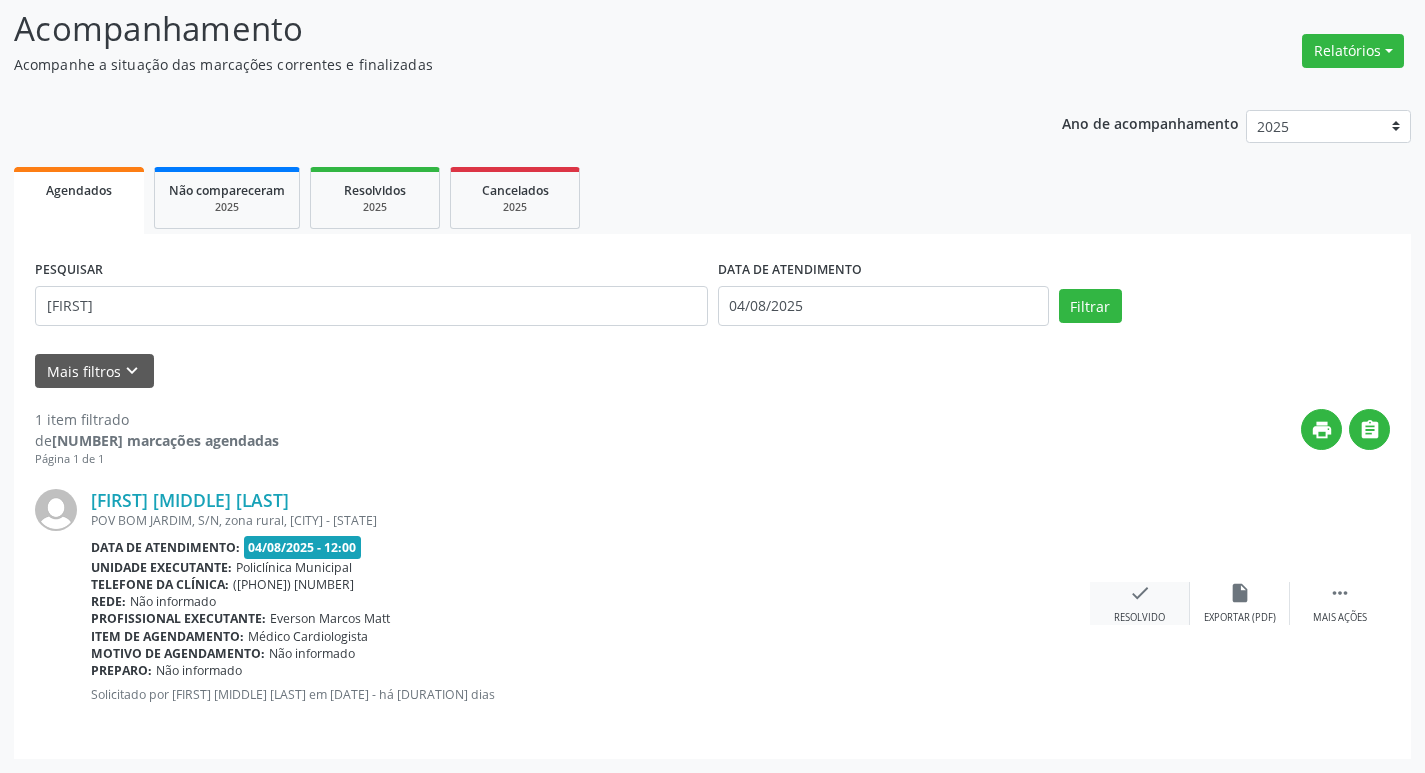 click on "check
Resolvido" at bounding box center (1140, 603) 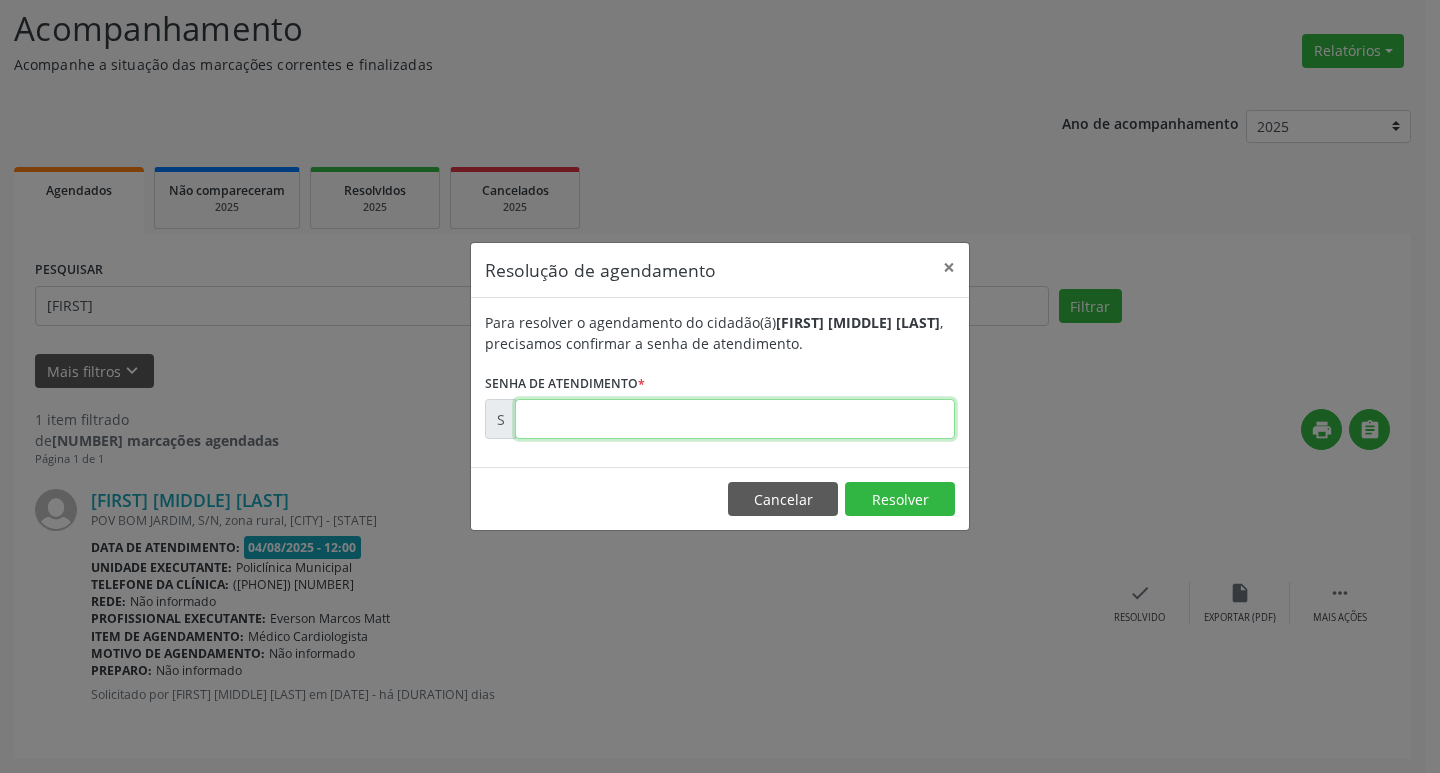 click at bounding box center (735, 419) 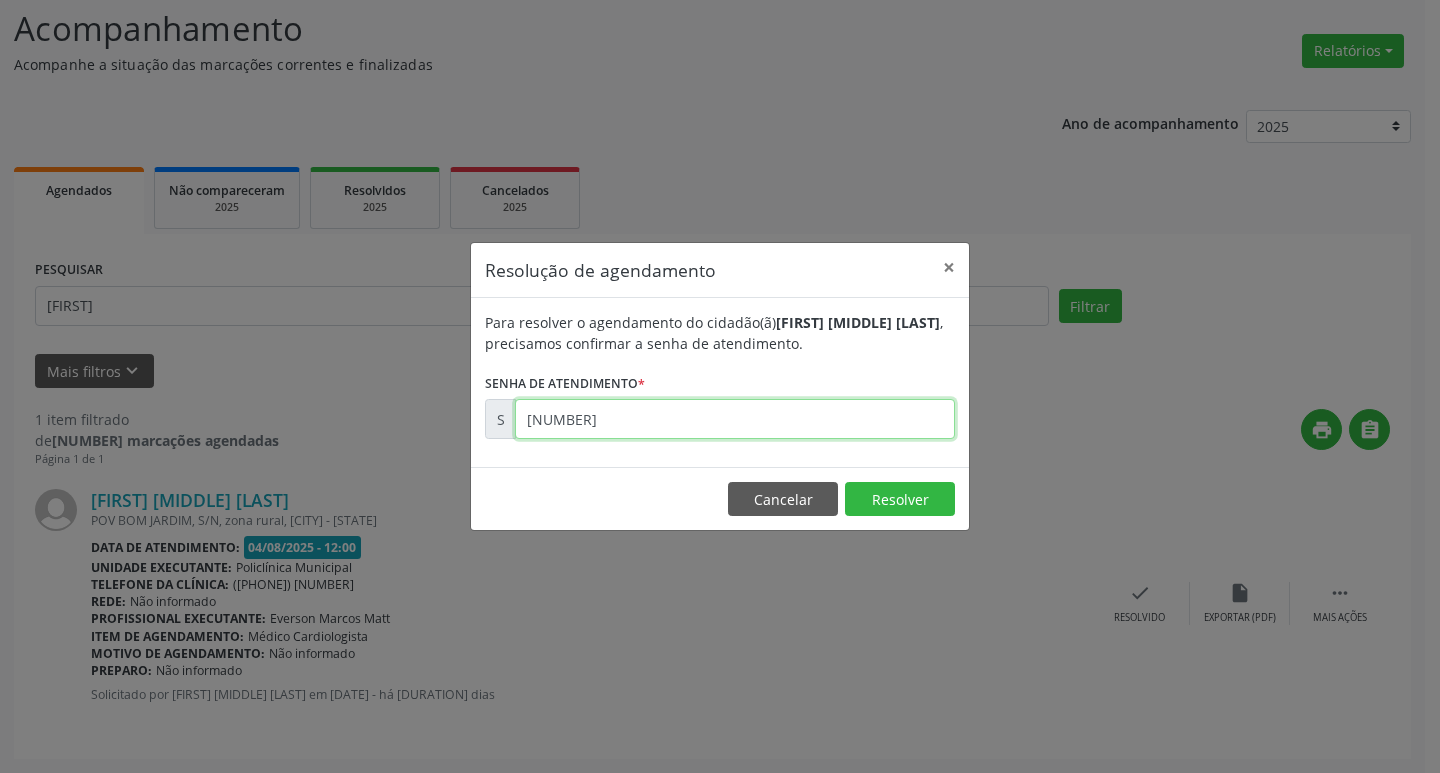 type on "[NUMBER]" 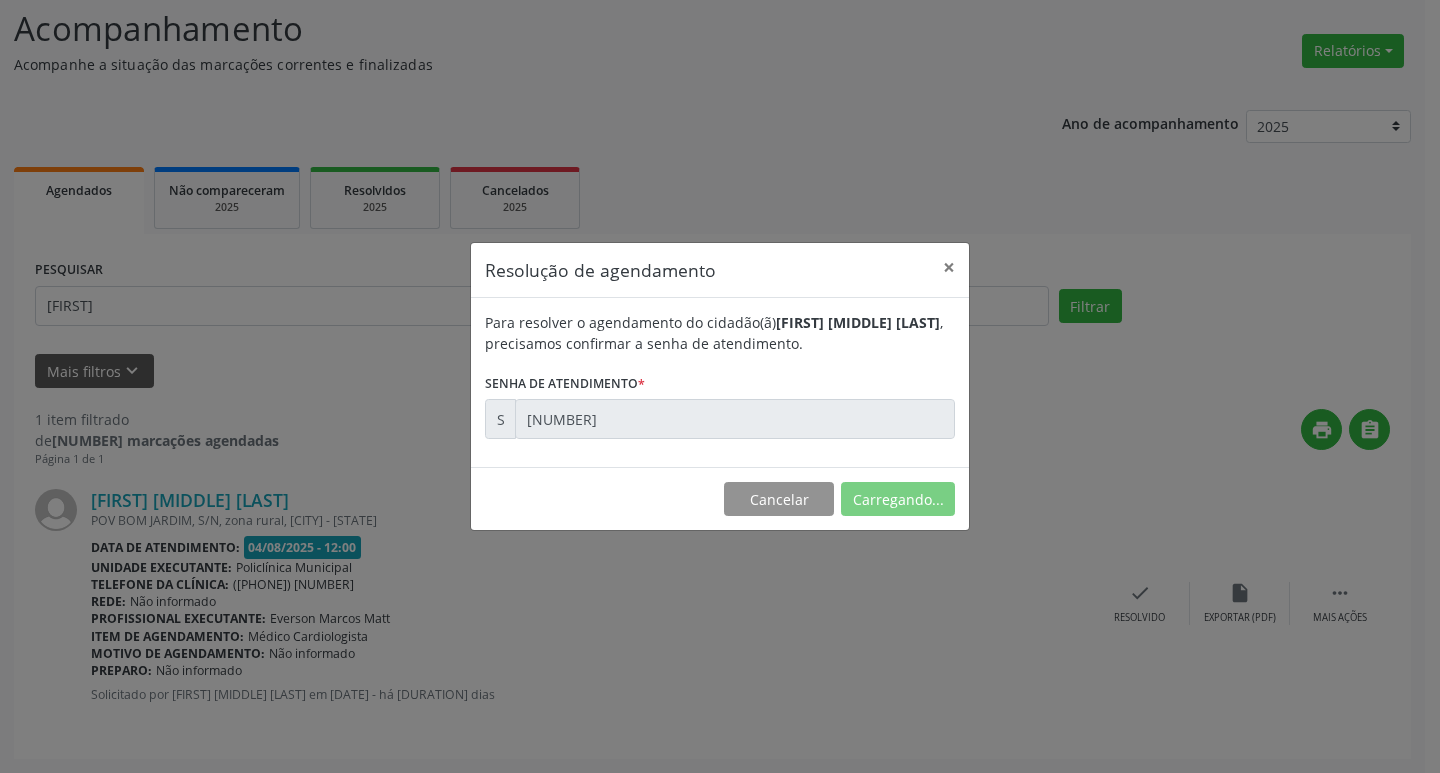 scroll, scrollTop: 0, scrollLeft: 0, axis: both 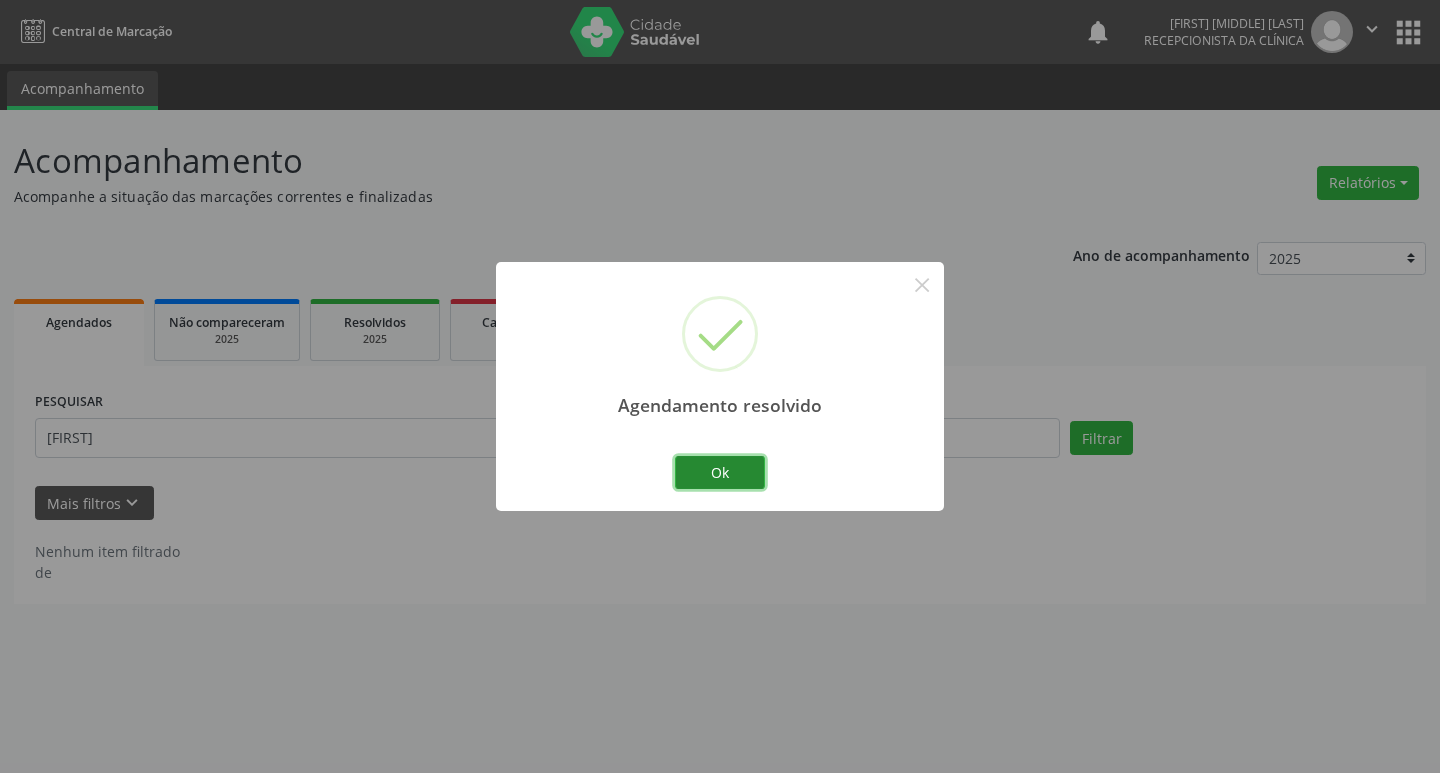 click on "Ok" at bounding box center (720, 473) 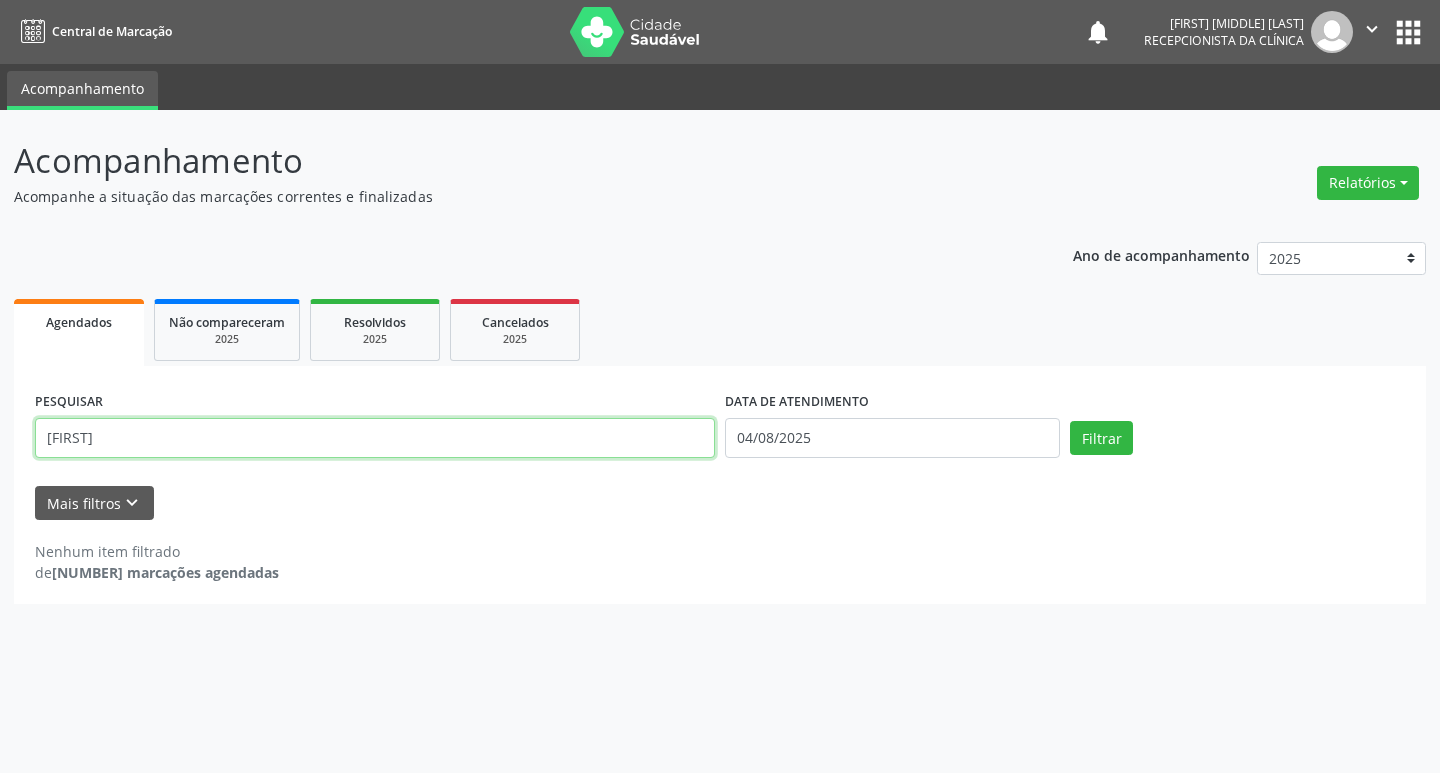 click on "[FIRST]" at bounding box center (375, 438) 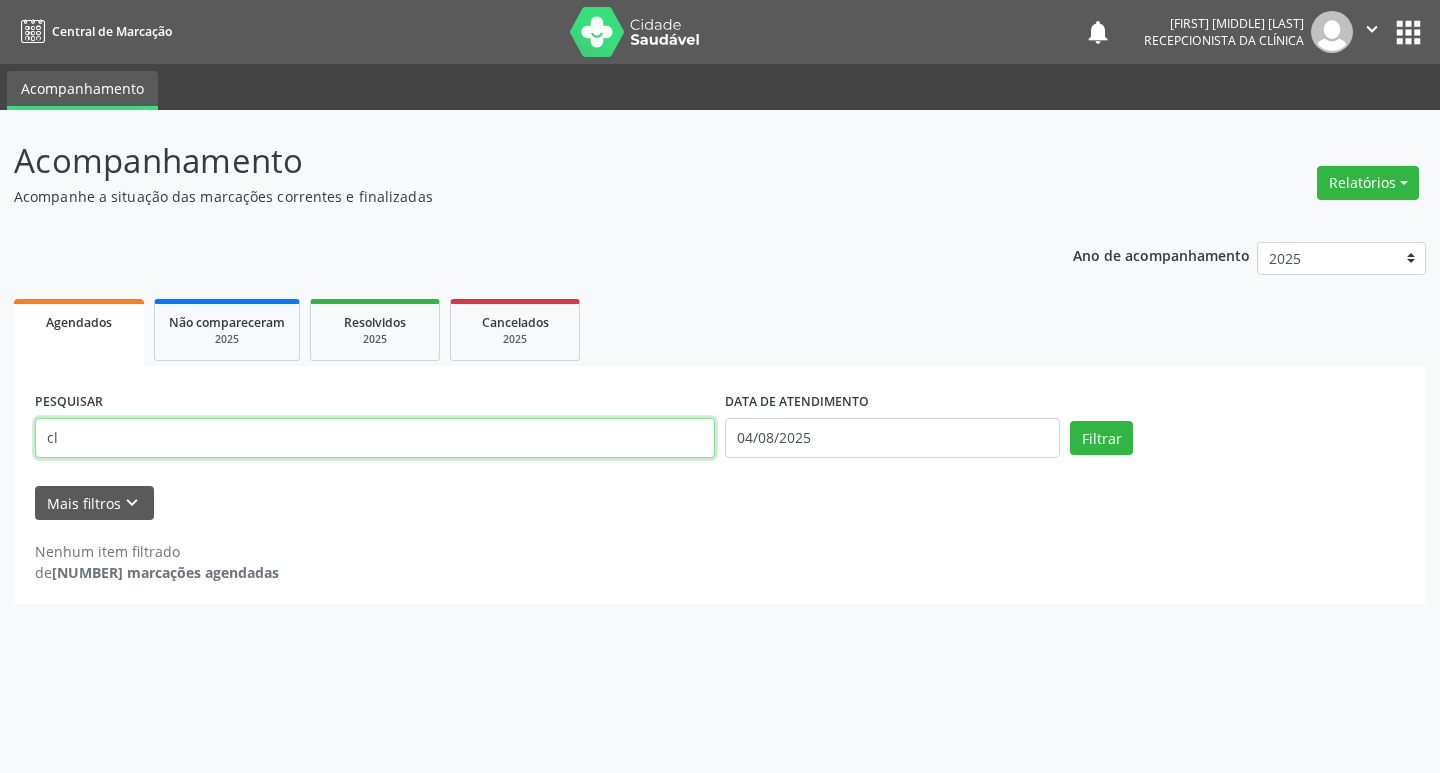 type on "c" 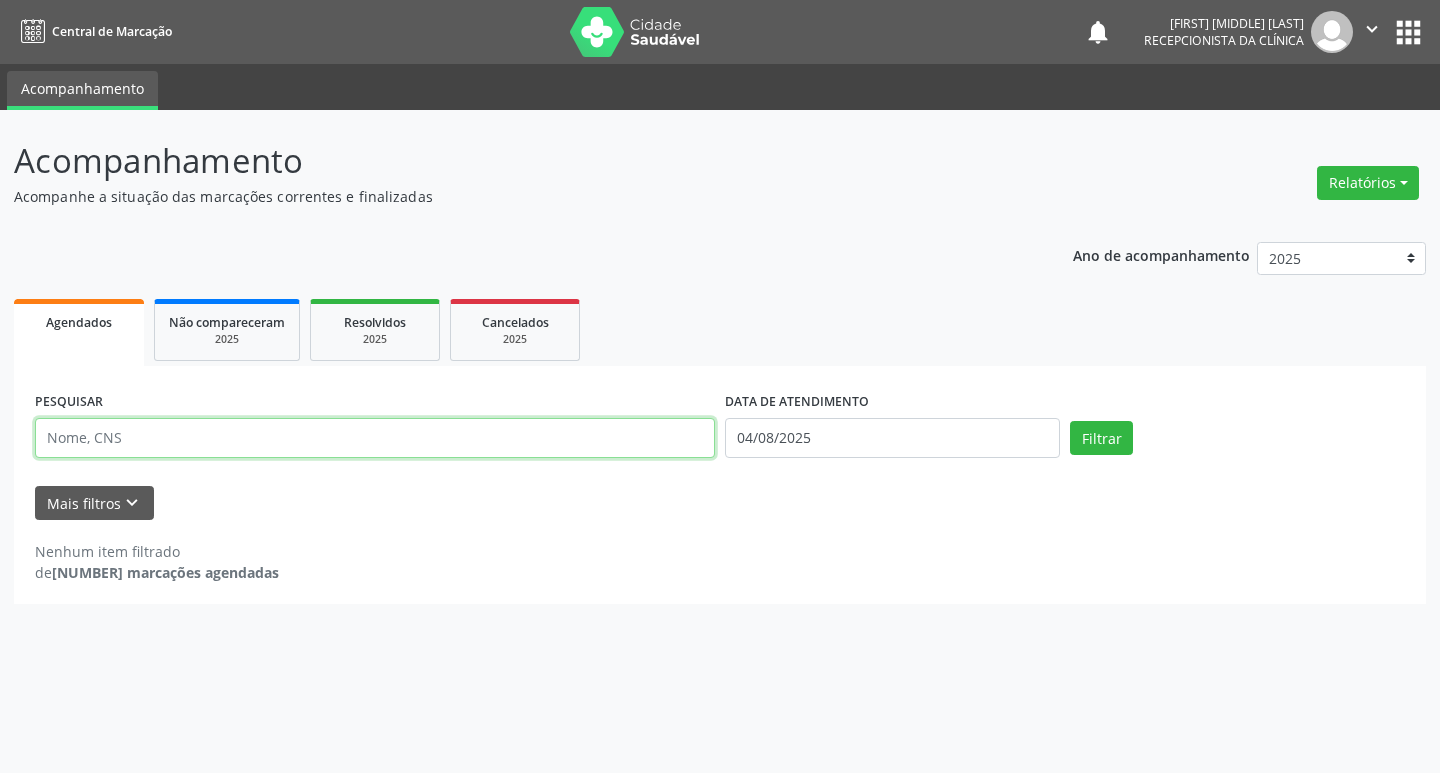type 